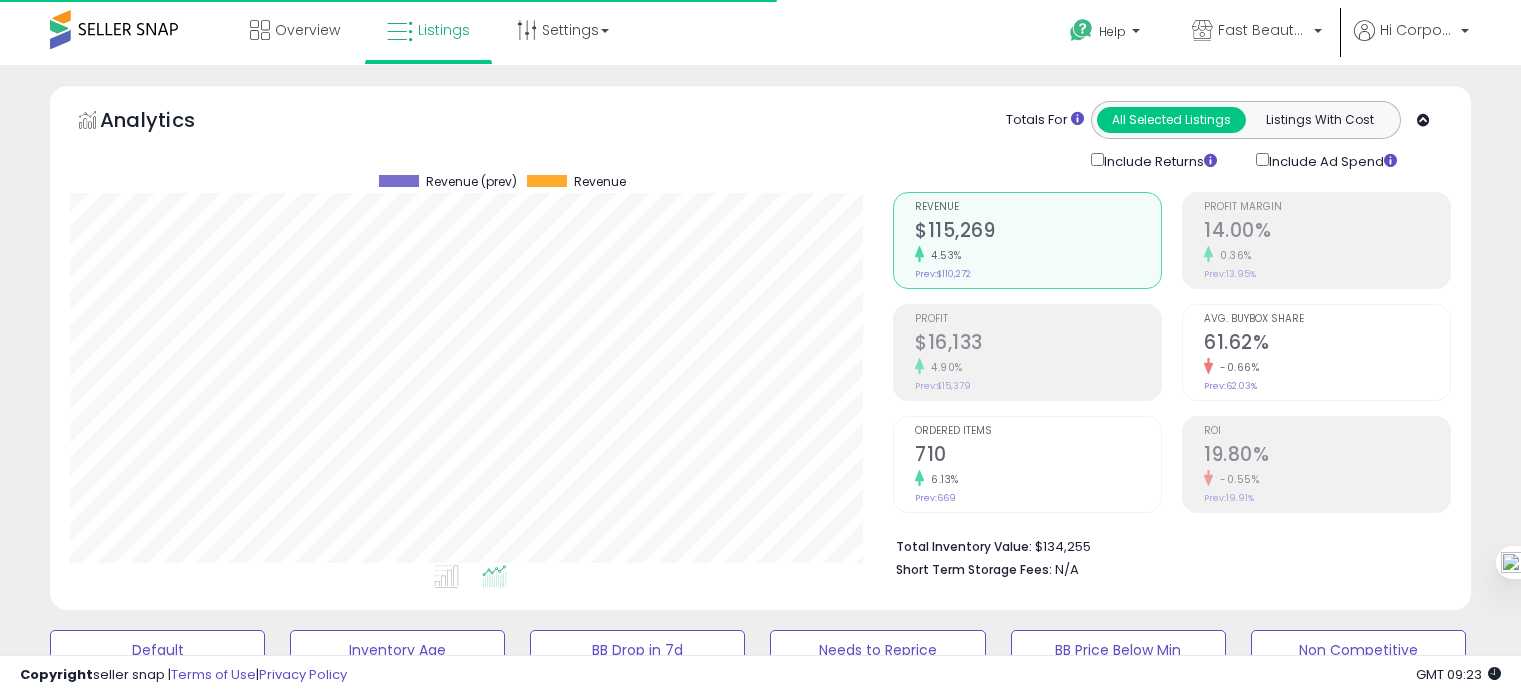 scroll, scrollTop: 0, scrollLeft: 0, axis: both 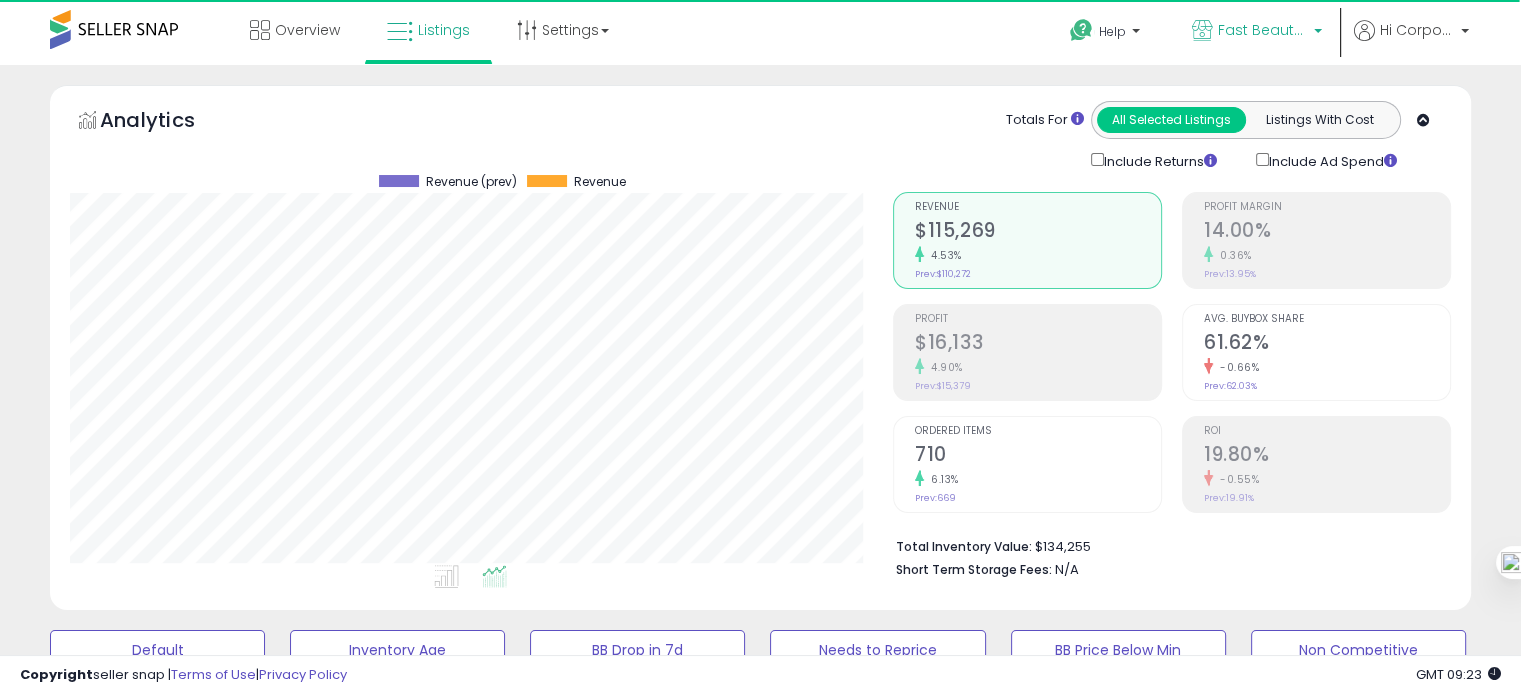 click on "Fast Beauty (Canada)" at bounding box center (1257, 32) 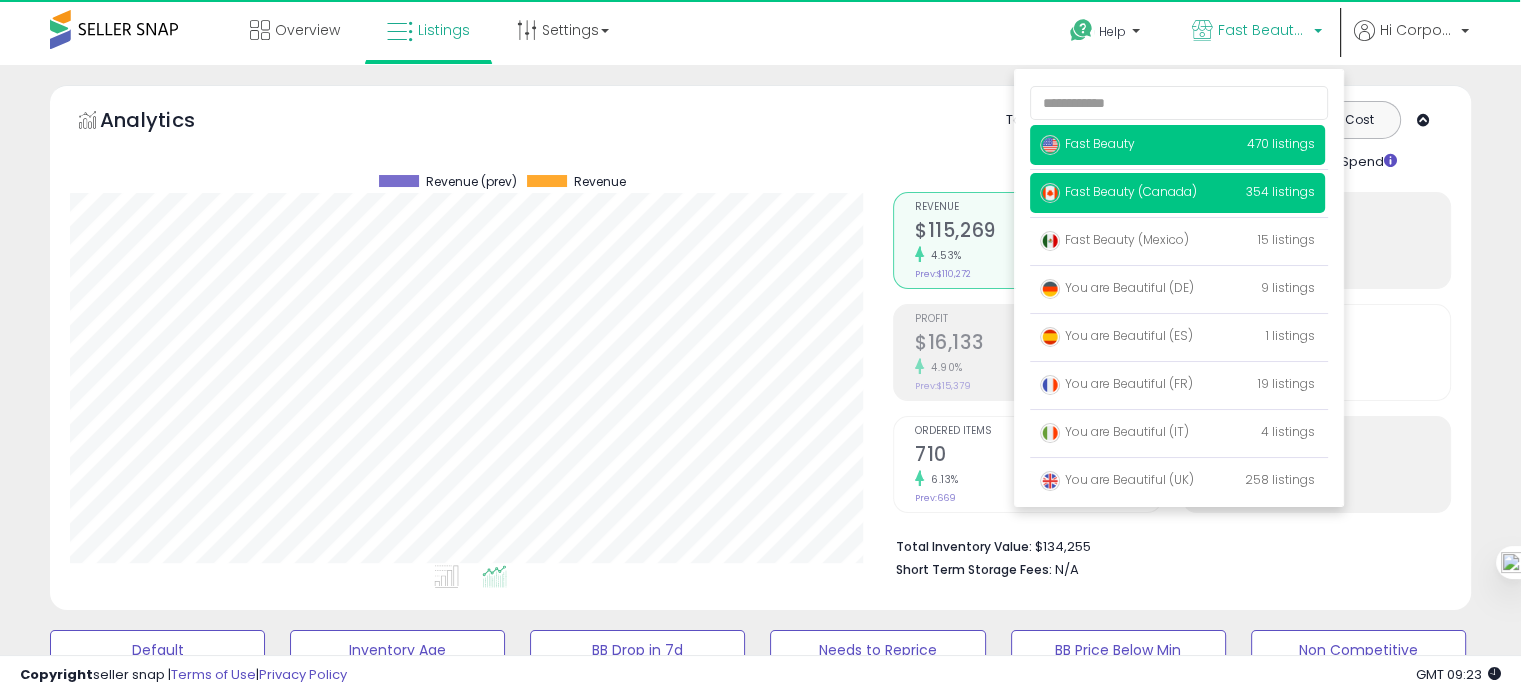 click on "Fast Beauty" at bounding box center [1087, 143] 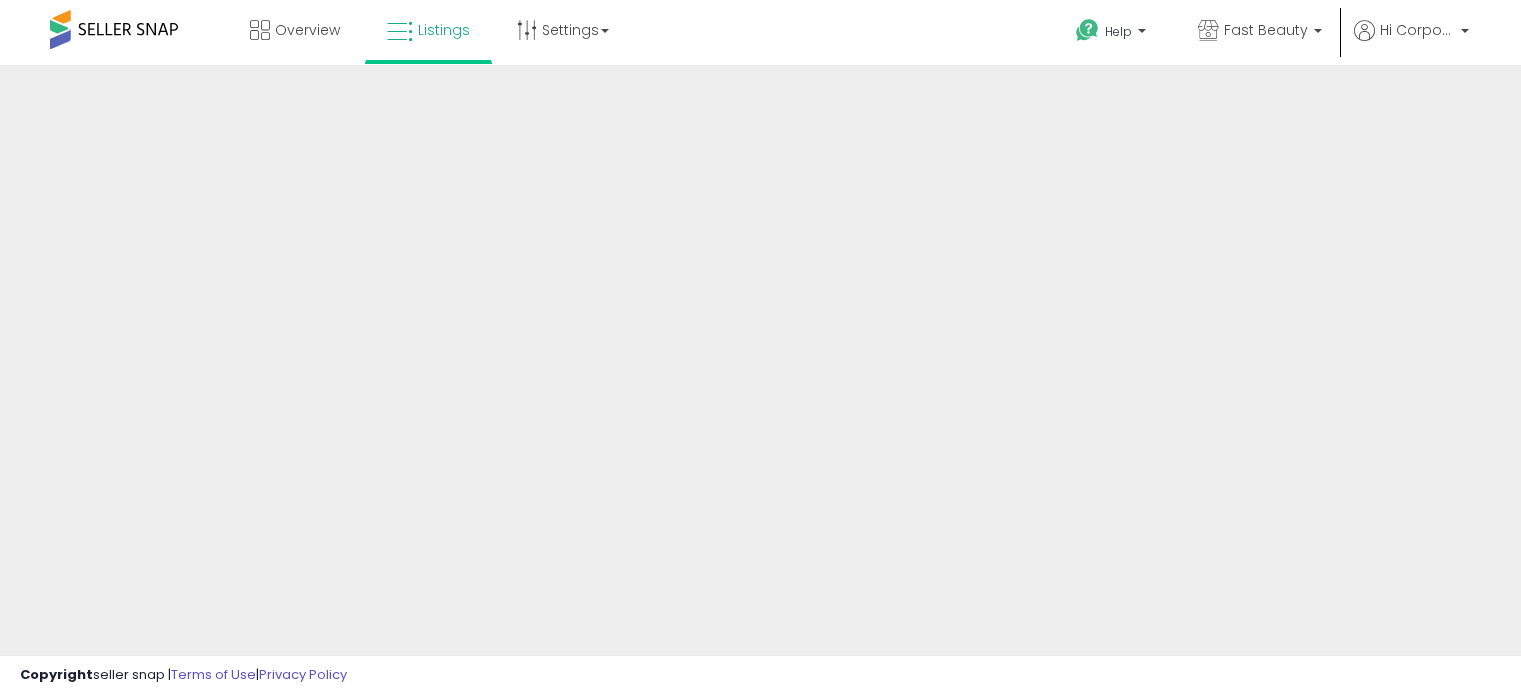scroll, scrollTop: 0, scrollLeft: 0, axis: both 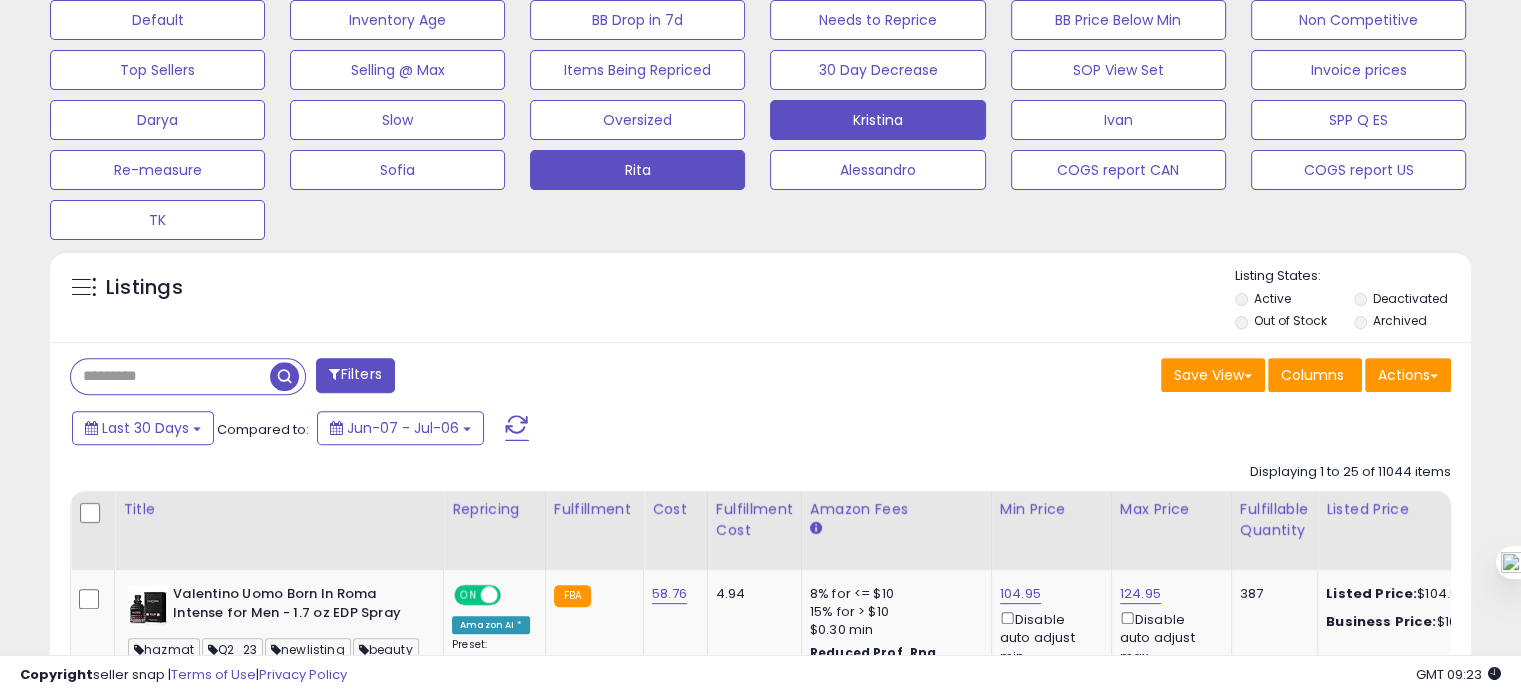 click on "Rita" at bounding box center [157, 20] 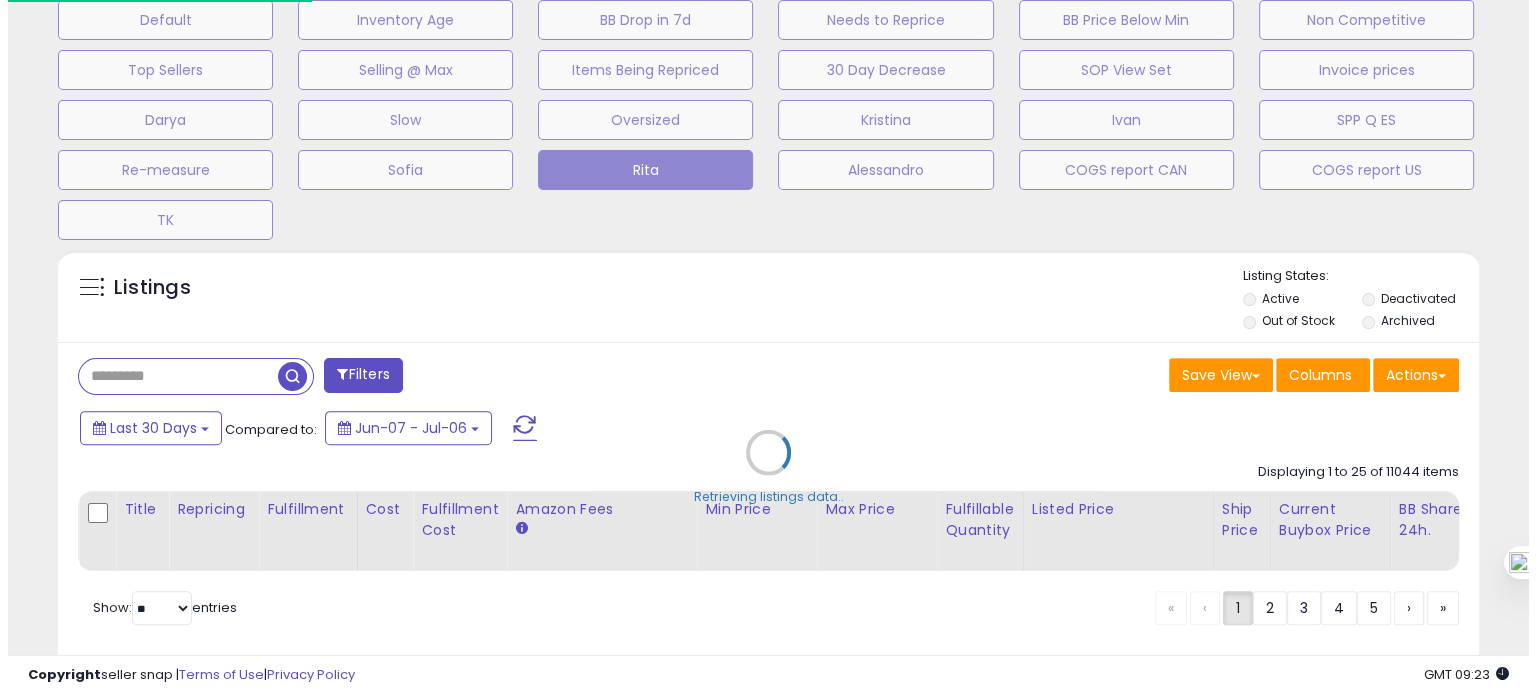 scroll, scrollTop: 999589, scrollLeft: 999168, axis: both 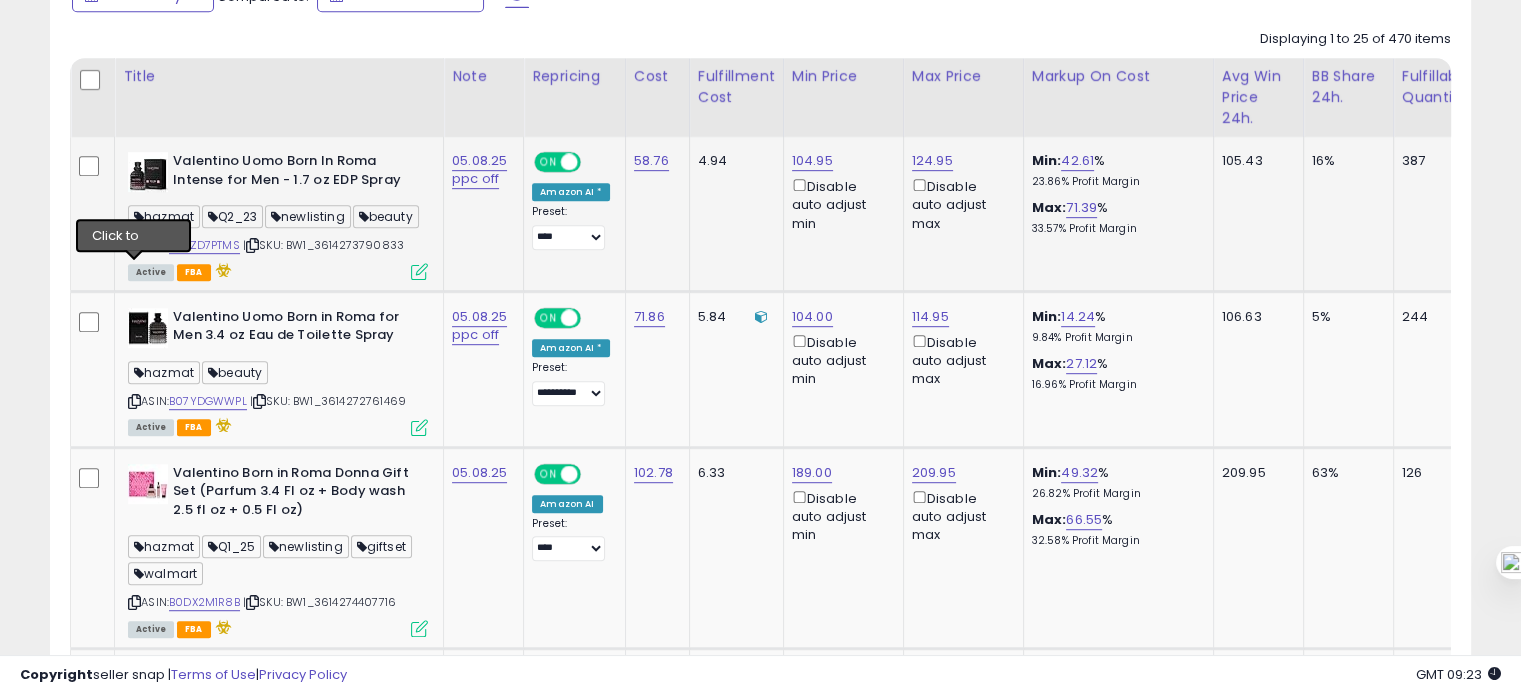 click at bounding box center [134, 245] 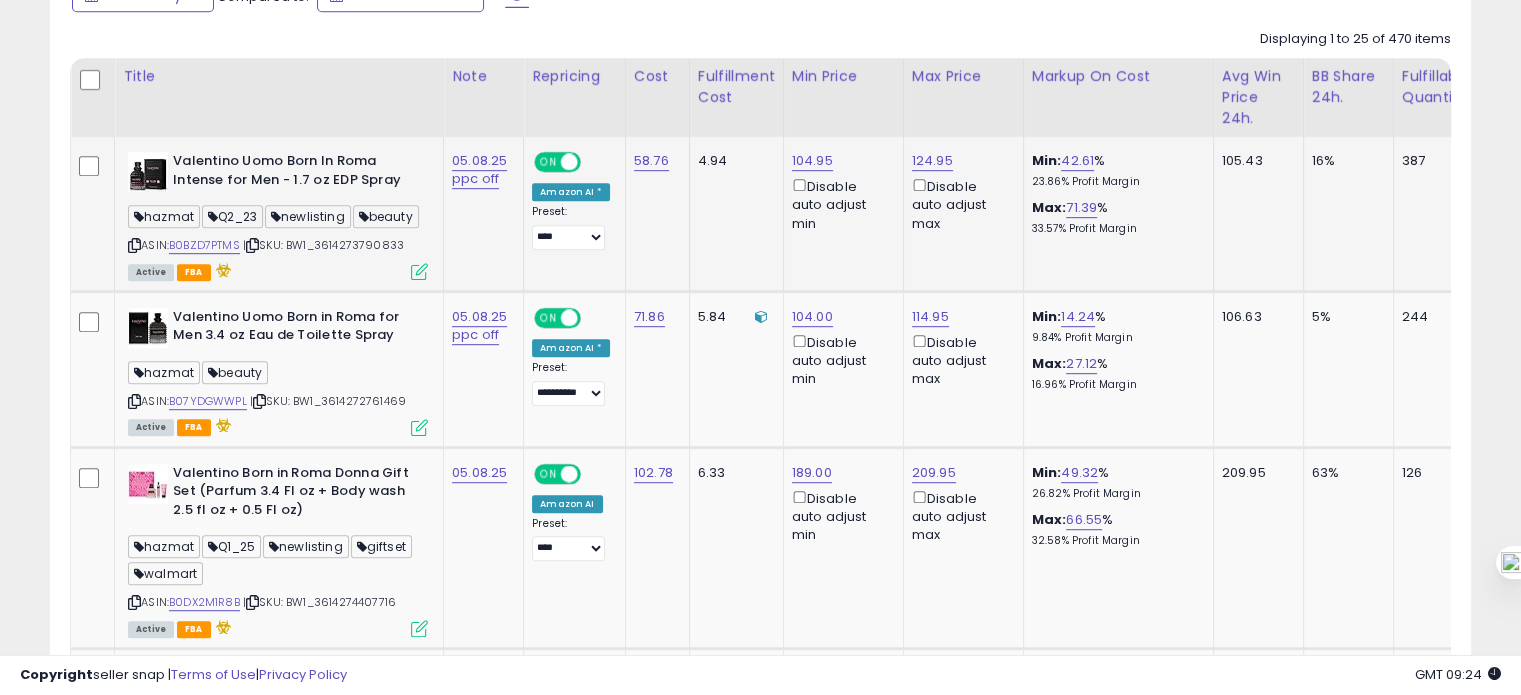 click at bounding box center [134, 245] 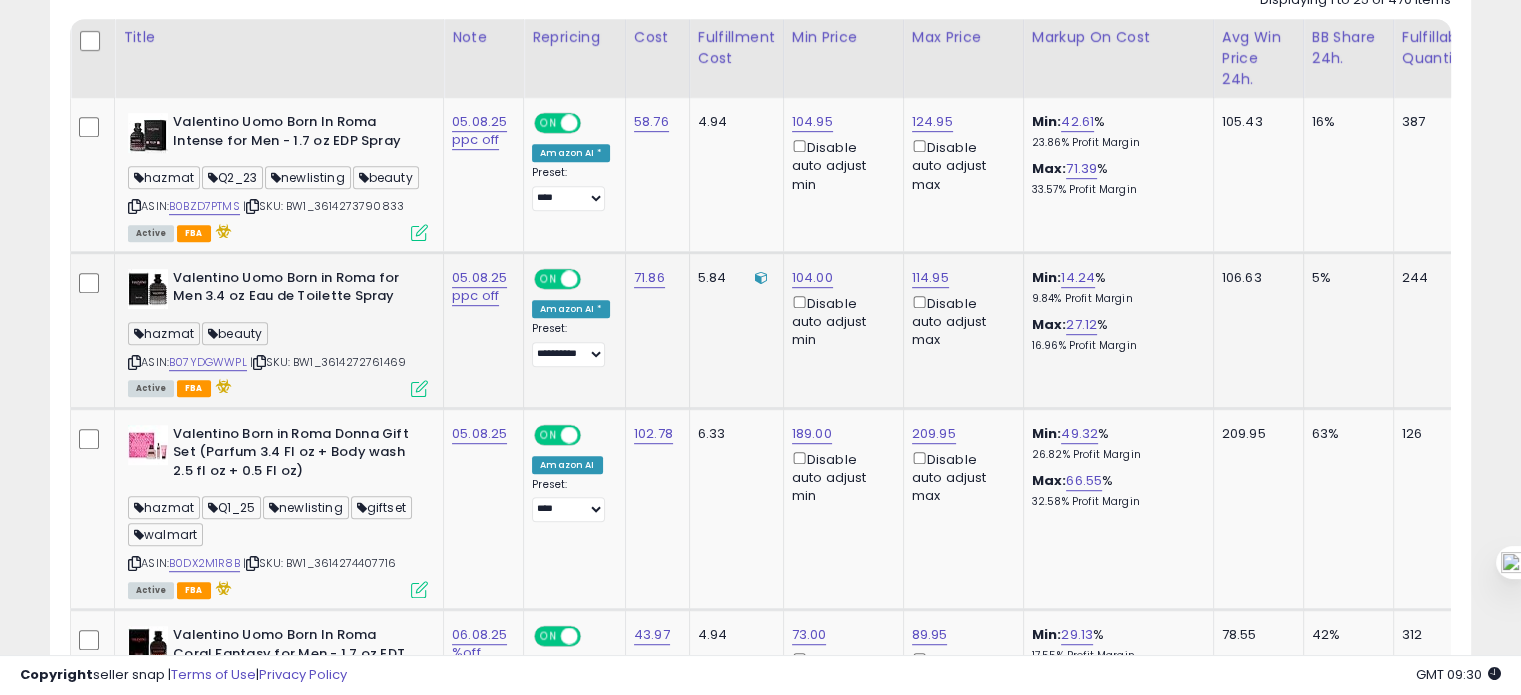 scroll, scrollTop: 1136, scrollLeft: 0, axis: vertical 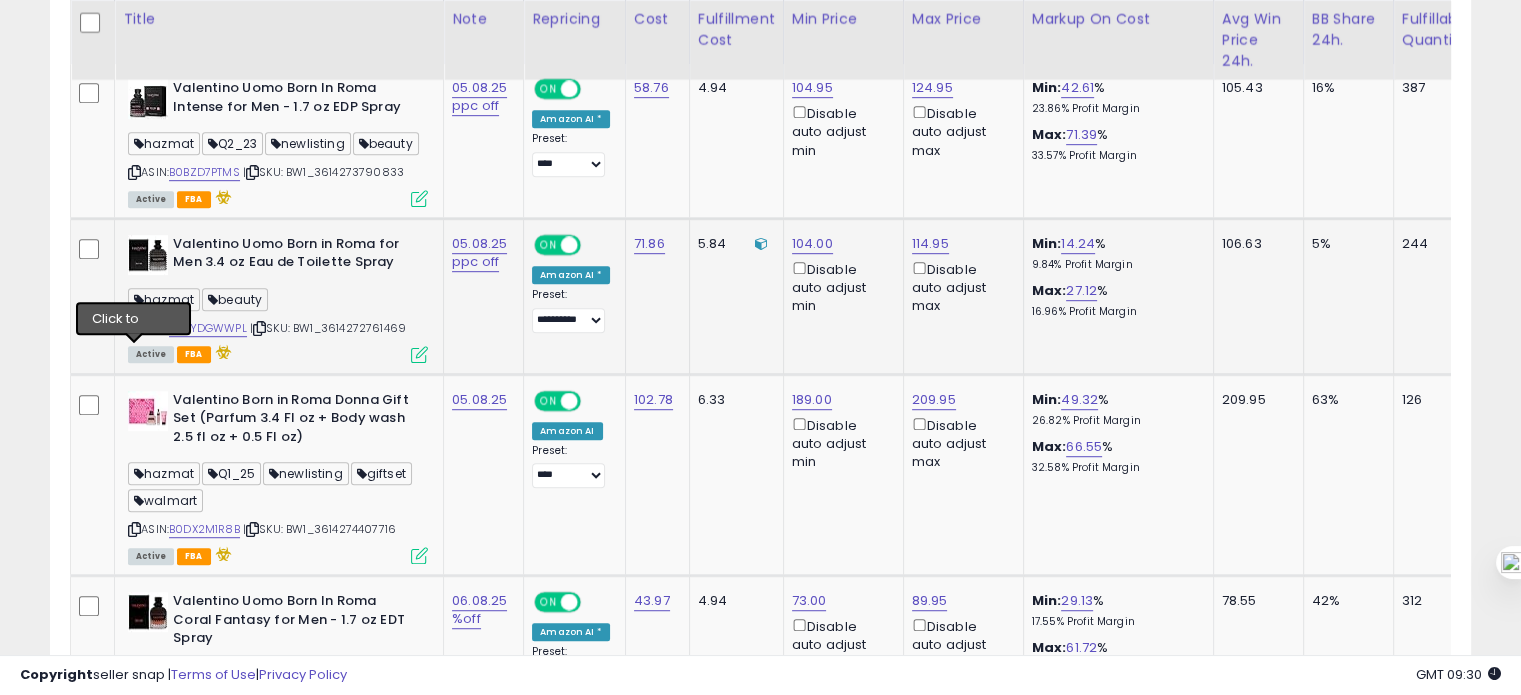 click at bounding box center [134, 328] 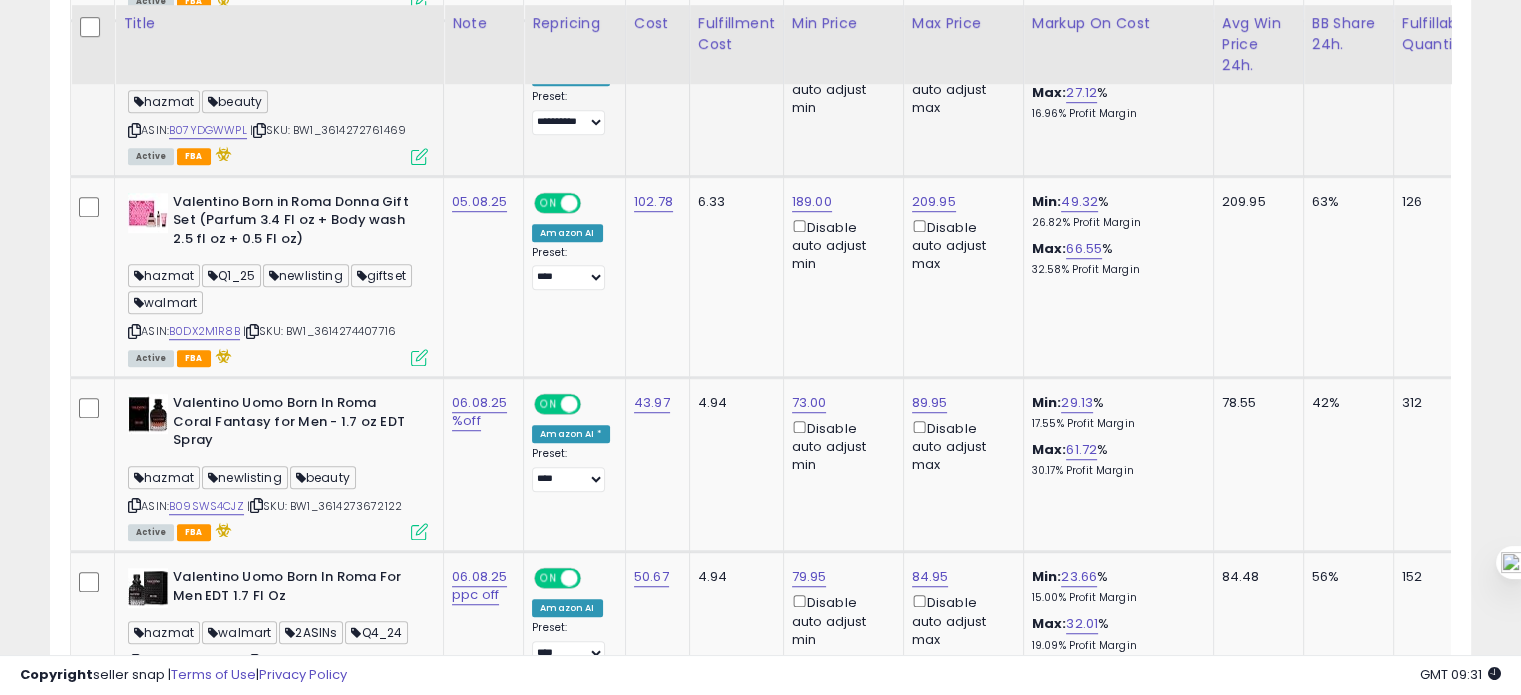 scroll, scrollTop: 1340, scrollLeft: 0, axis: vertical 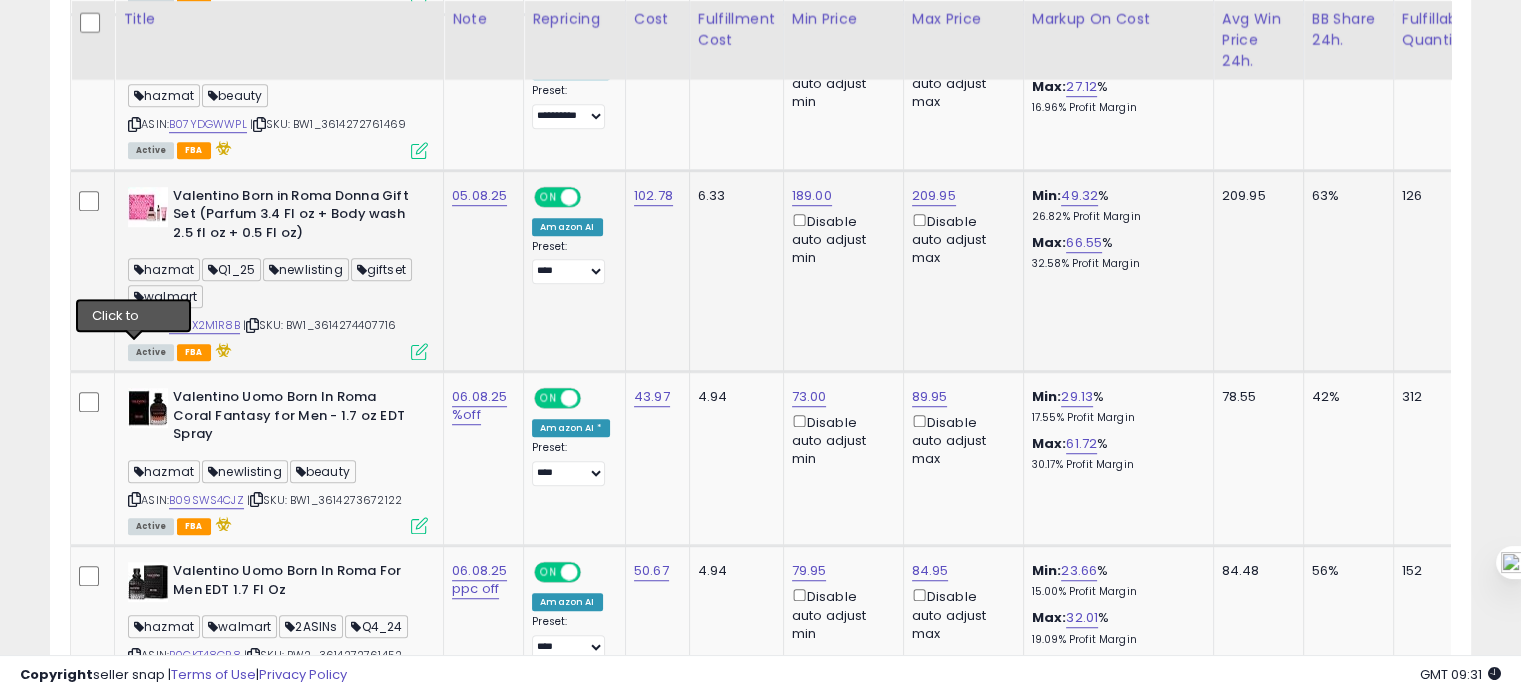 click at bounding box center [134, 325] 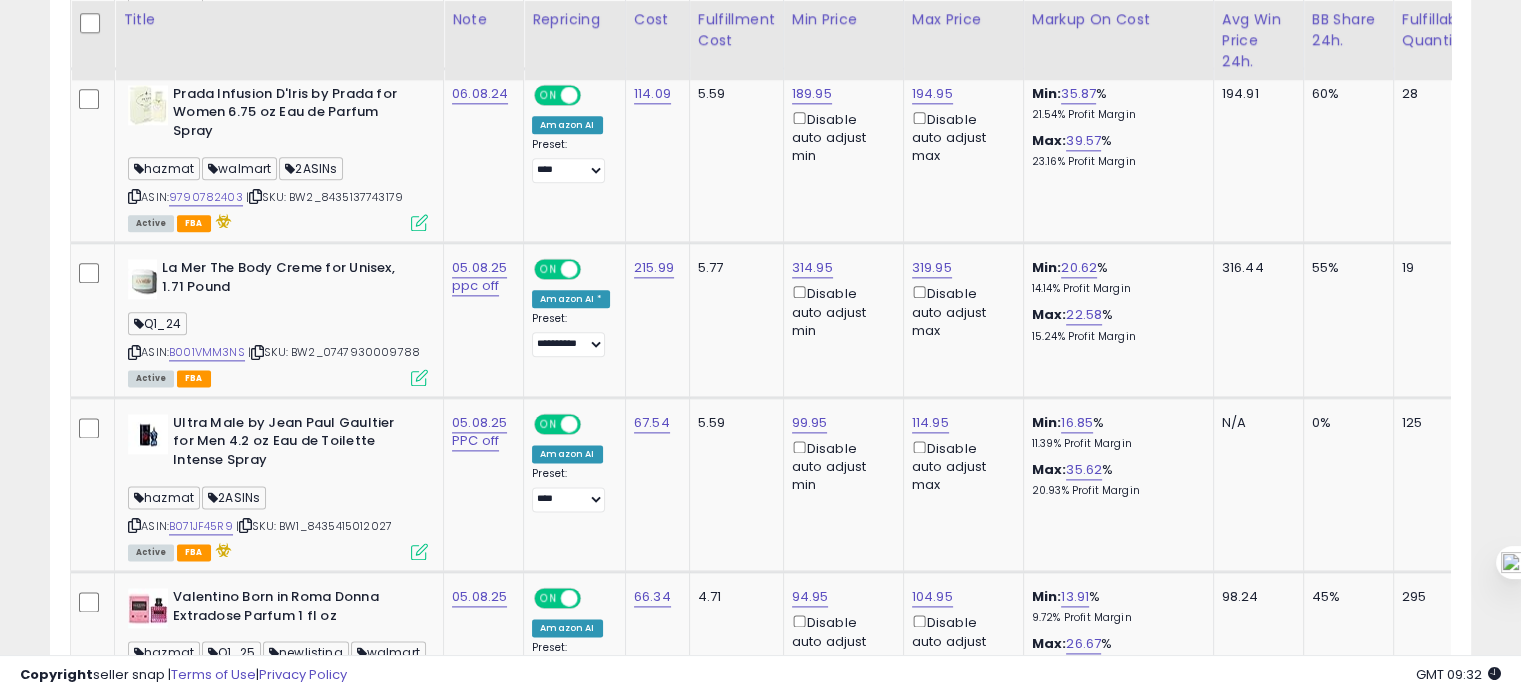 scroll, scrollTop: 2492, scrollLeft: 0, axis: vertical 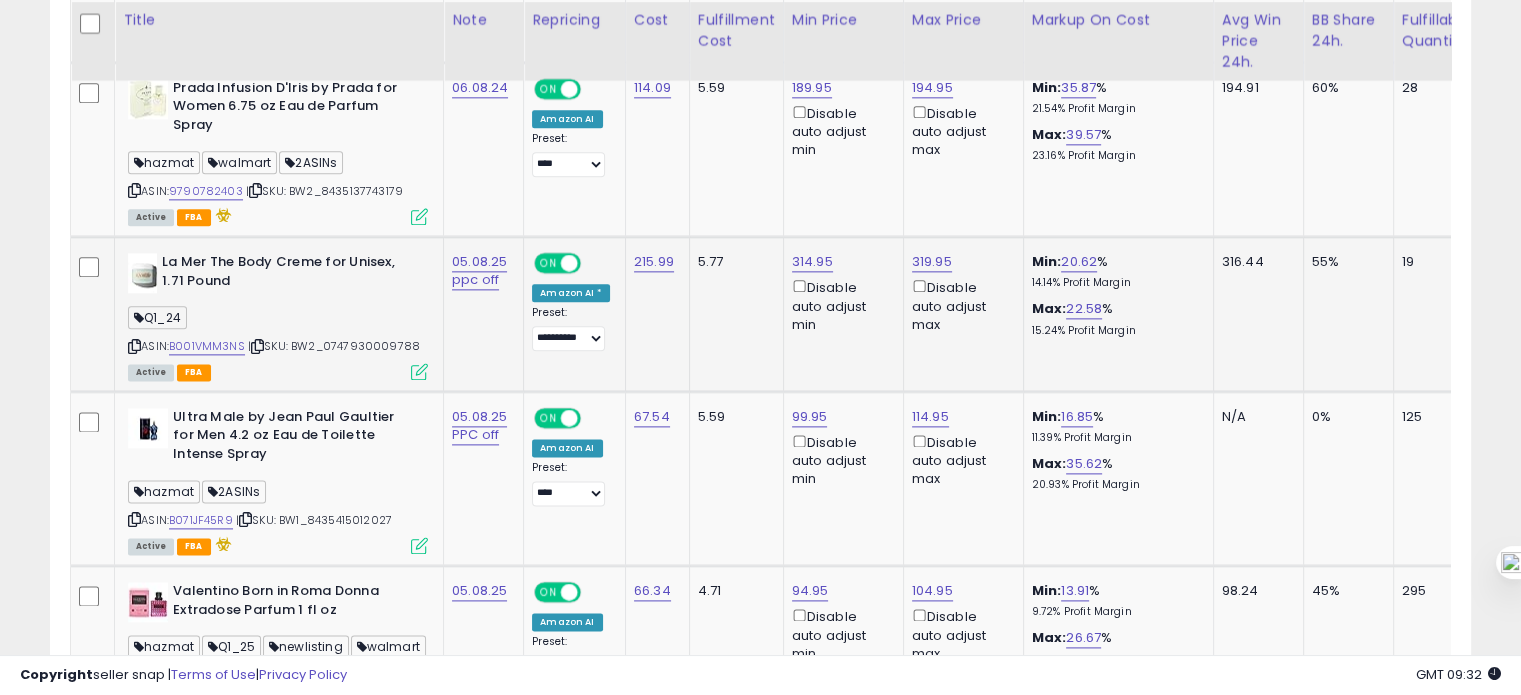 click at bounding box center (134, 346) 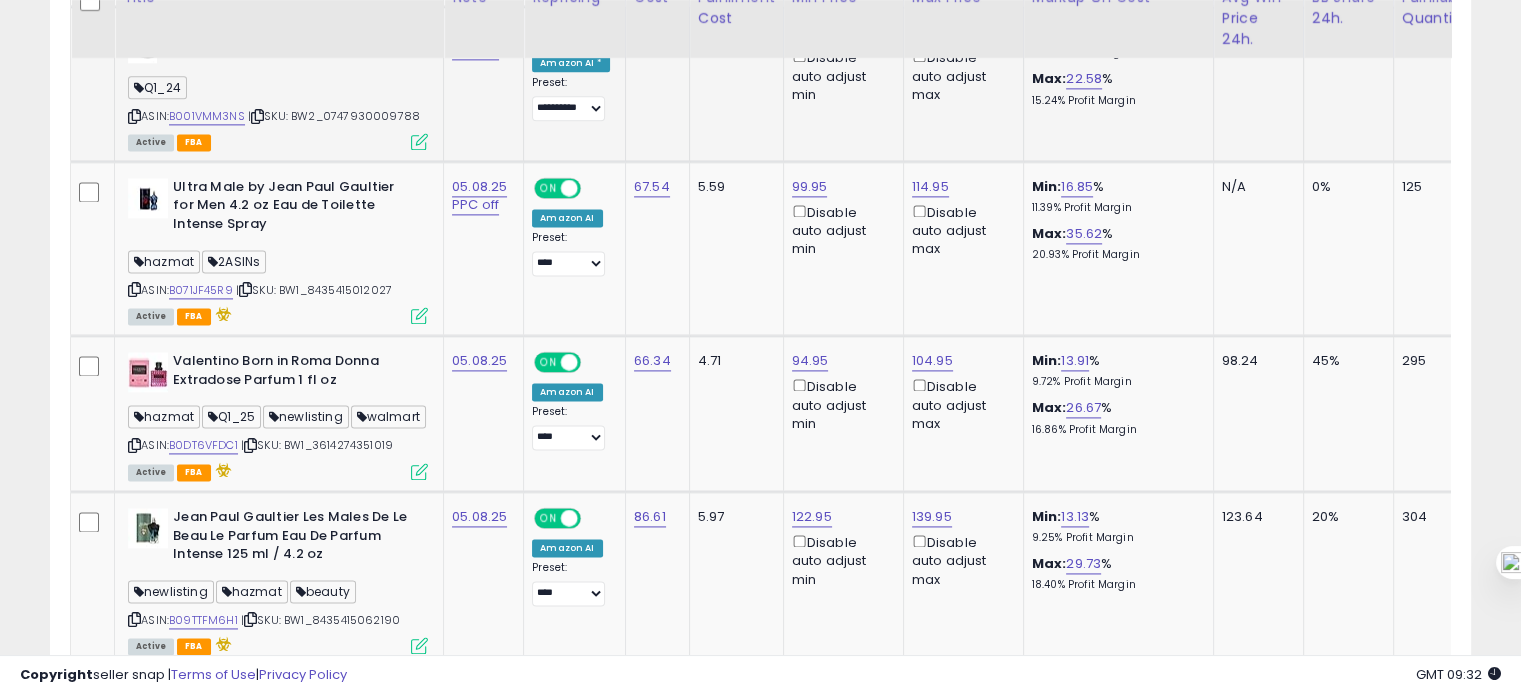 scroll, scrollTop: 2730, scrollLeft: 0, axis: vertical 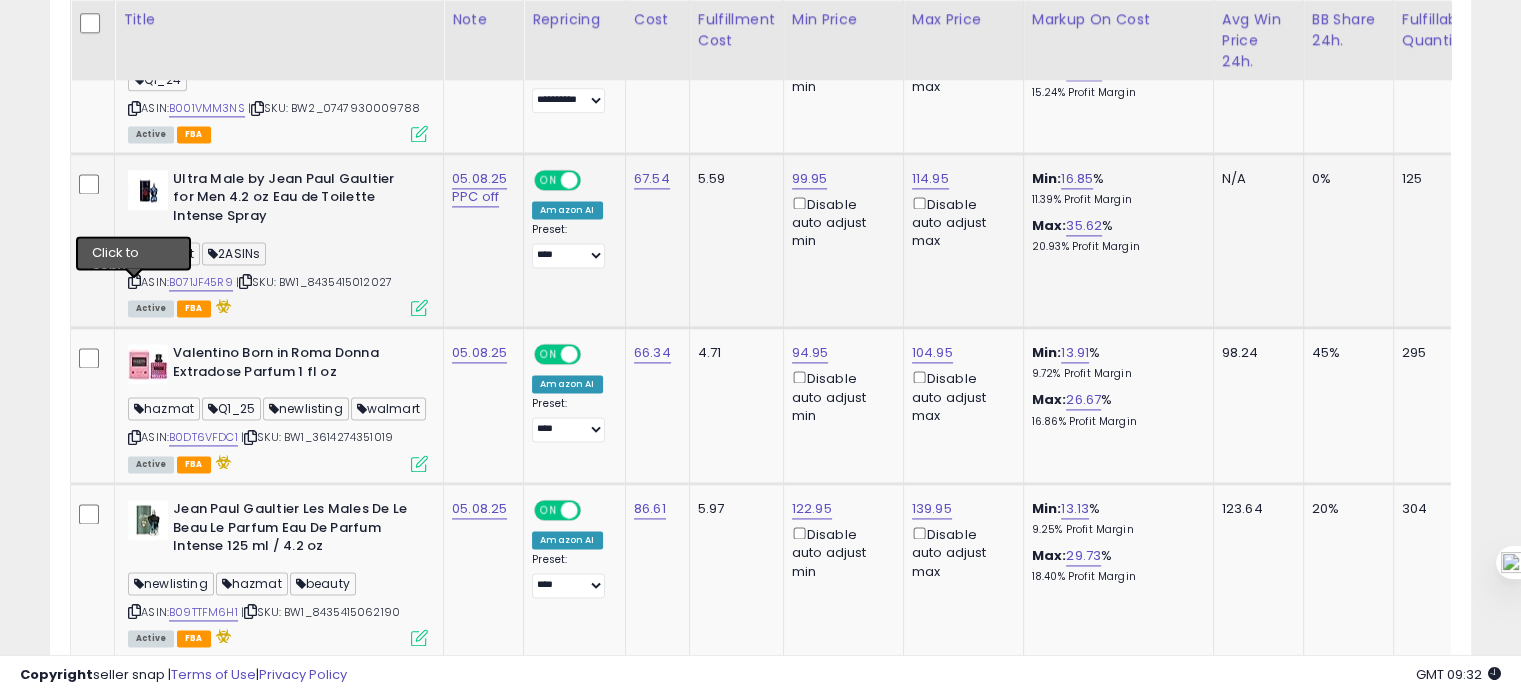 click at bounding box center [134, 281] 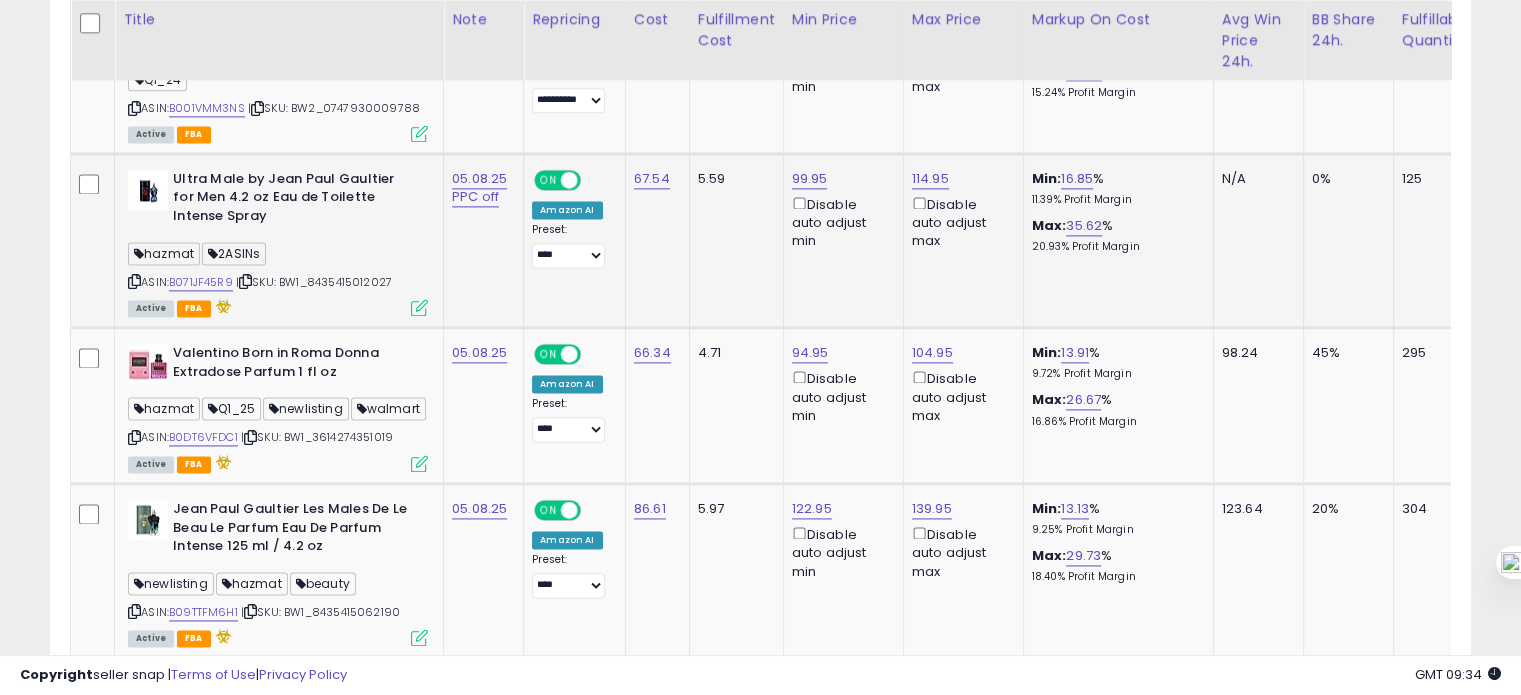 click on "ASIN:  B071JF45R9    |   SKU: BW1_8435415012027 Active FBA" at bounding box center (278, 242) 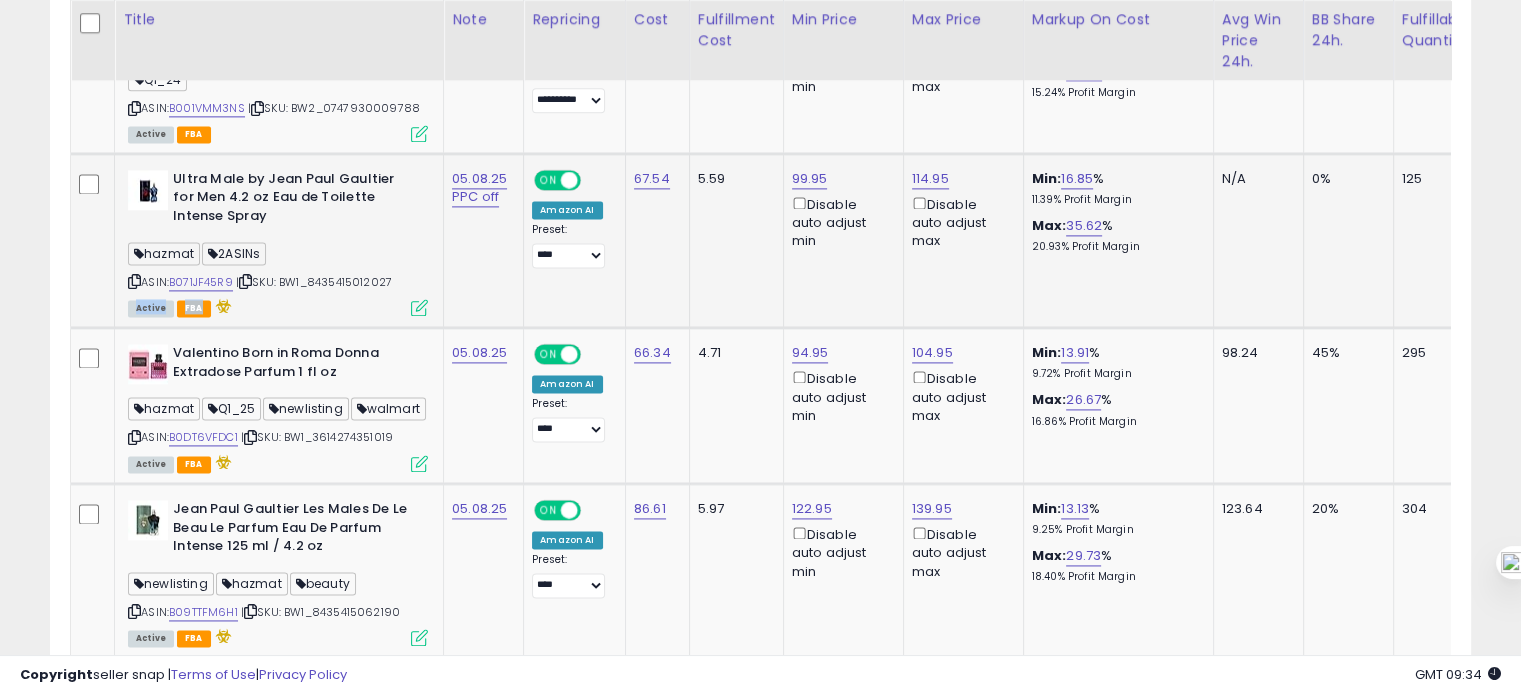 click on "ASIN:  B071JF45R9    |   SKU: BW1_8435415012027 Active FBA" at bounding box center [278, 242] 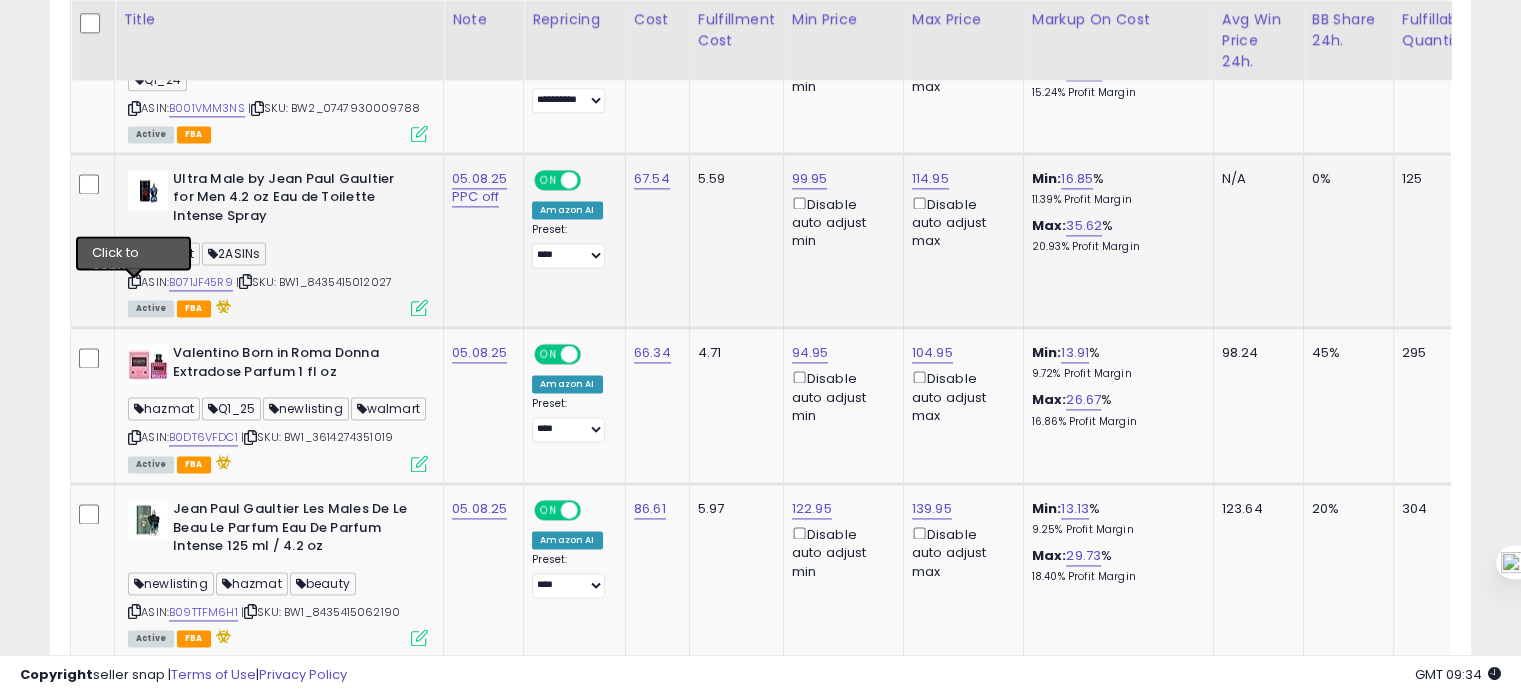 click at bounding box center (134, 281) 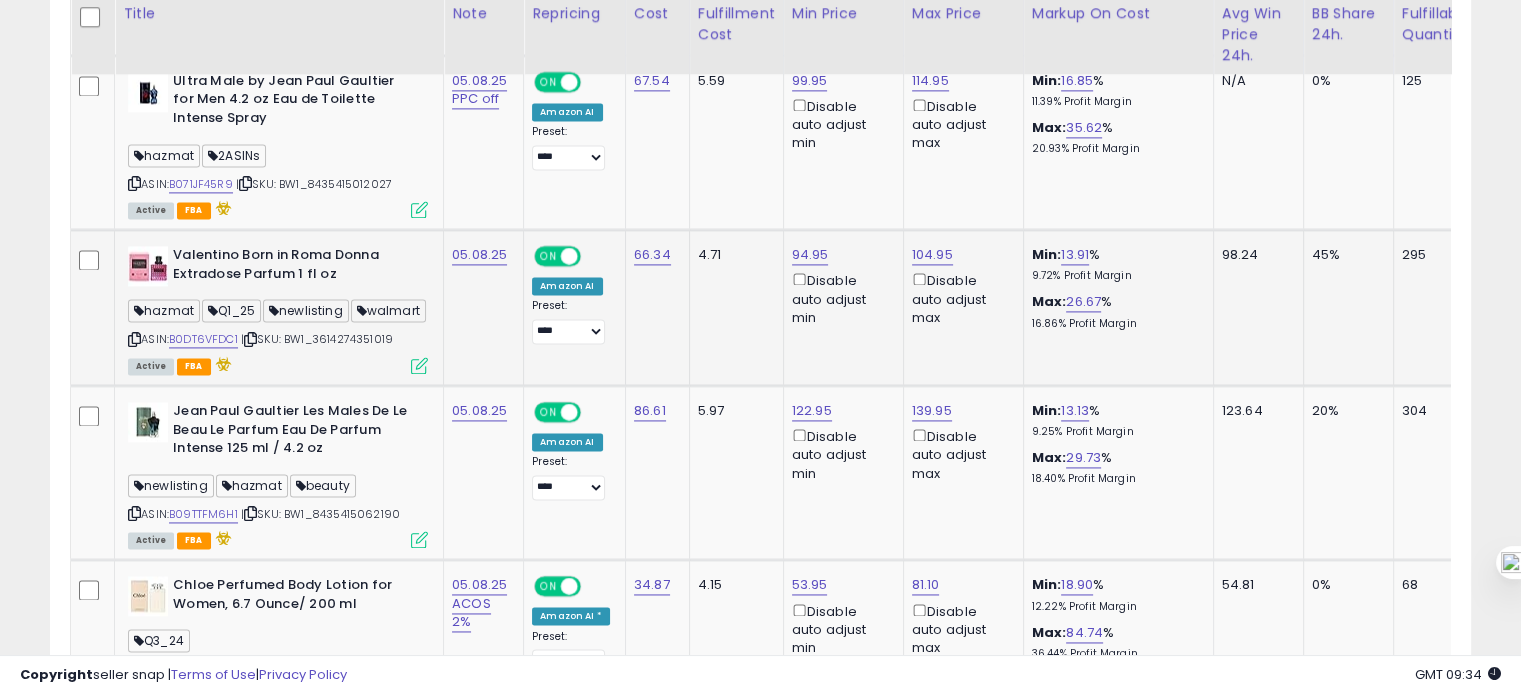 scroll, scrollTop: 2832, scrollLeft: 0, axis: vertical 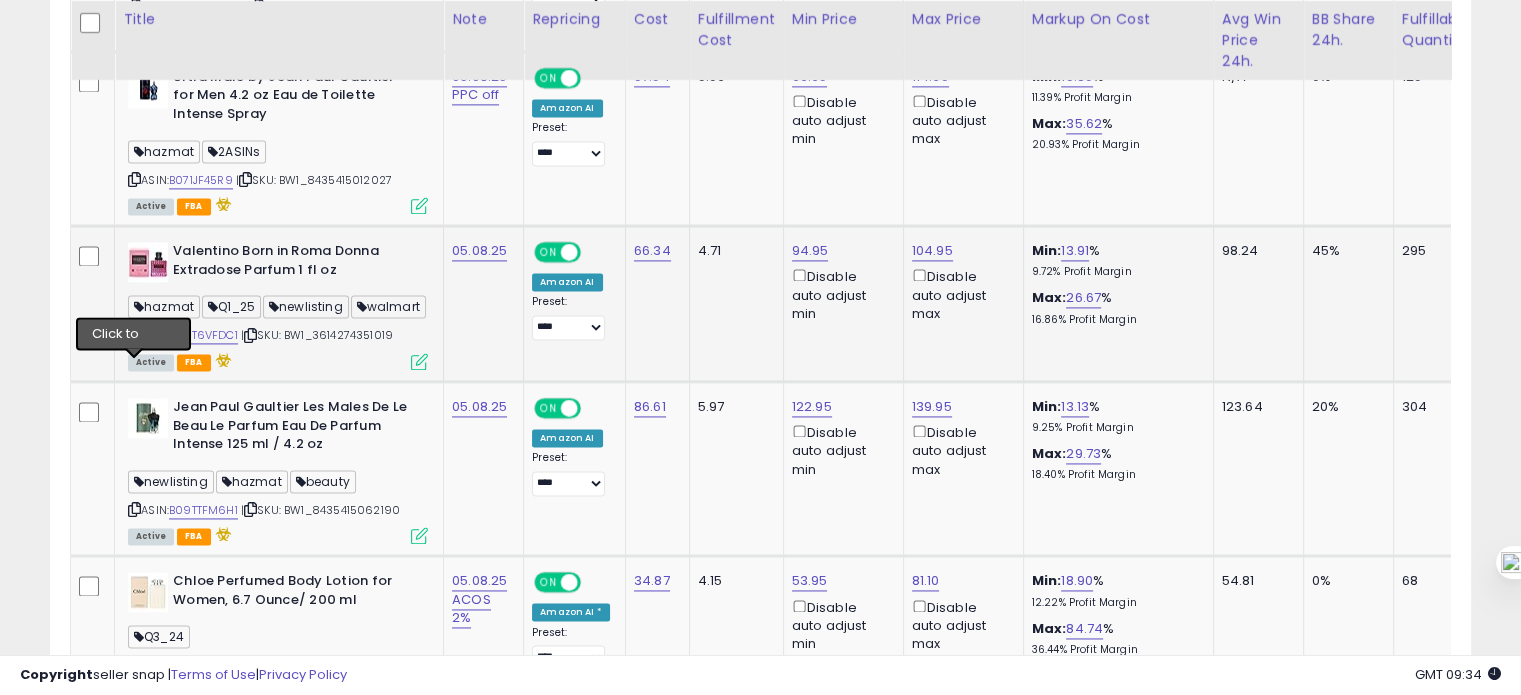 click at bounding box center [134, 335] 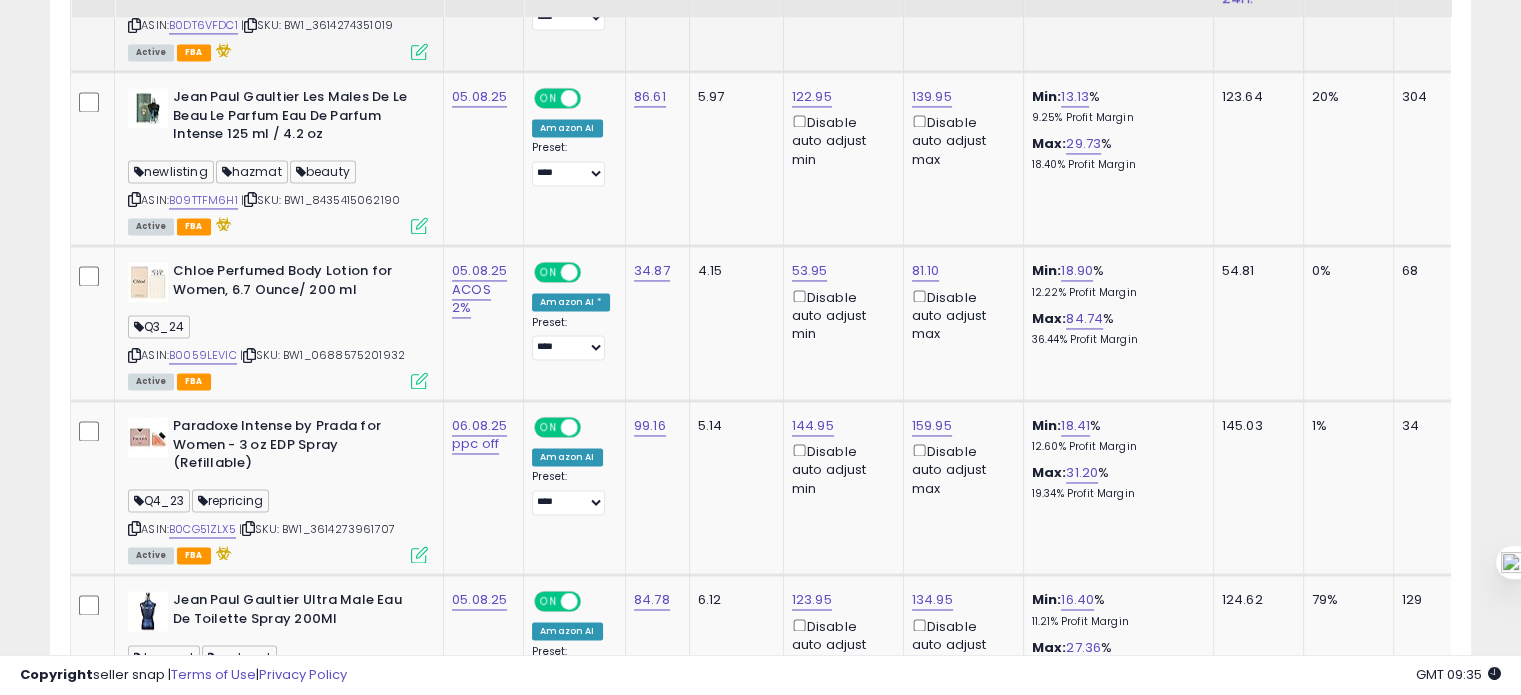 scroll, scrollTop: 3150, scrollLeft: 0, axis: vertical 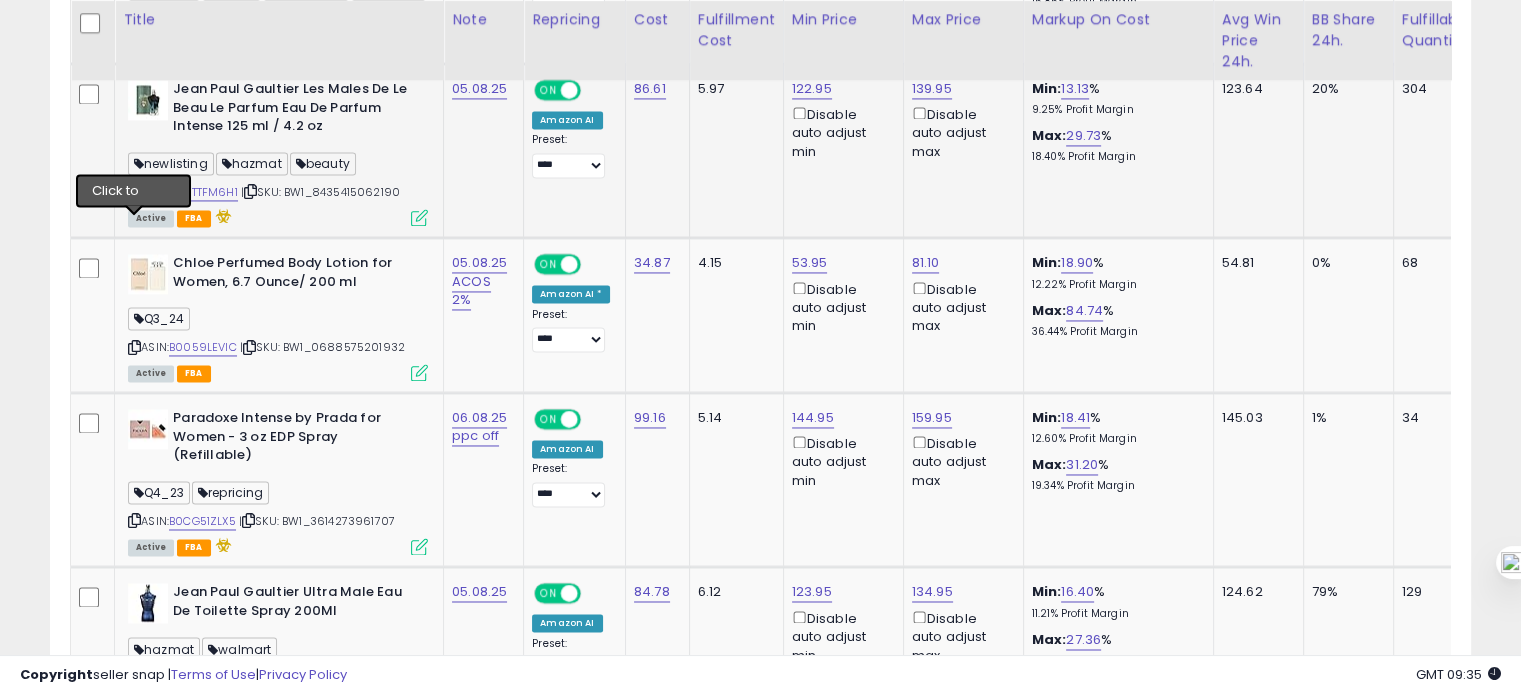 click at bounding box center [134, 191] 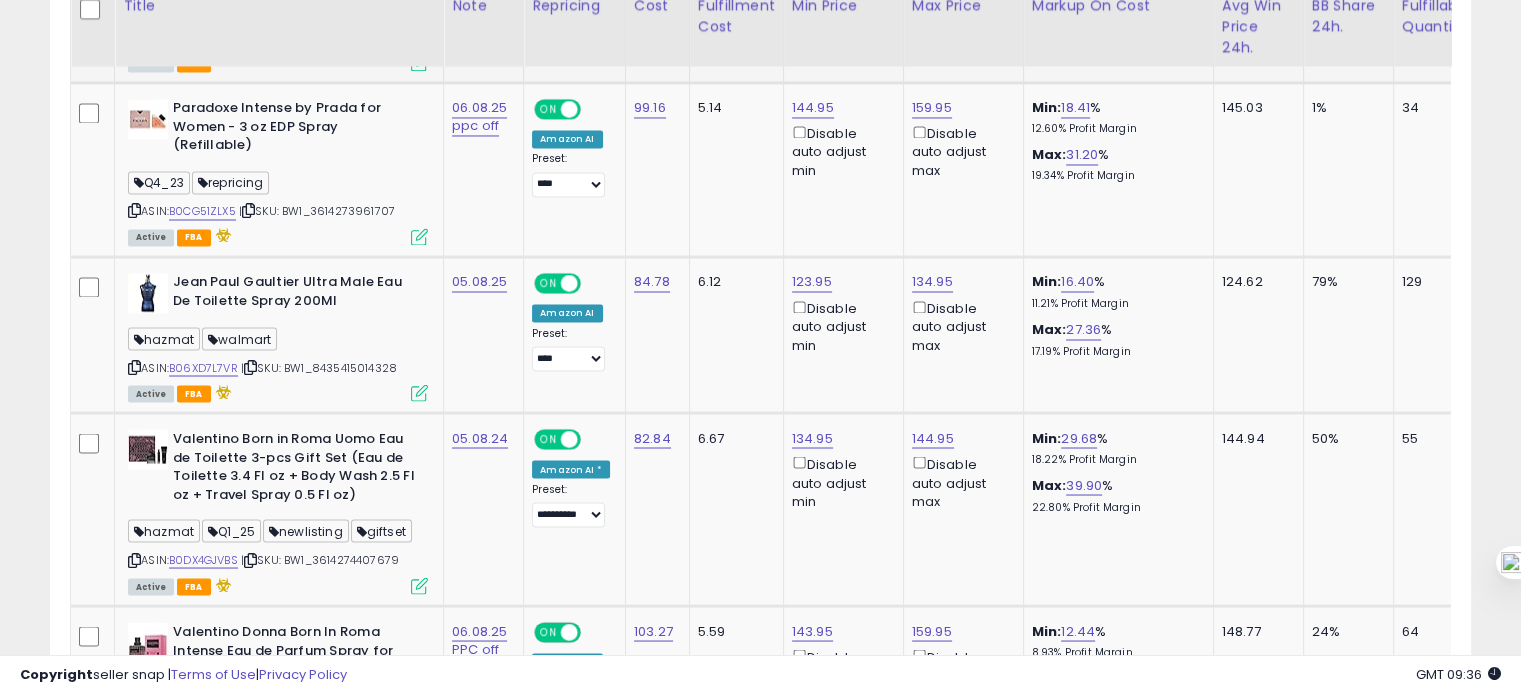 scroll, scrollTop: 3467, scrollLeft: 0, axis: vertical 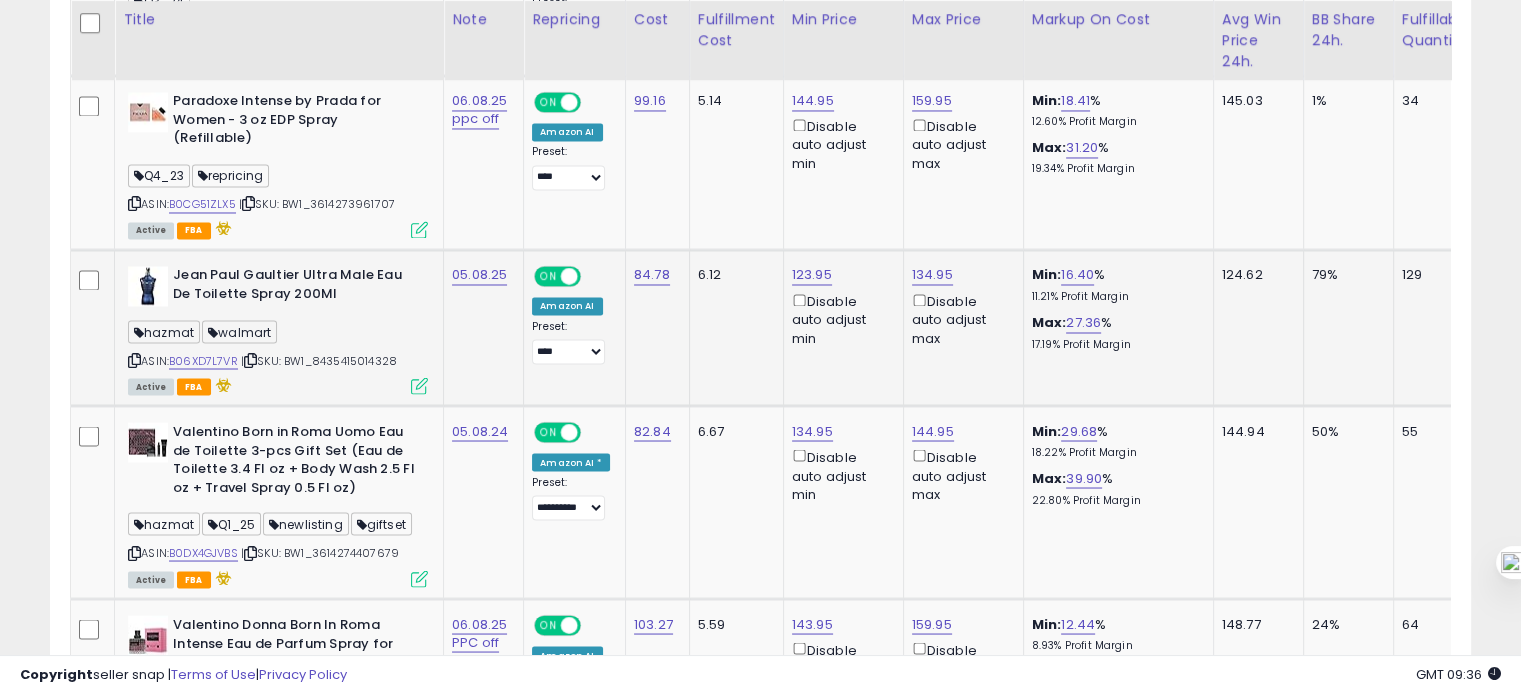 click at bounding box center [134, 359] 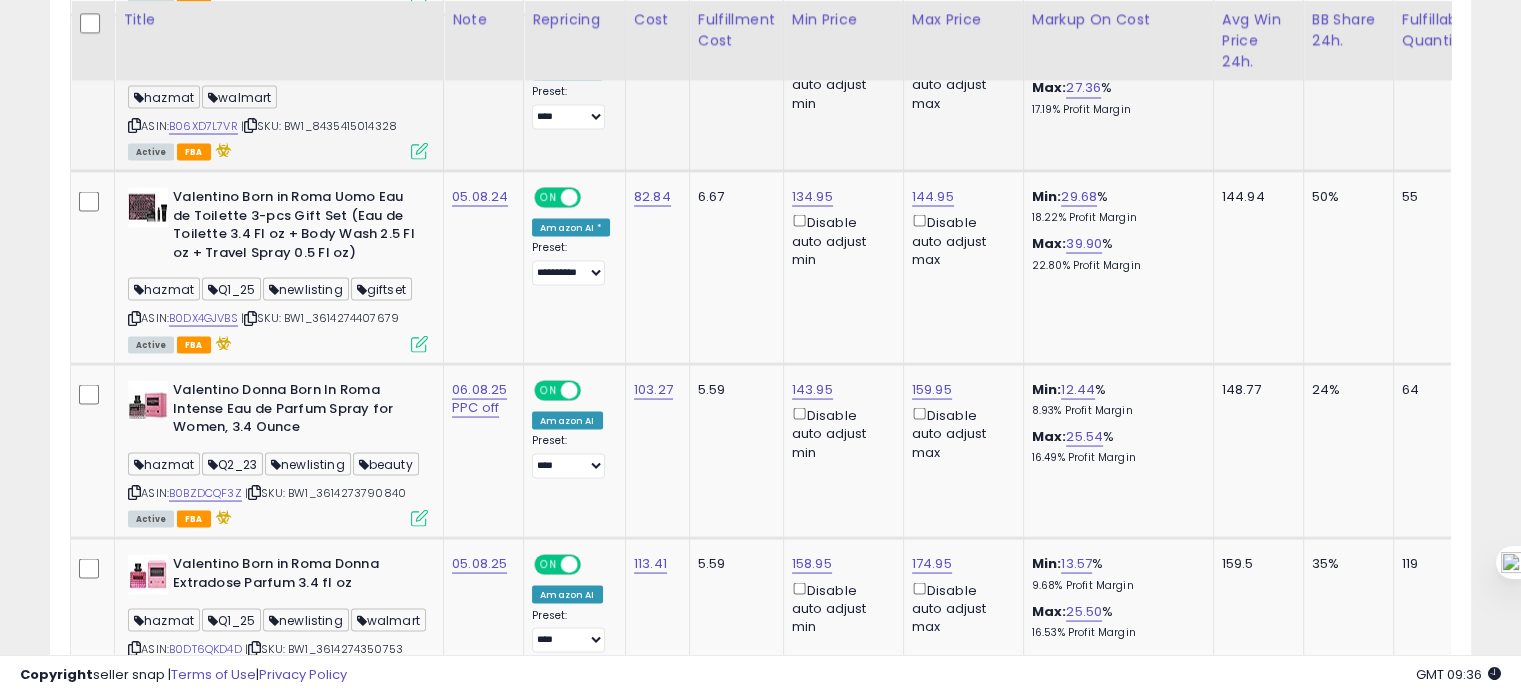 scroll, scrollTop: 3703, scrollLeft: 0, axis: vertical 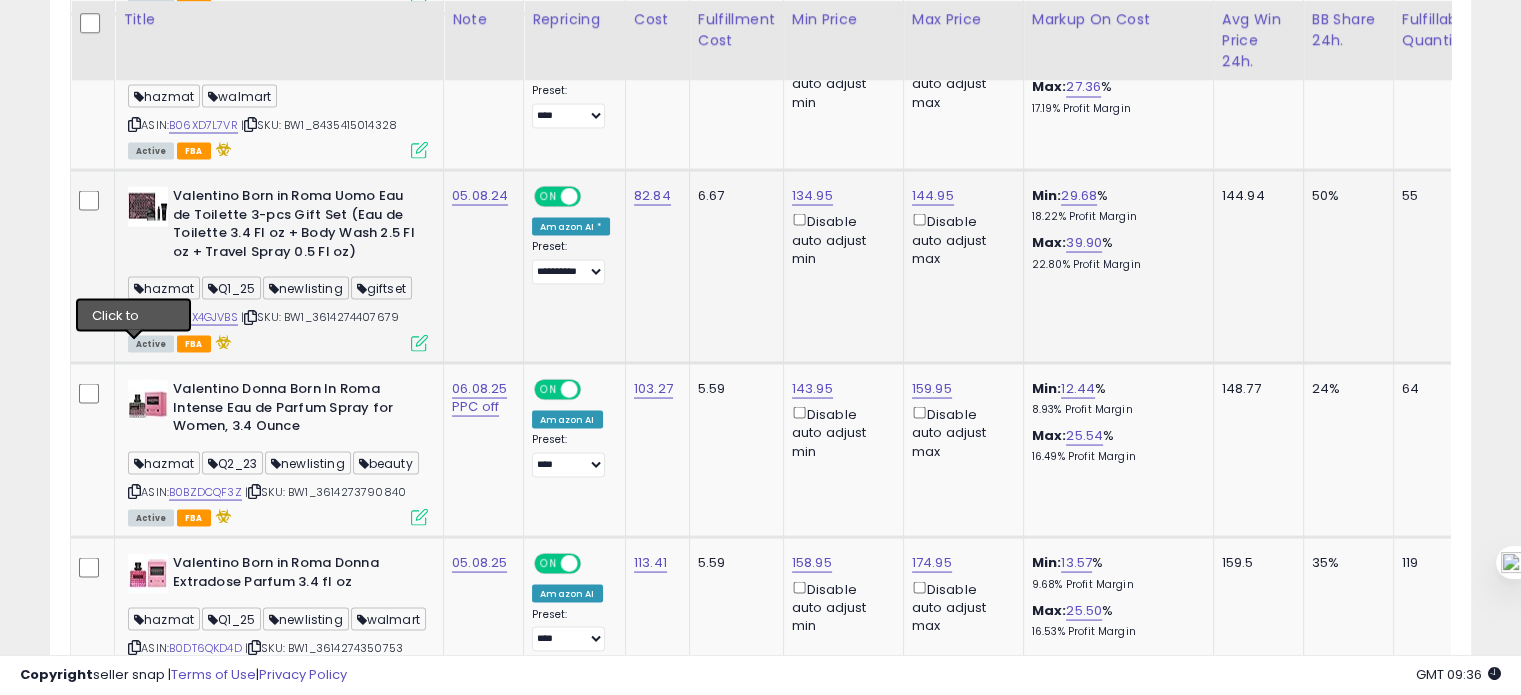 click at bounding box center [134, 316] 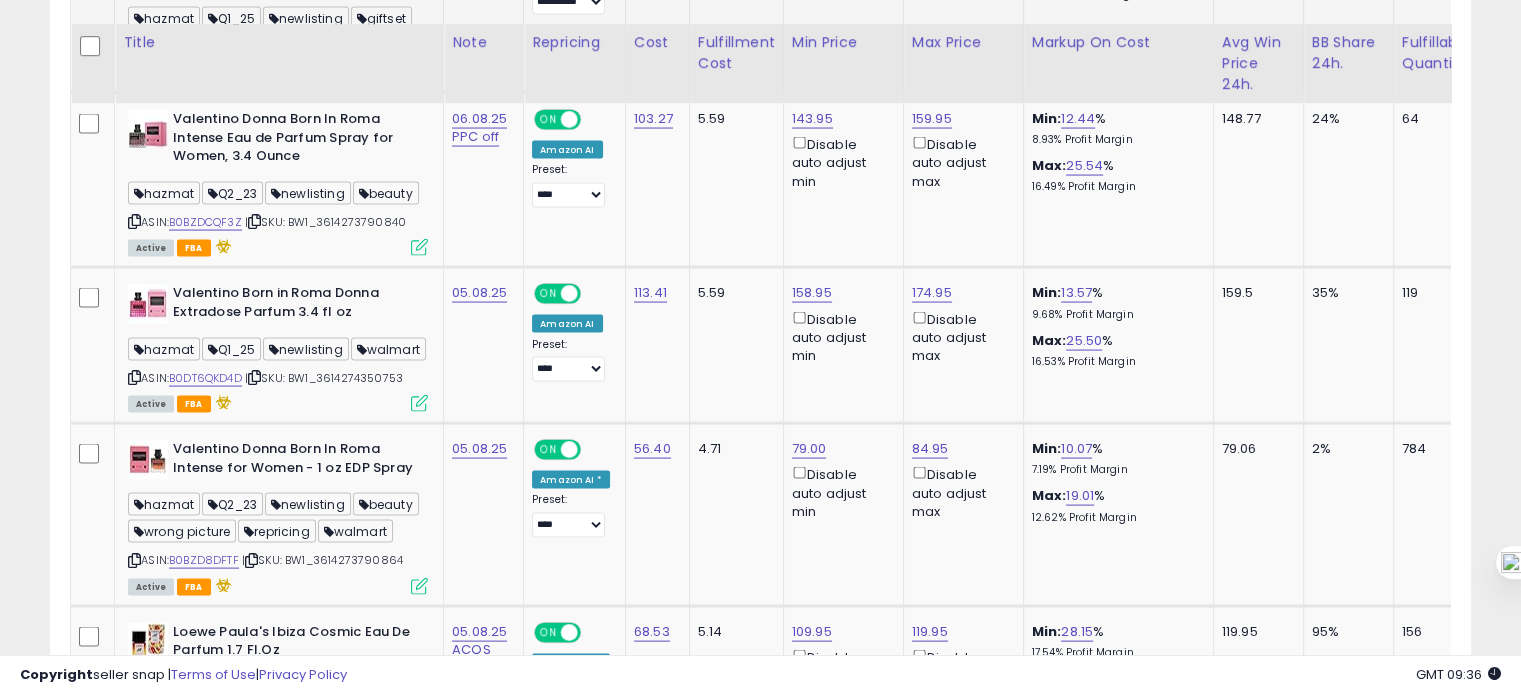 scroll, scrollTop: 3999, scrollLeft: 0, axis: vertical 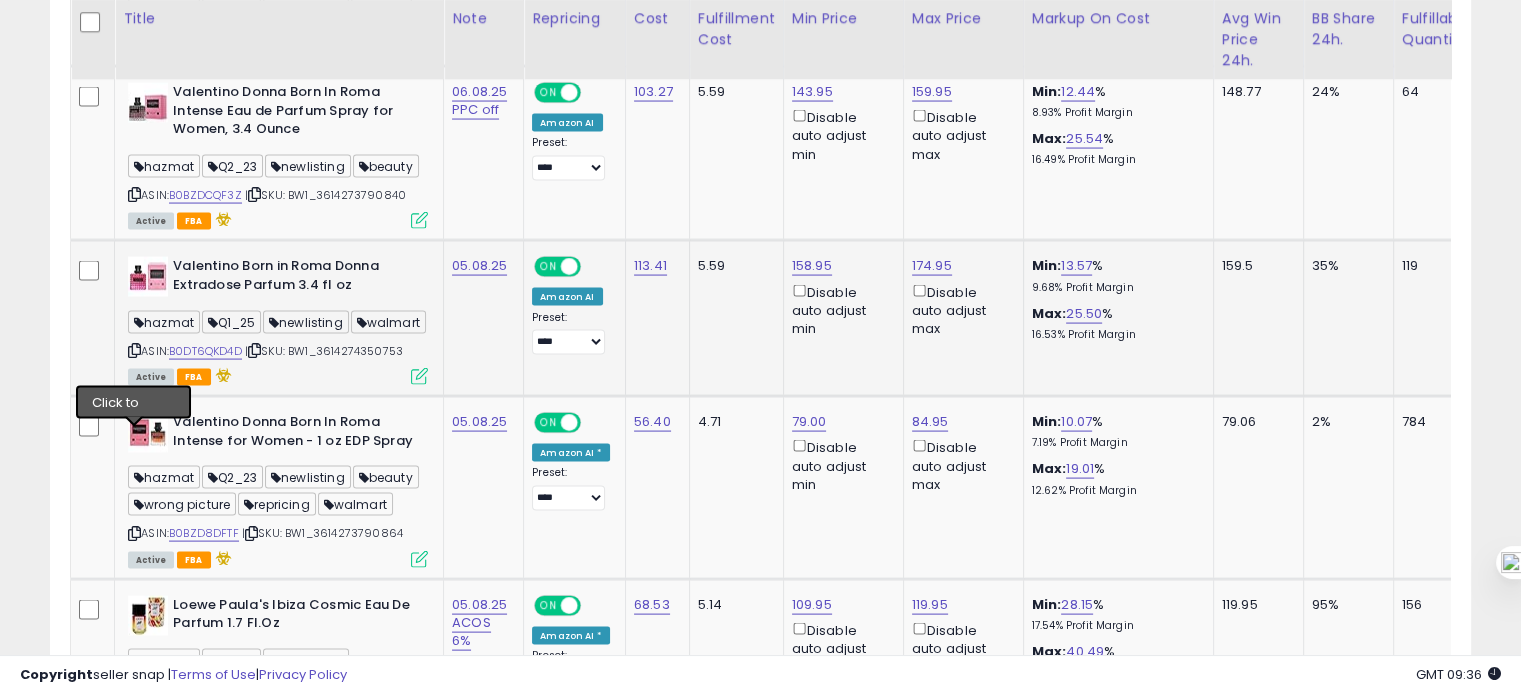 click at bounding box center (134, 350) 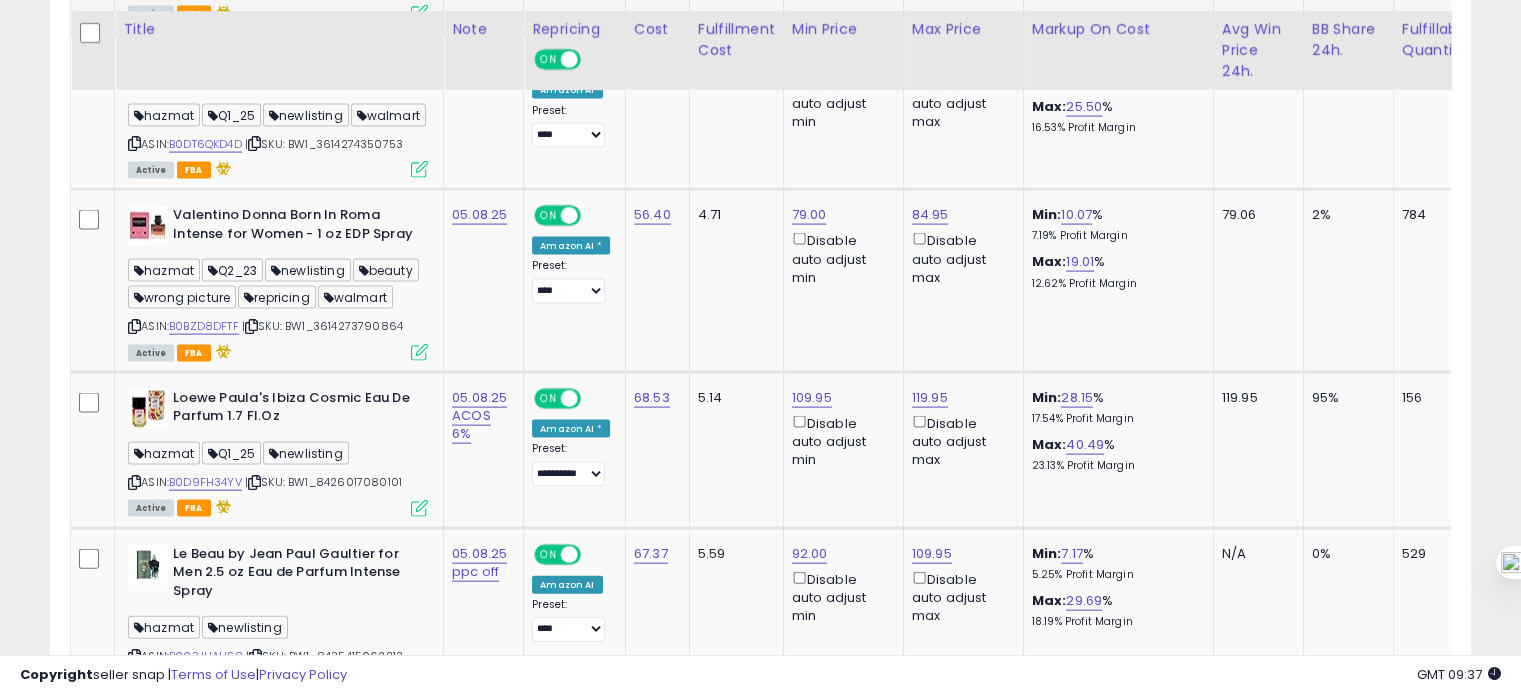 scroll, scrollTop: 4218, scrollLeft: 0, axis: vertical 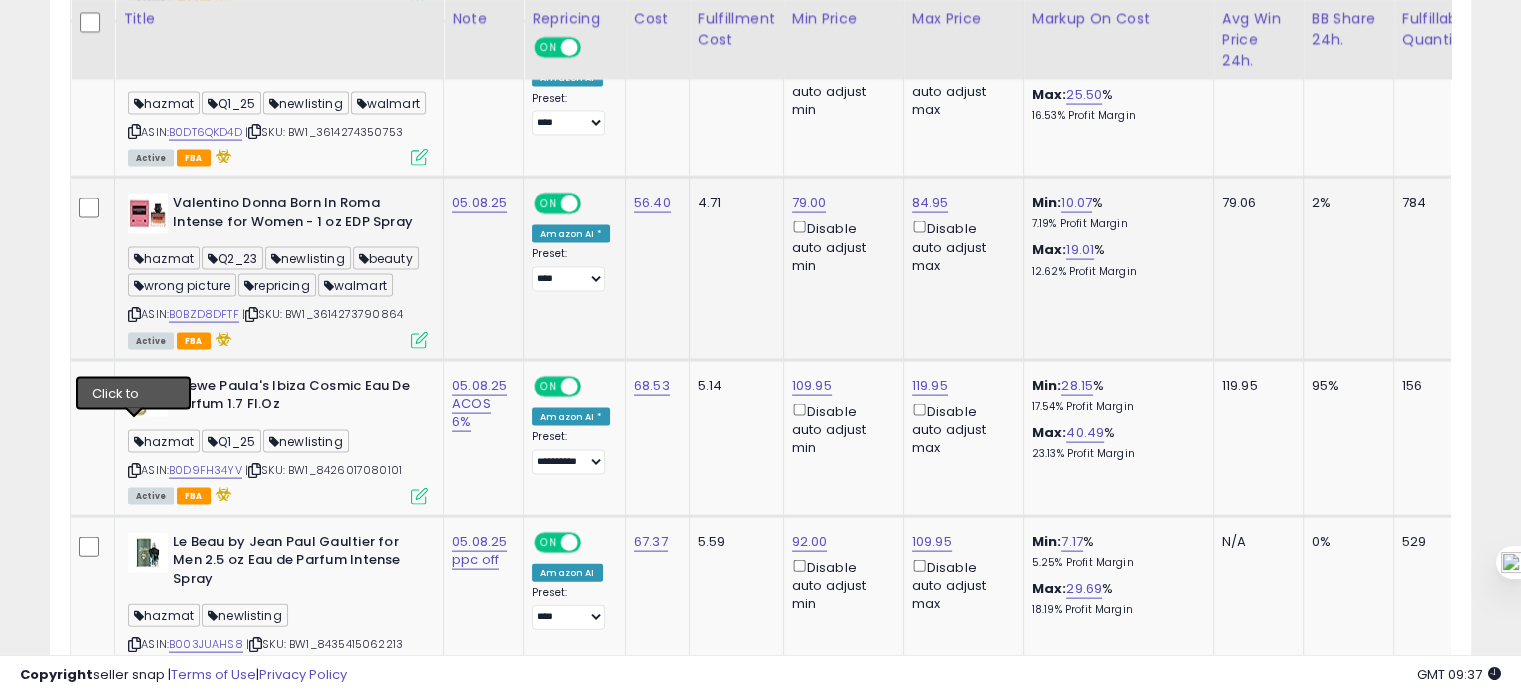 click at bounding box center (134, 314) 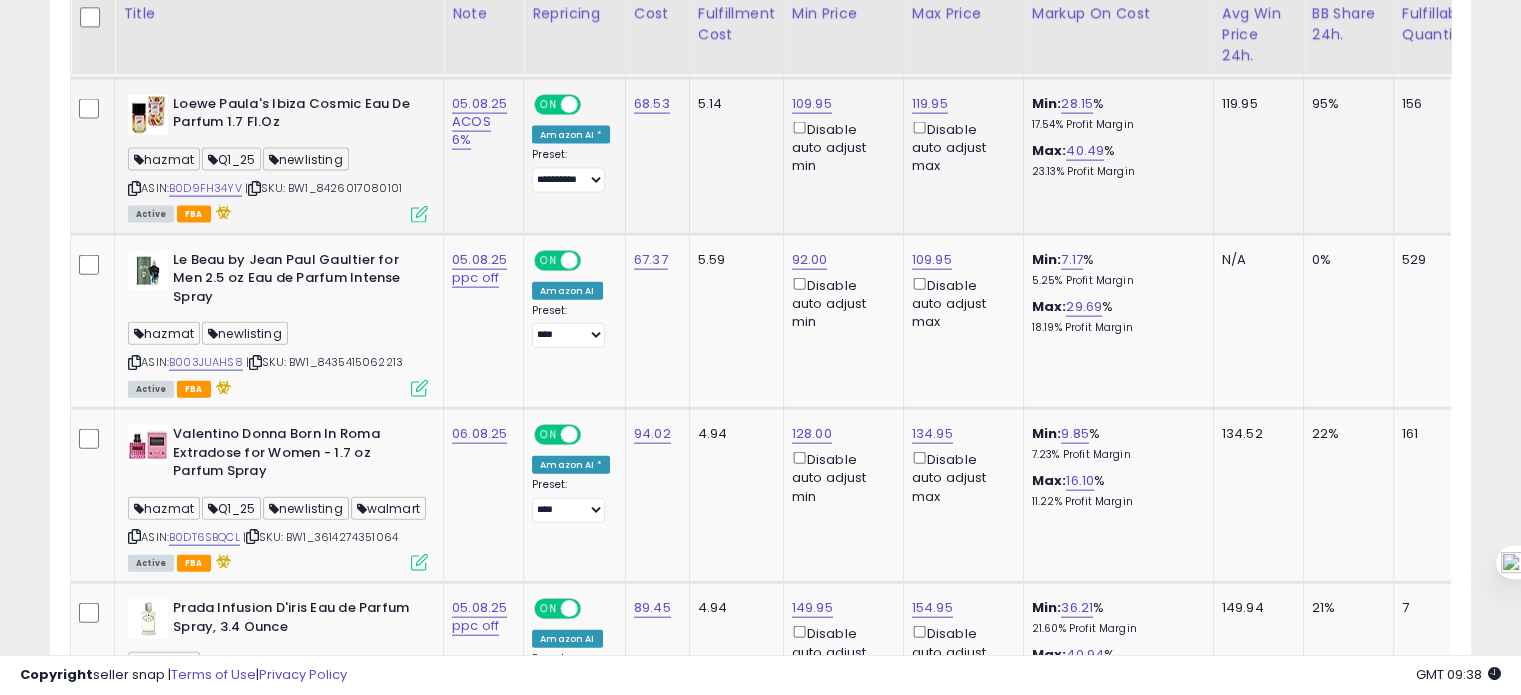 scroll, scrollTop: 4502, scrollLeft: 0, axis: vertical 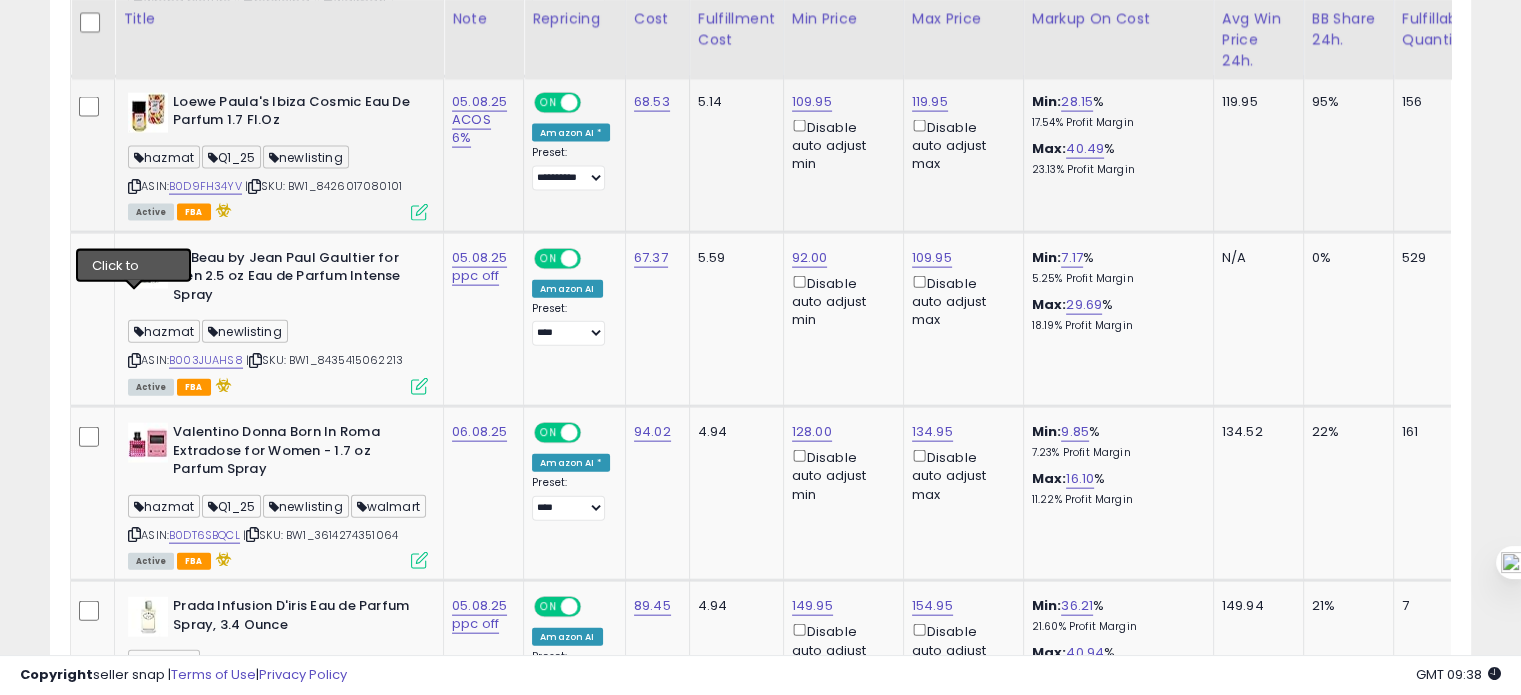 click at bounding box center (134, 186) 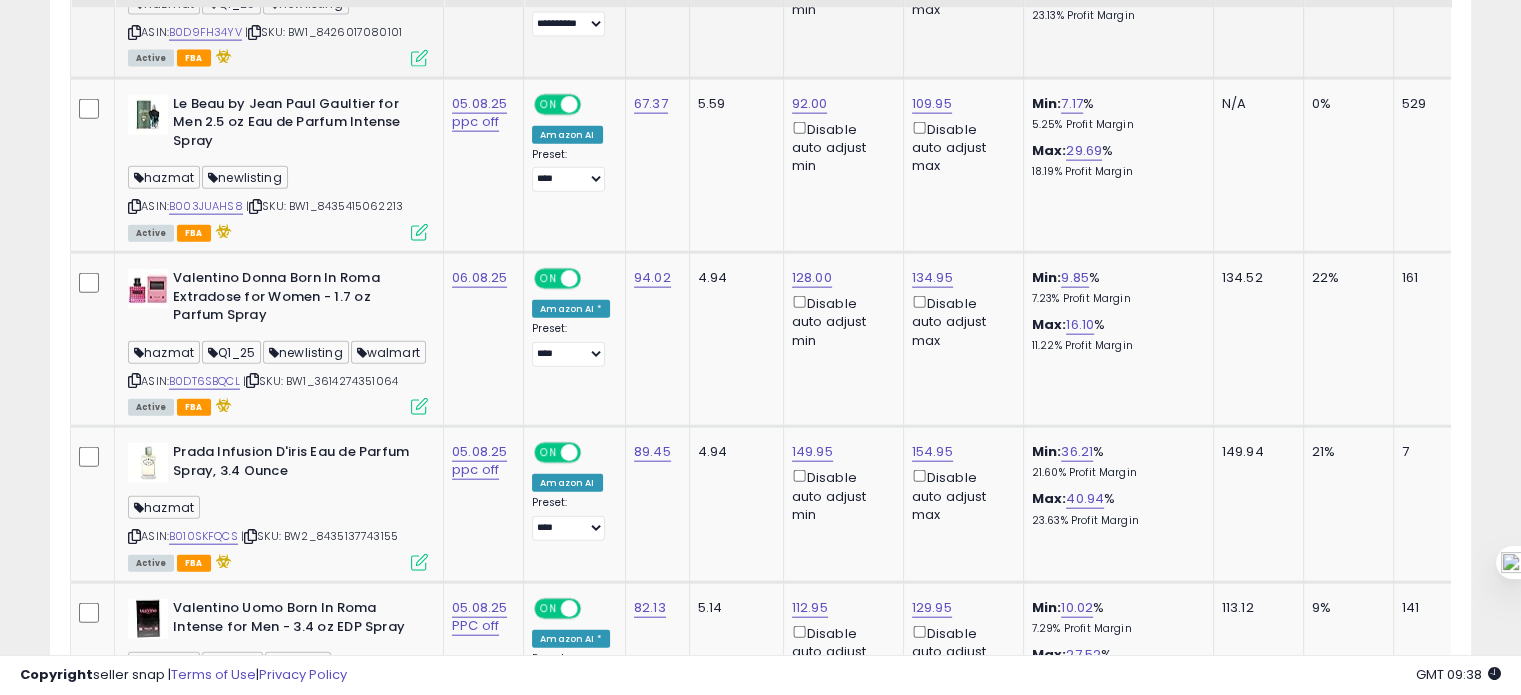scroll, scrollTop: 4679, scrollLeft: 0, axis: vertical 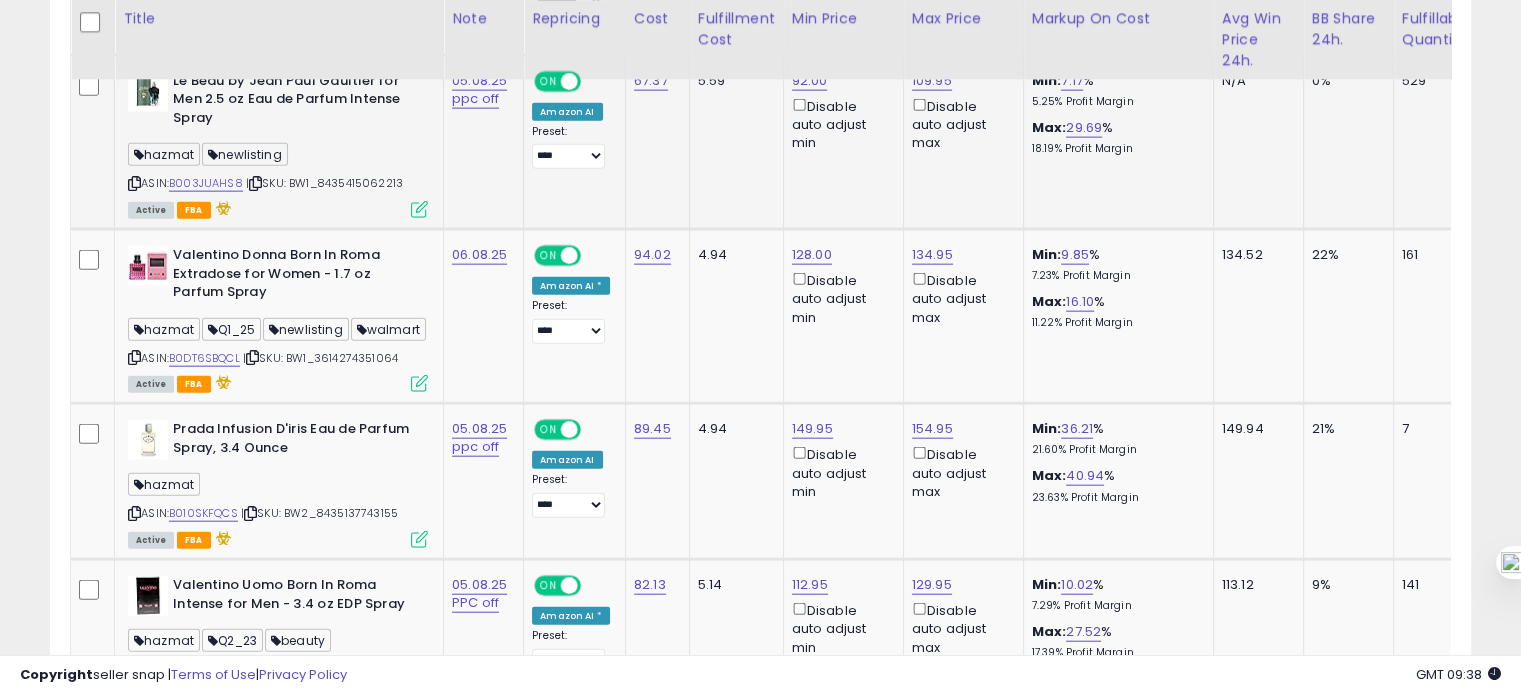 click at bounding box center (134, 183) 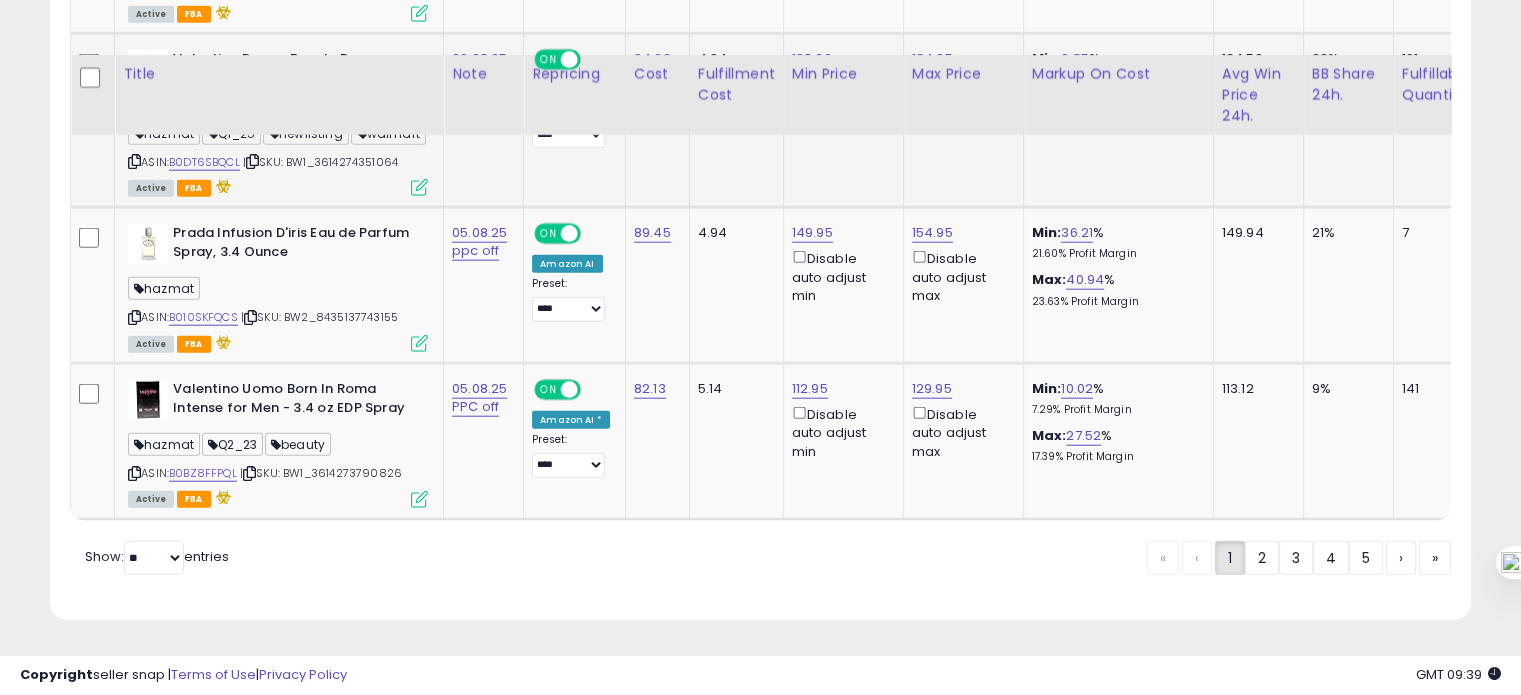 scroll, scrollTop: 4930, scrollLeft: 0, axis: vertical 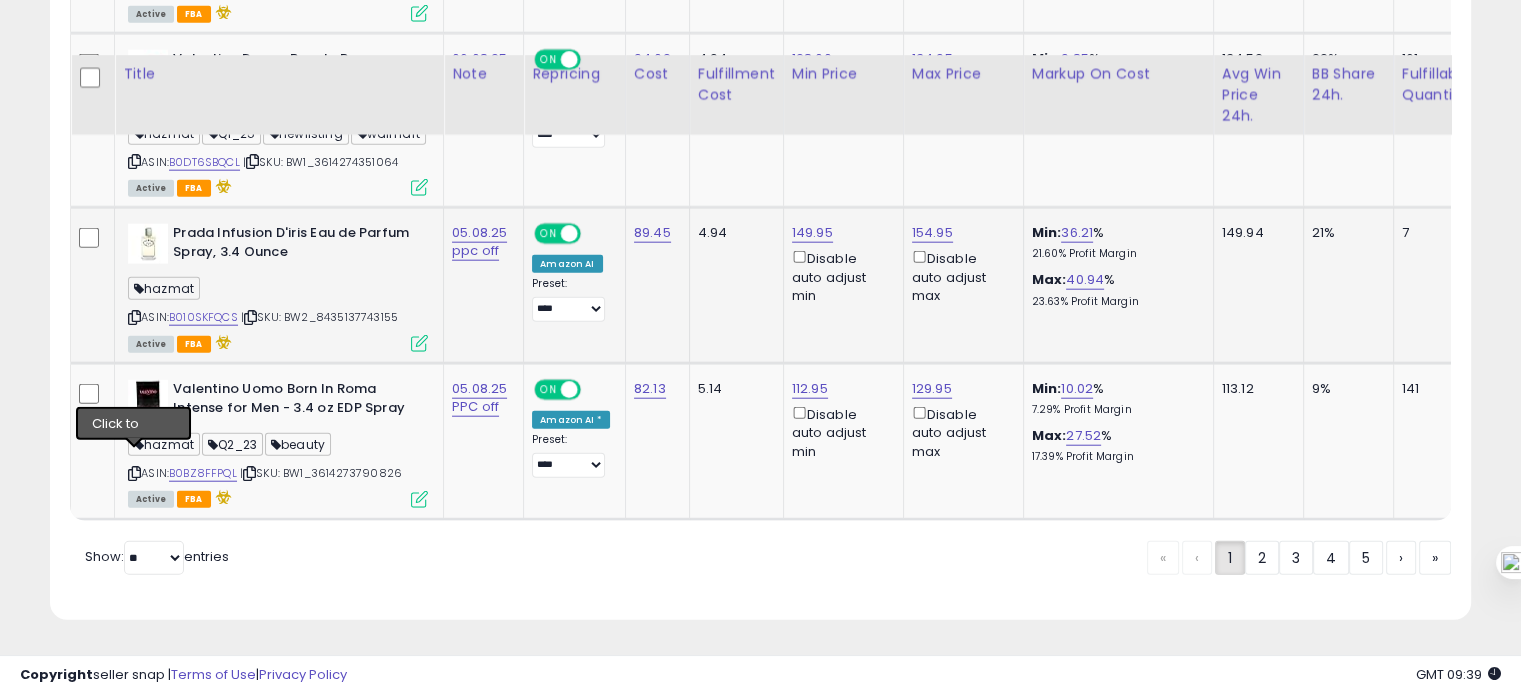 click at bounding box center (134, 317) 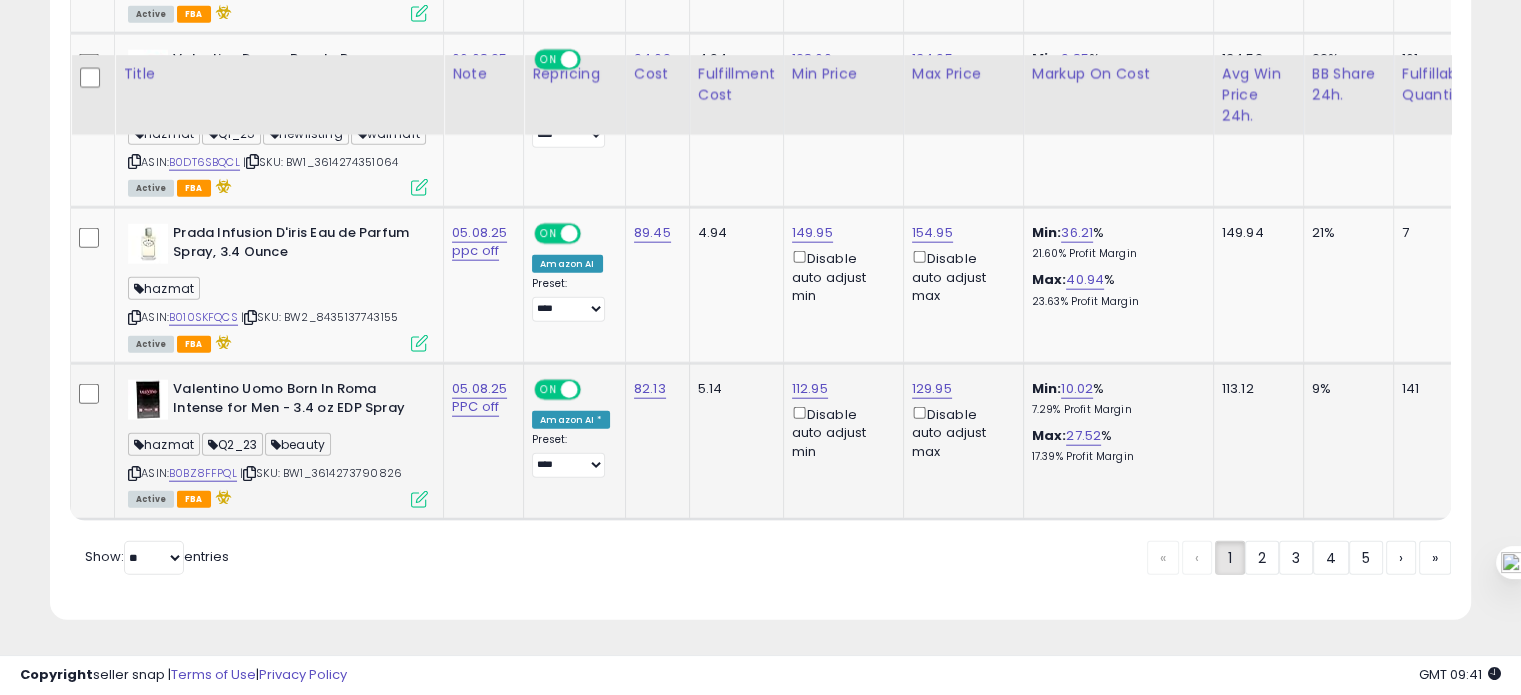 click on "ASIN:  B0BZ8FFPQL    |   SKU: BW1_3614273790826 Active FBA" at bounding box center [278, 443] 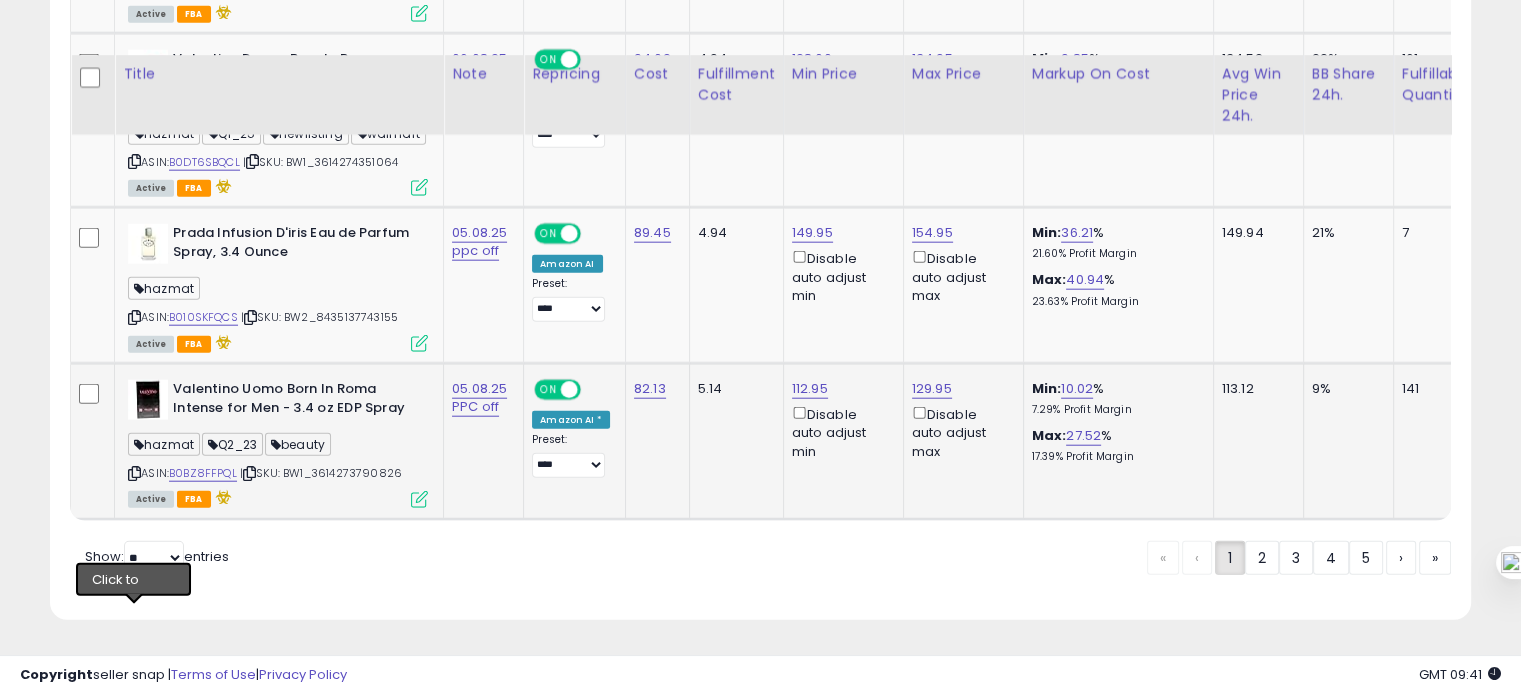 click at bounding box center [134, 473] 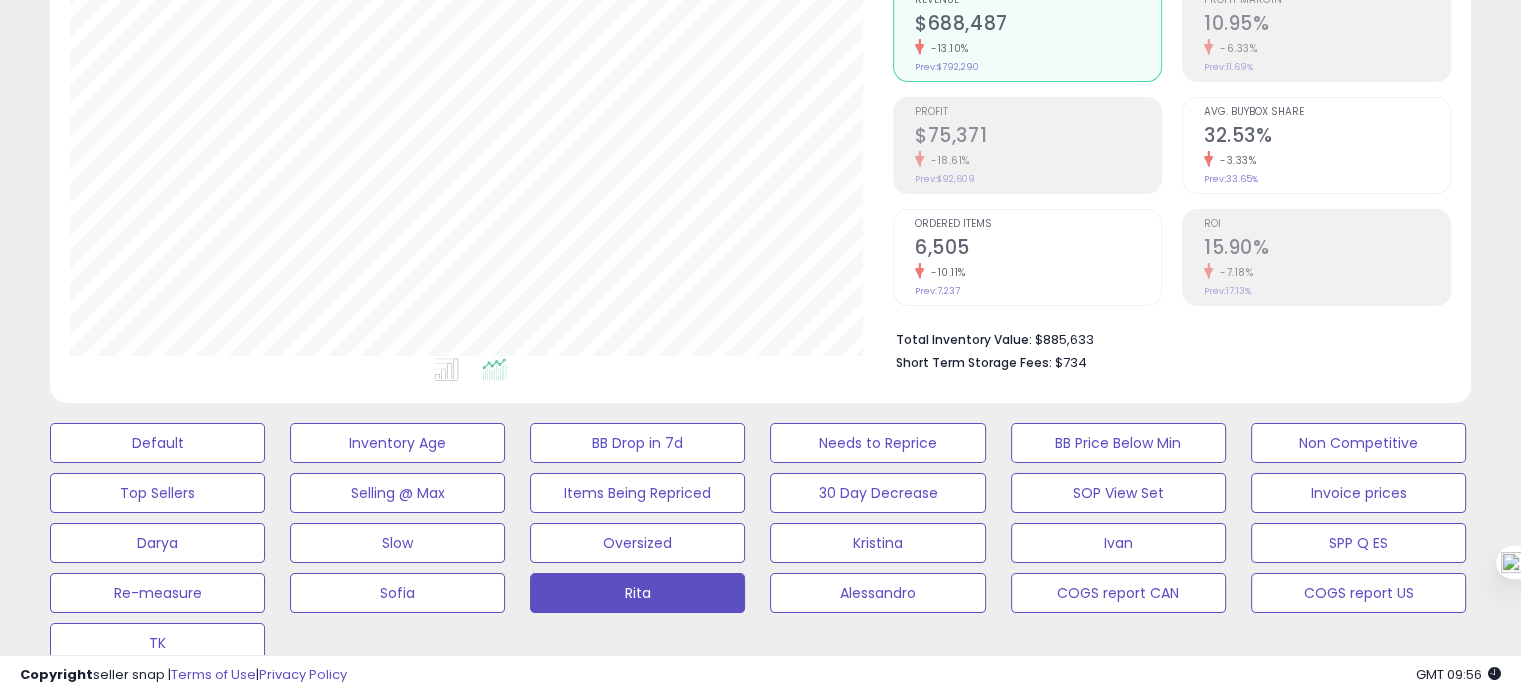 scroll, scrollTop: 0, scrollLeft: 0, axis: both 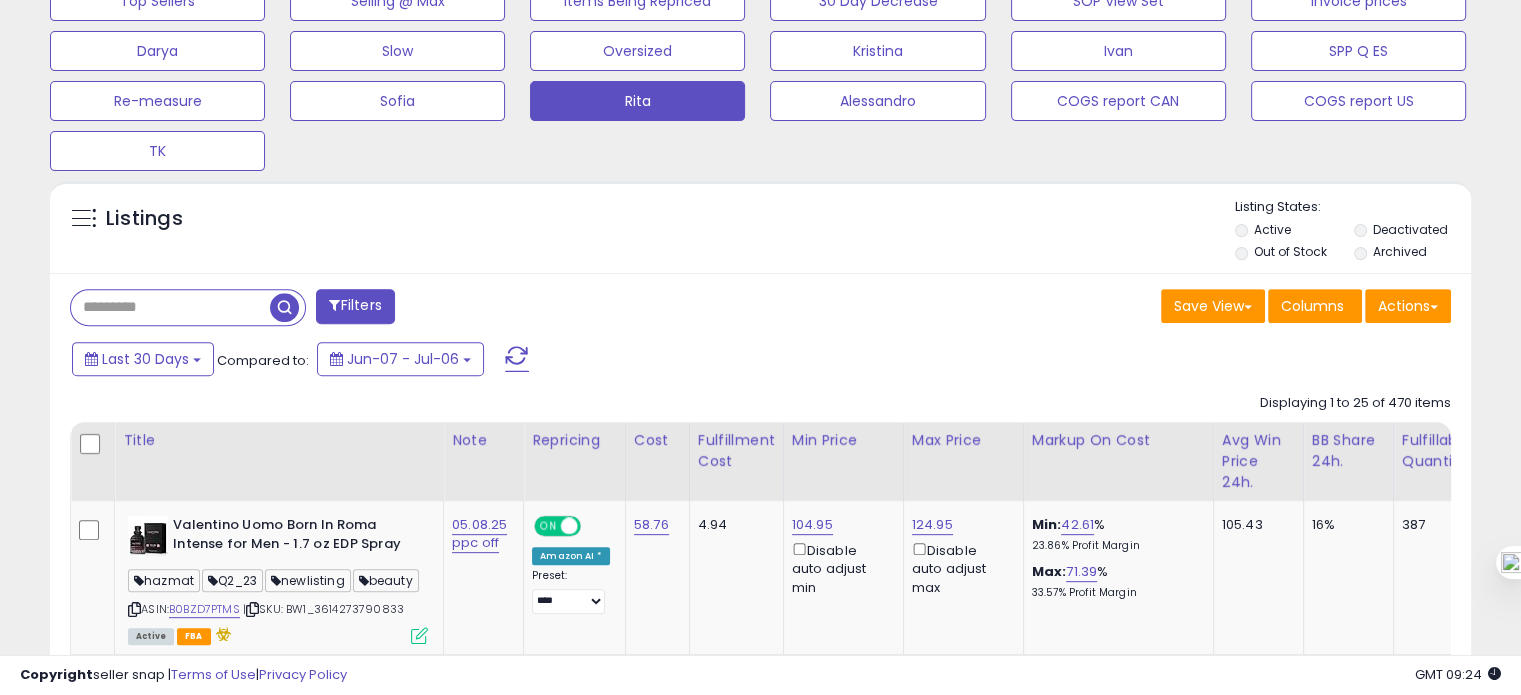 click at bounding box center [170, 307] 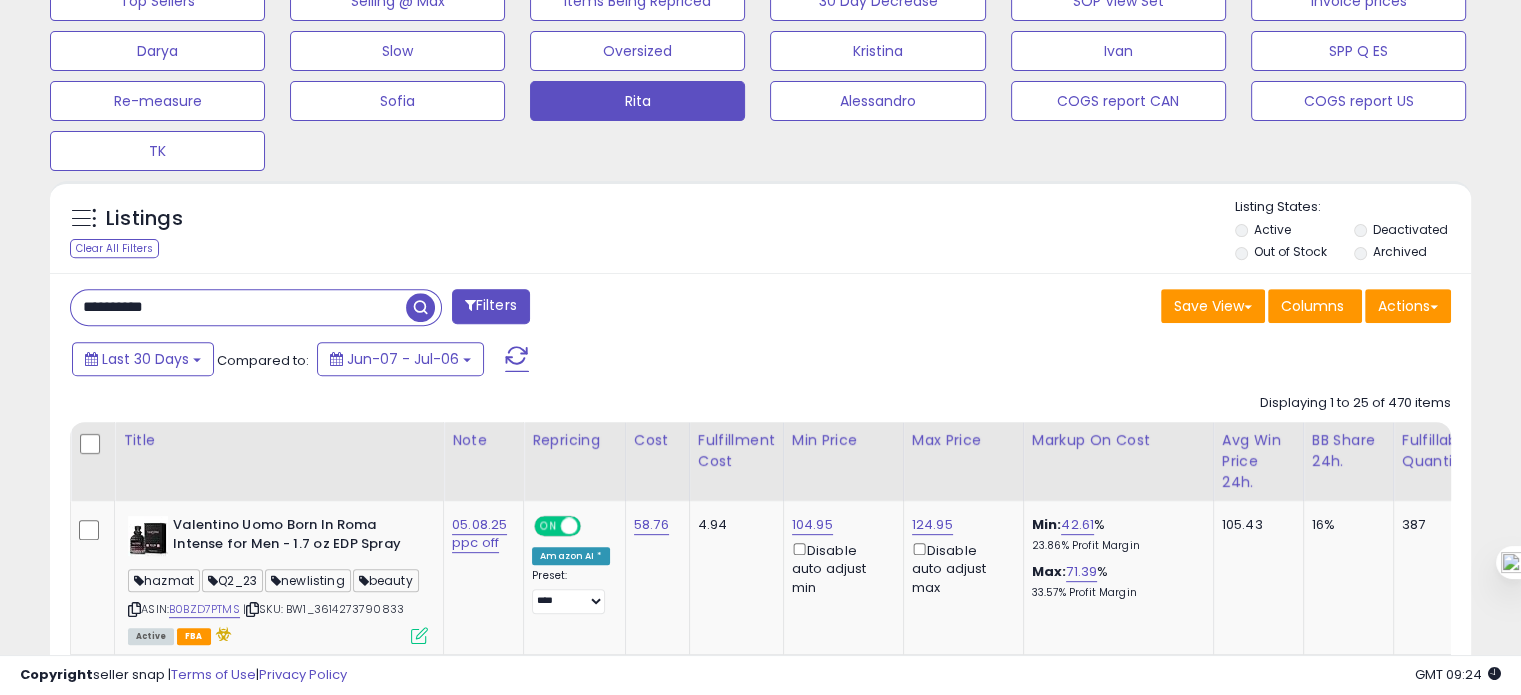 type on "**********" 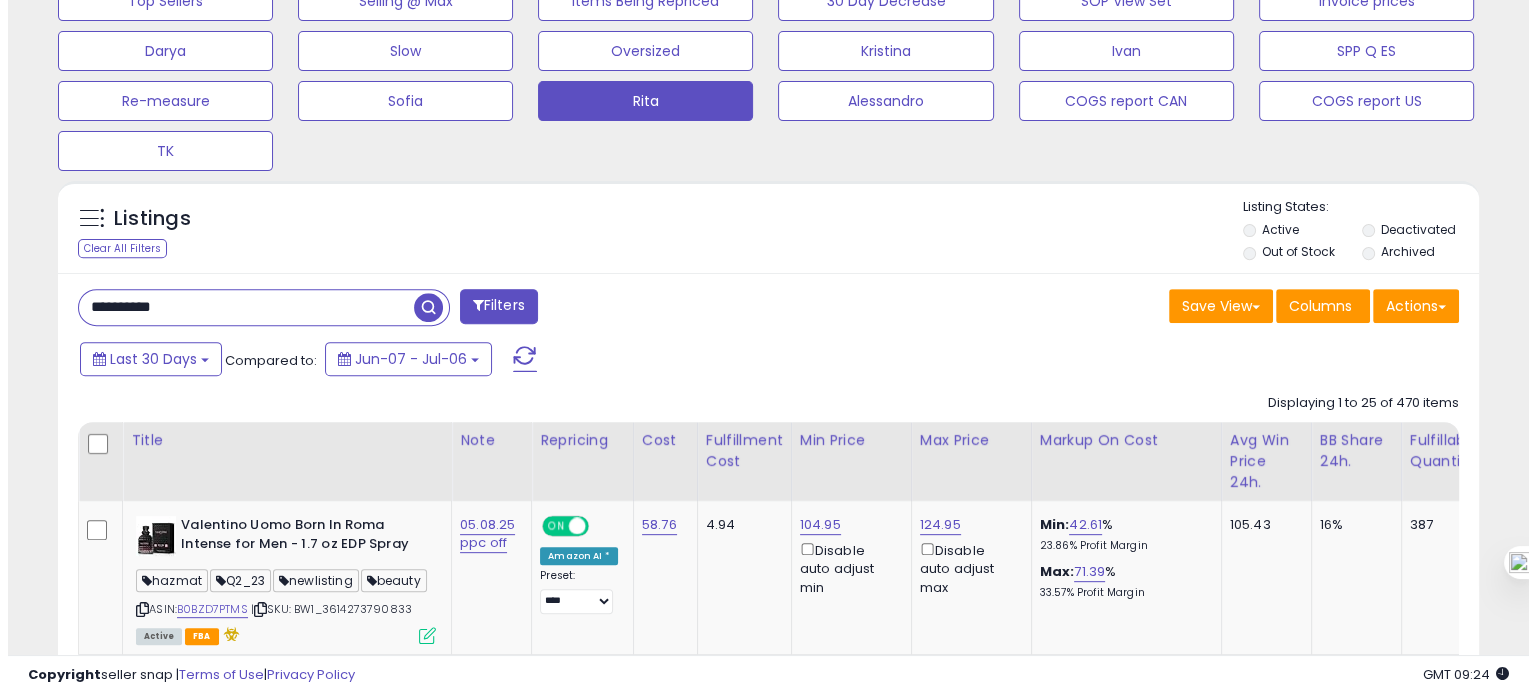 scroll, scrollTop: 693, scrollLeft: 0, axis: vertical 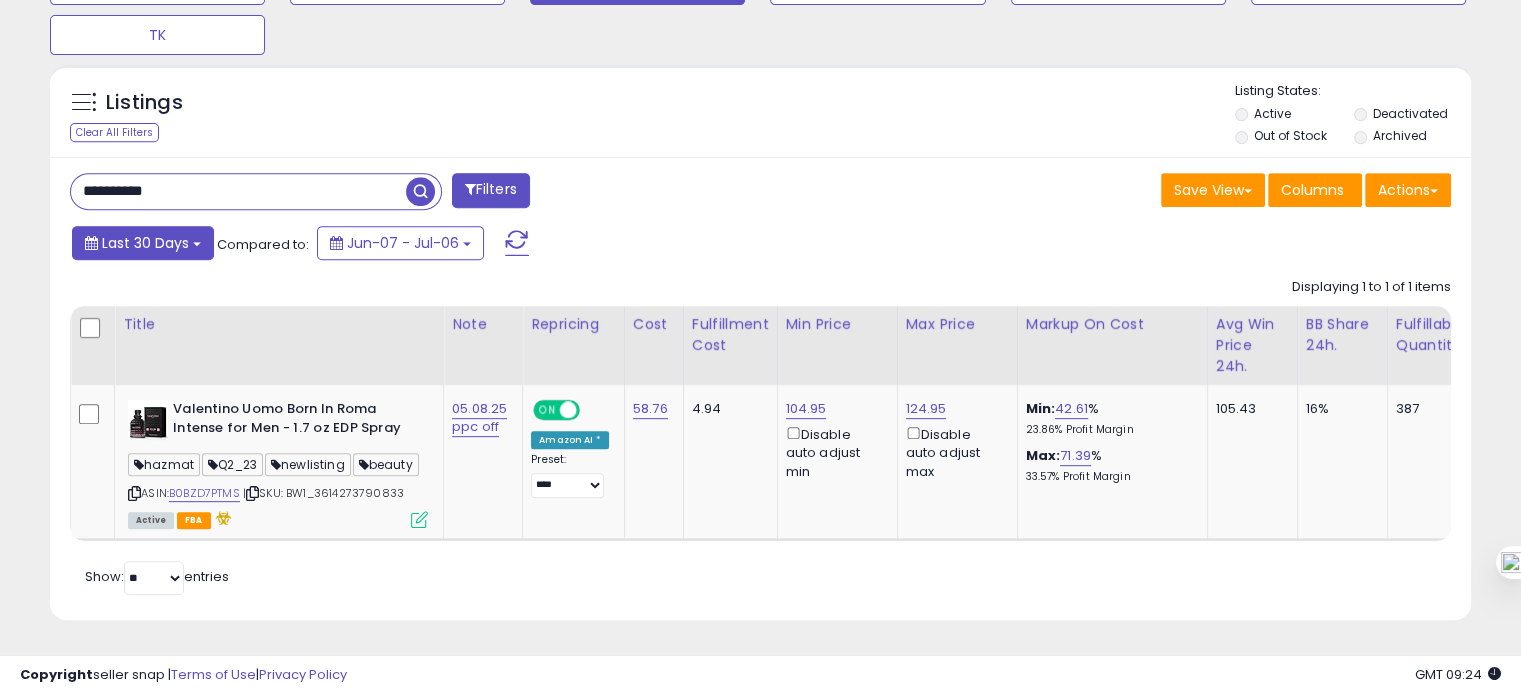 click on "Last 30 Days" at bounding box center [145, 243] 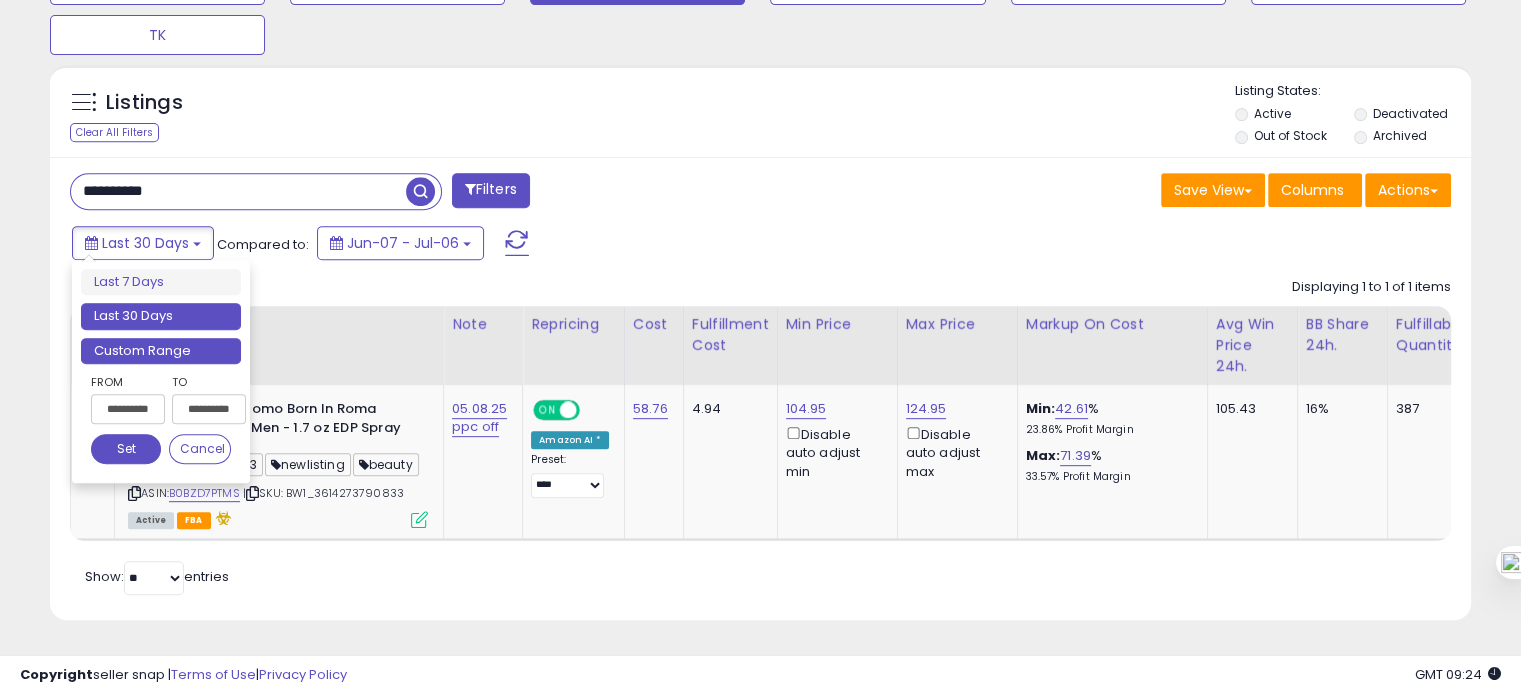 click on "Custom Range" at bounding box center (161, 351) 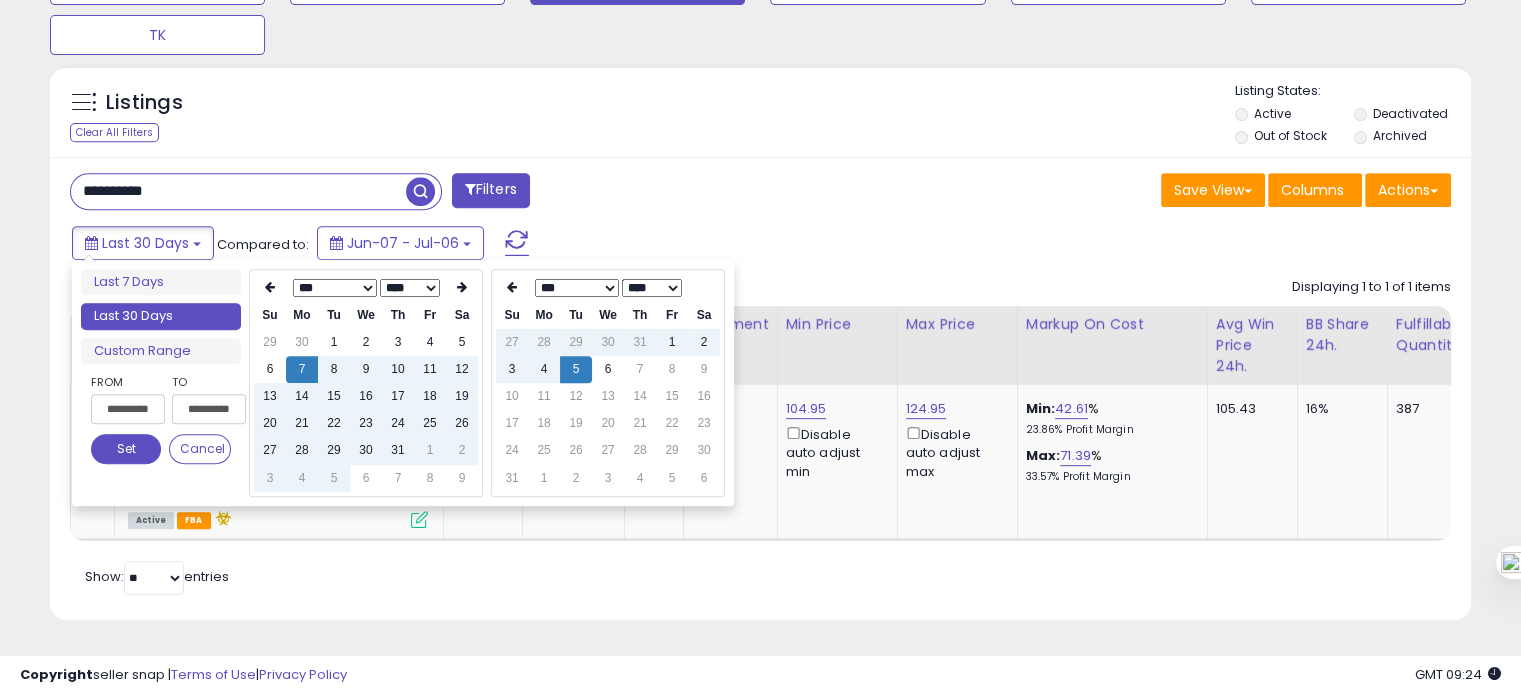 type on "**********" 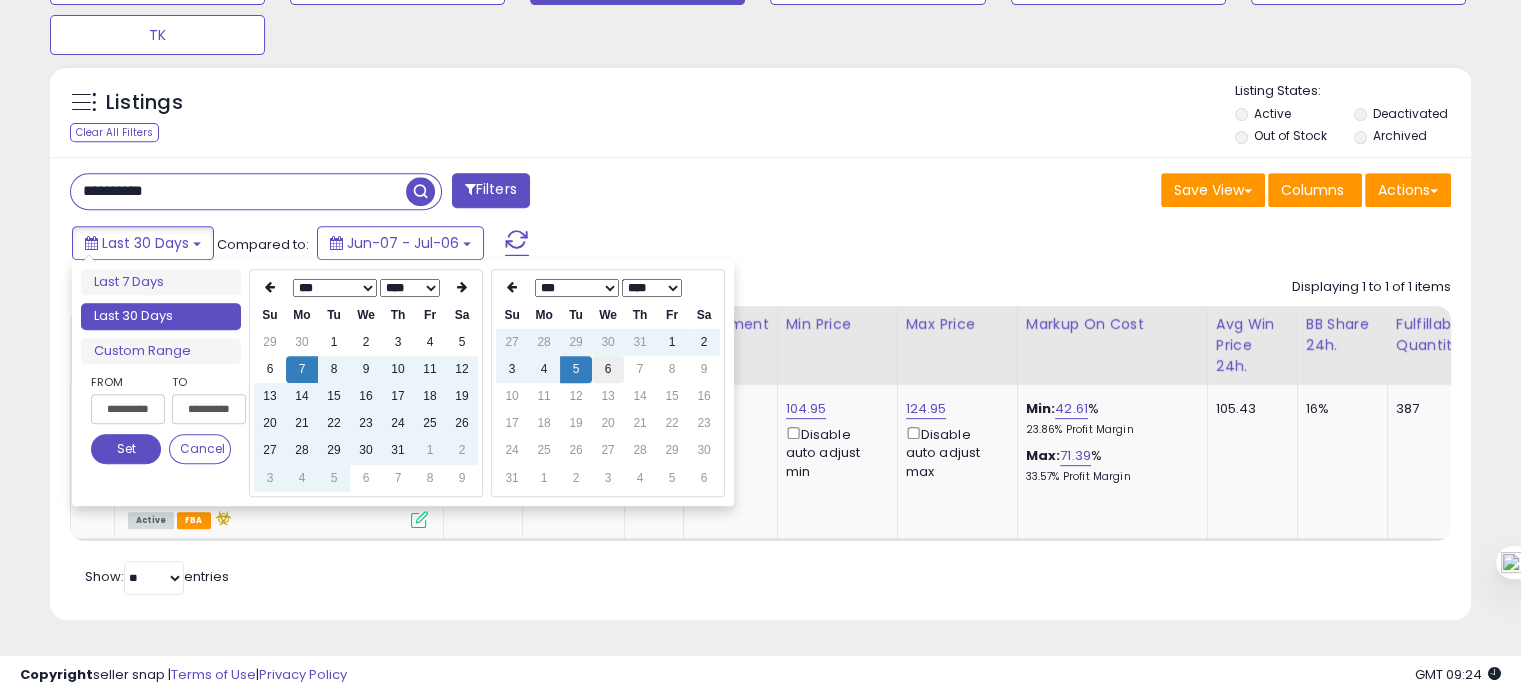 click on "6" at bounding box center (608, 369) 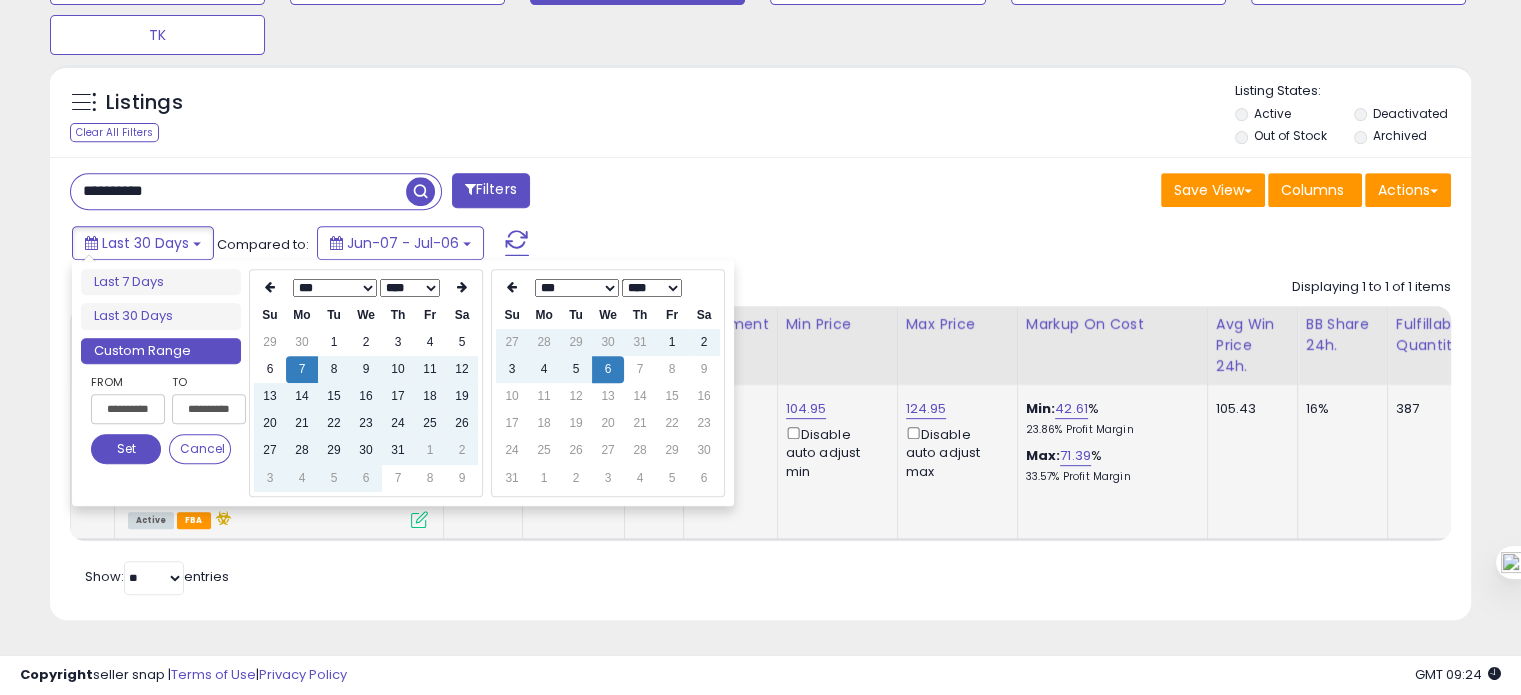 type on "**********" 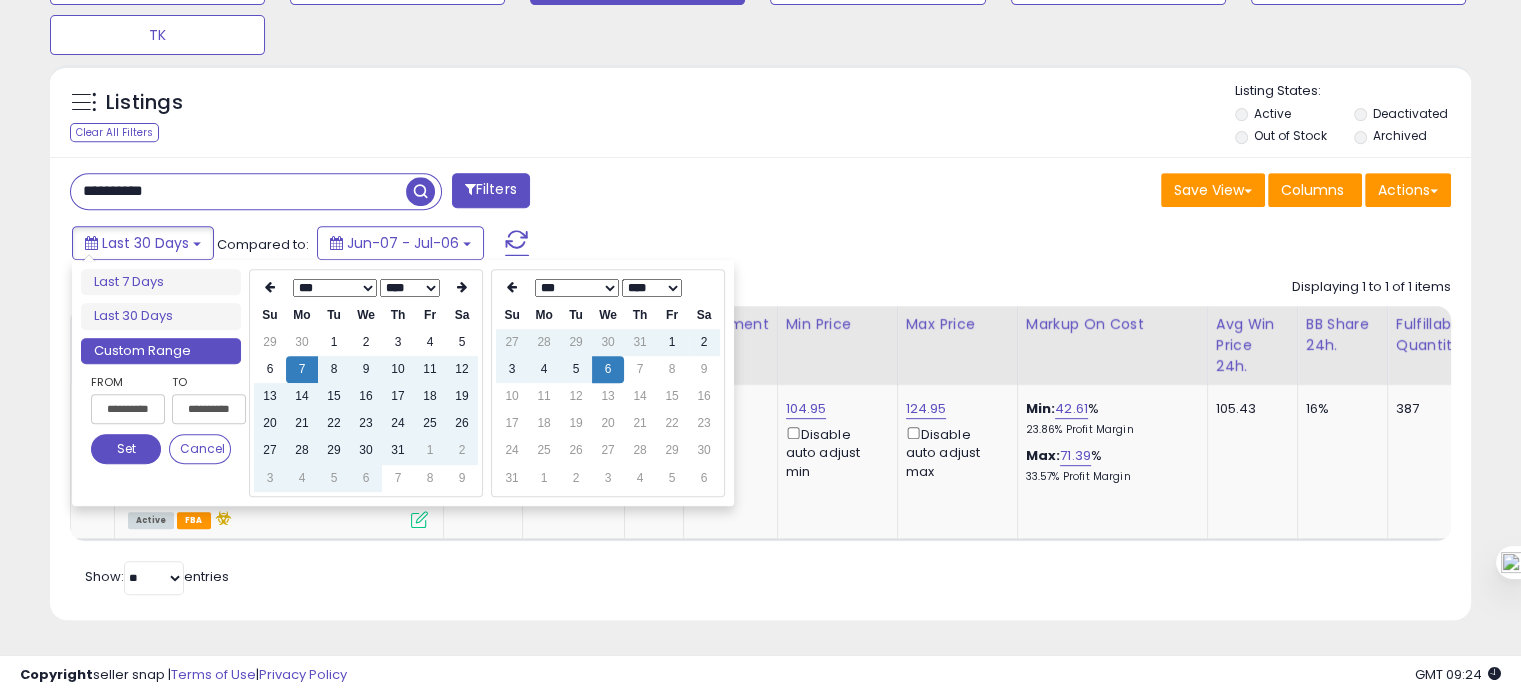 click on "Set" at bounding box center [126, 449] 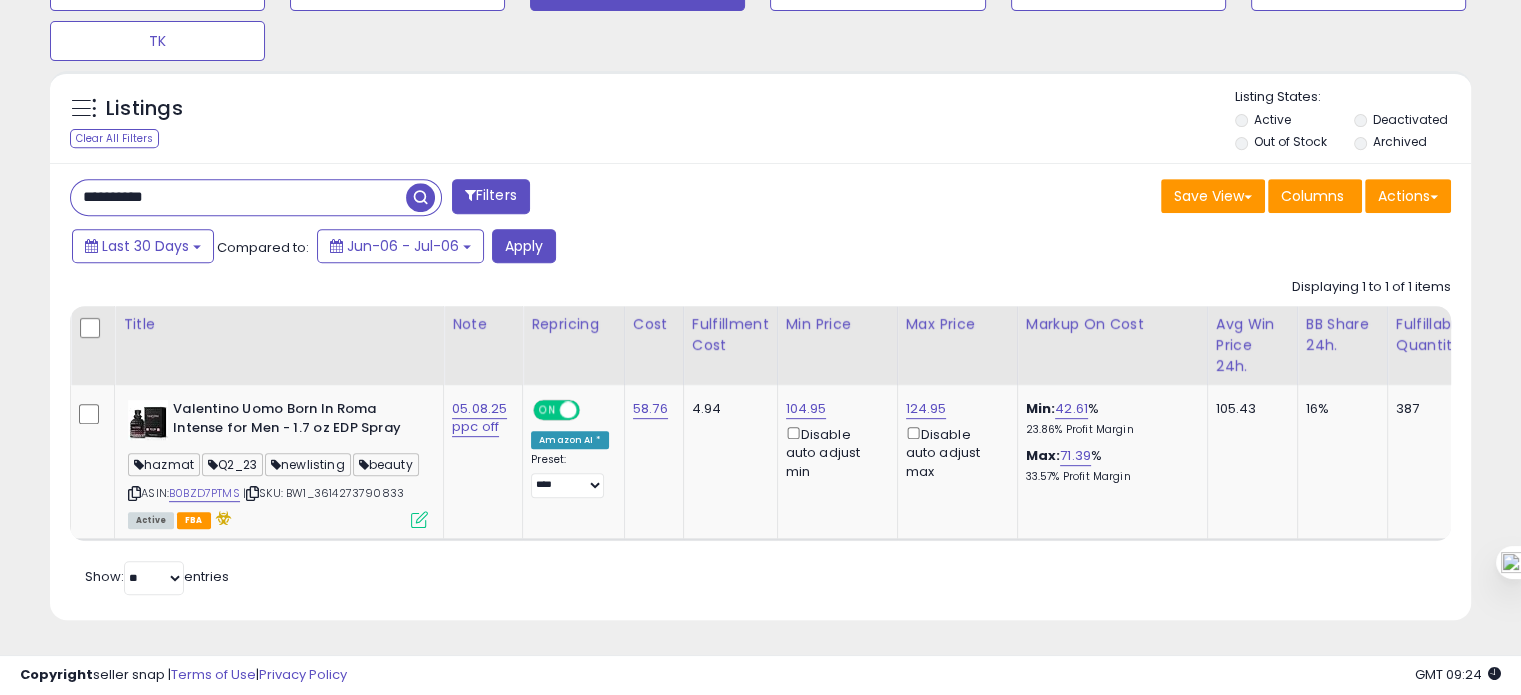 scroll, scrollTop: 850, scrollLeft: 0, axis: vertical 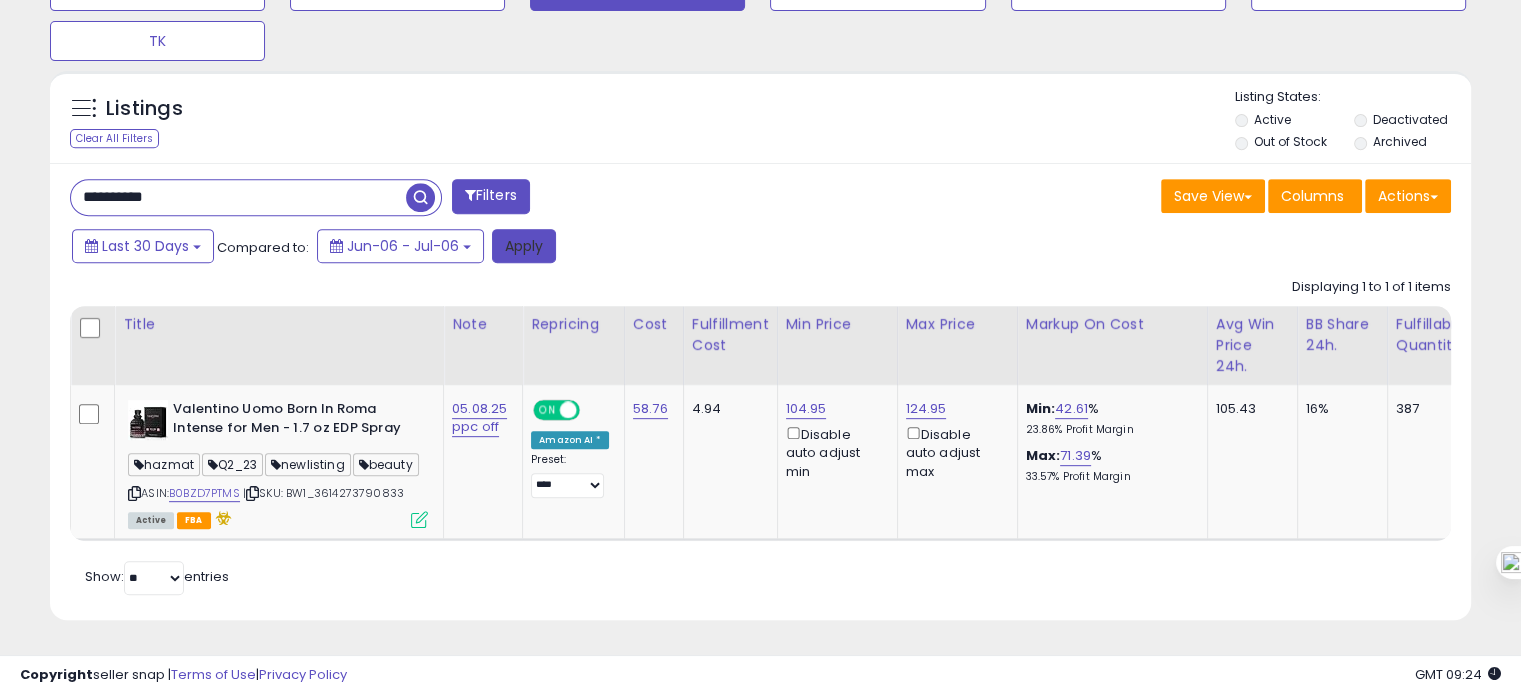 click on "Apply" at bounding box center [524, 246] 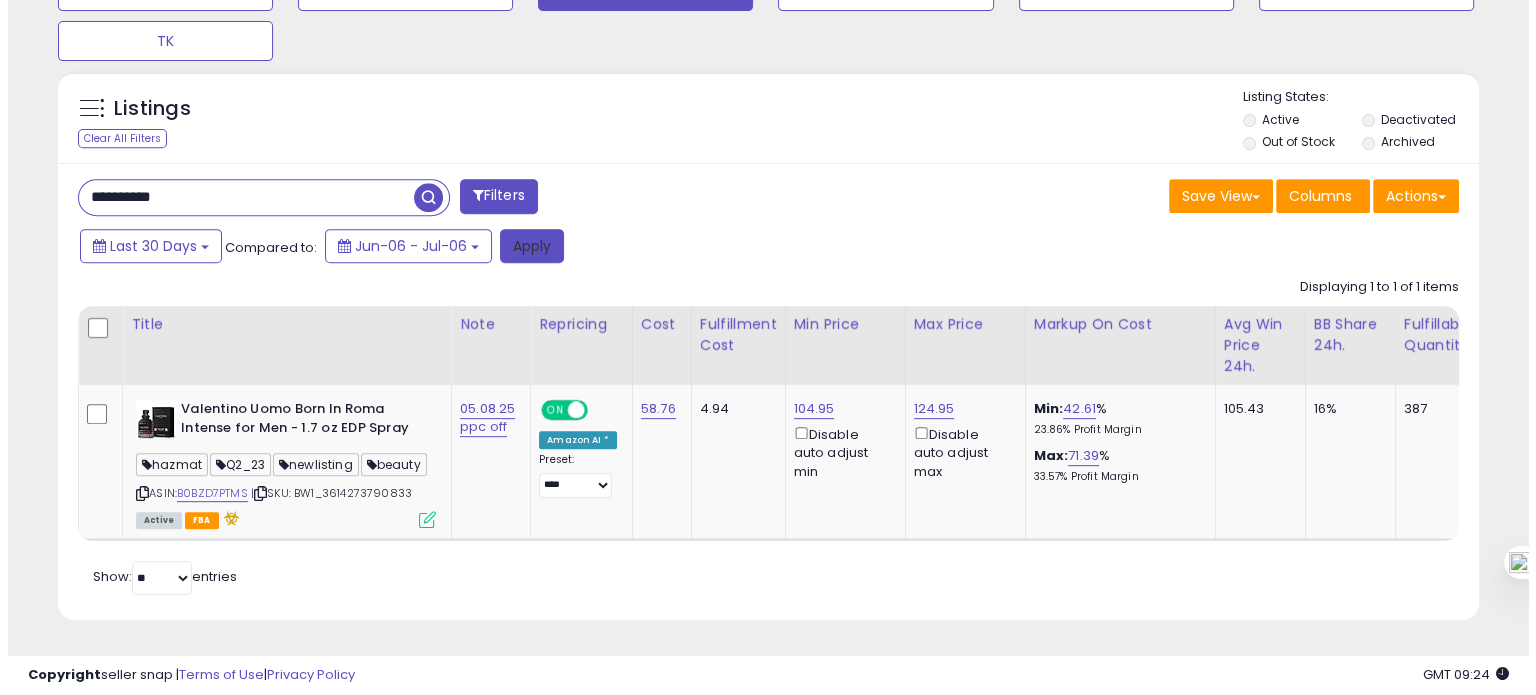 scroll, scrollTop: 674, scrollLeft: 0, axis: vertical 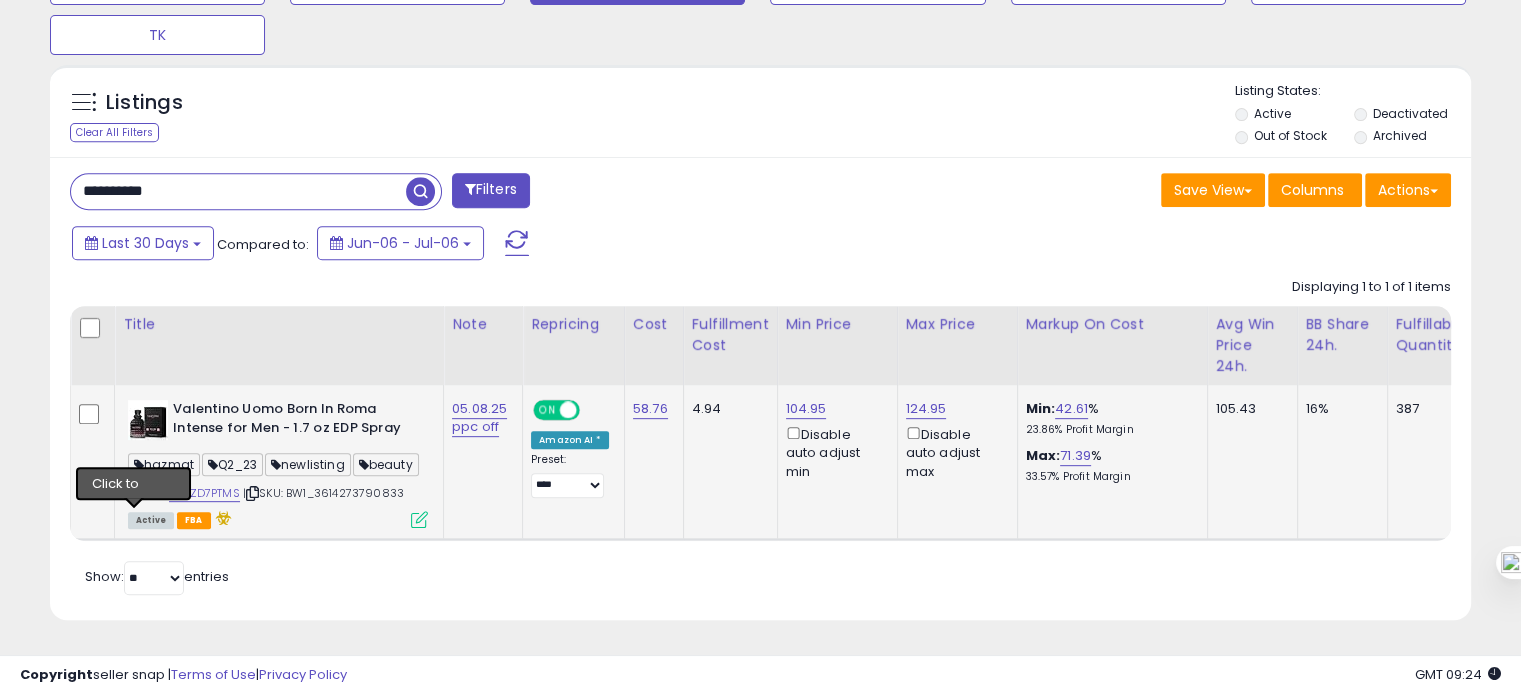 click at bounding box center (134, 493) 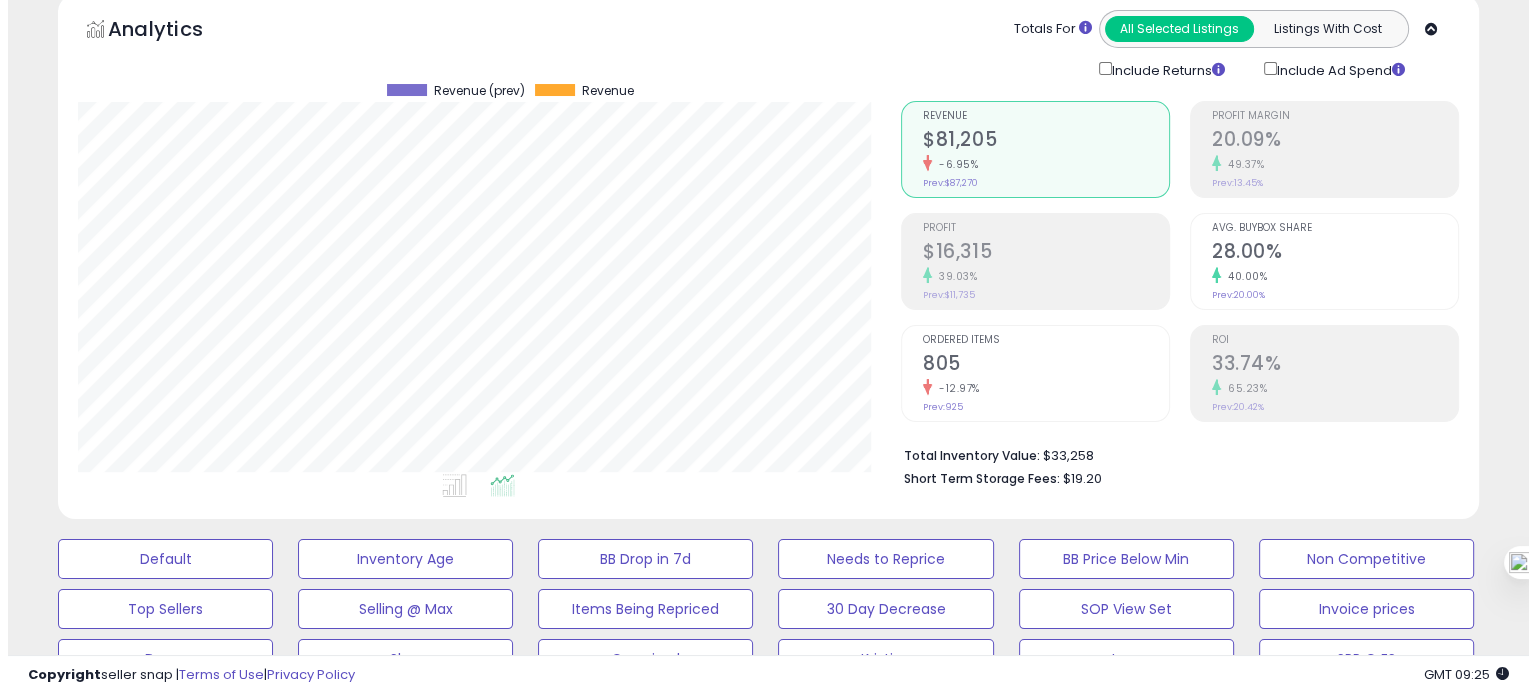 scroll, scrollTop: 86, scrollLeft: 0, axis: vertical 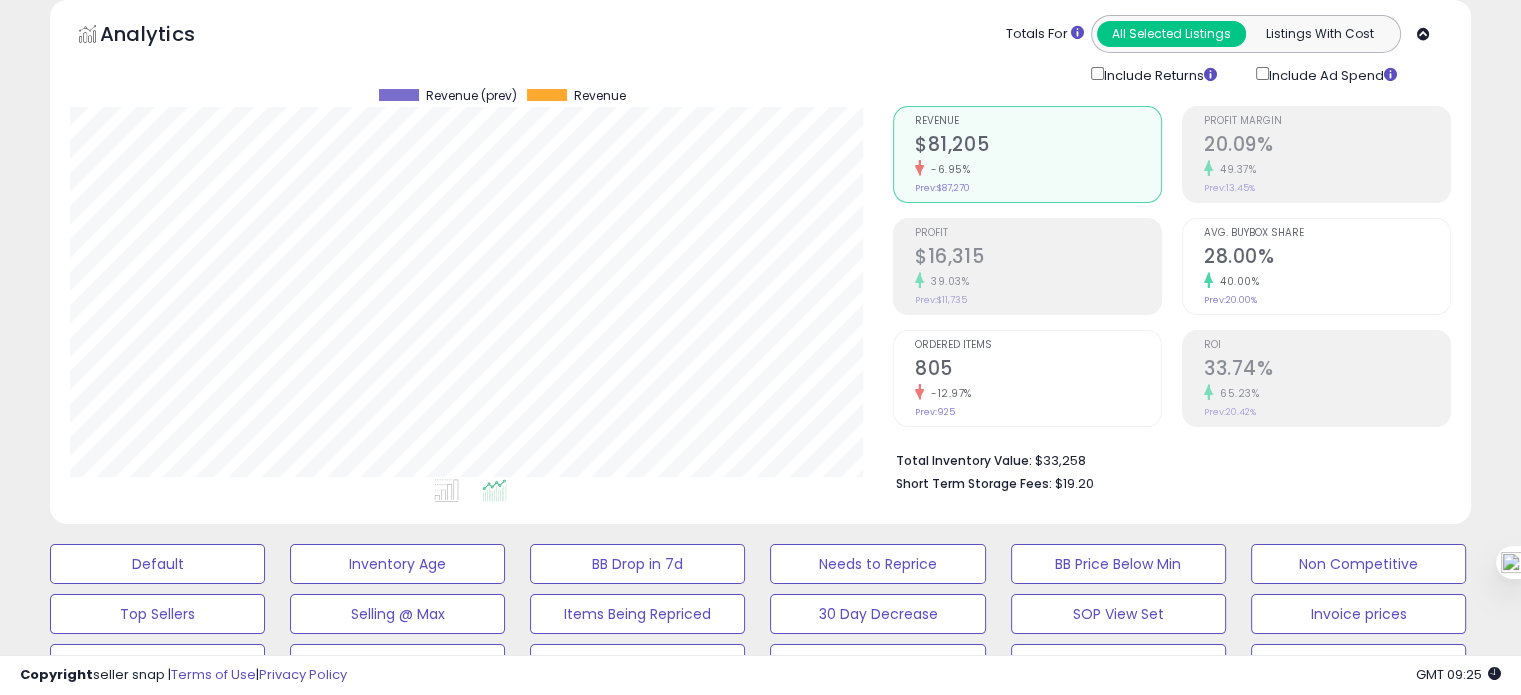 click on "33.74%" at bounding box center (1327, 370) 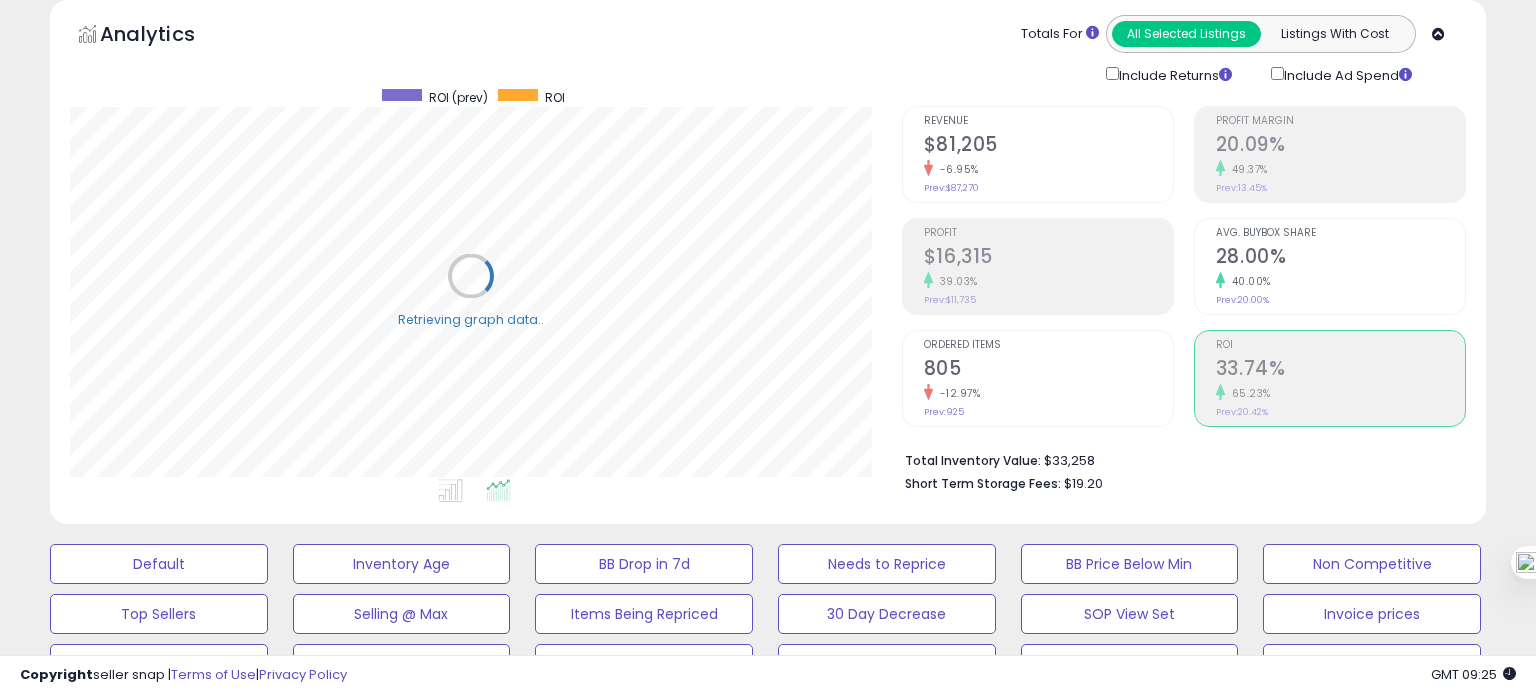 scroll, scrollTop: 999589, scrollLeft: 999168, axis: both 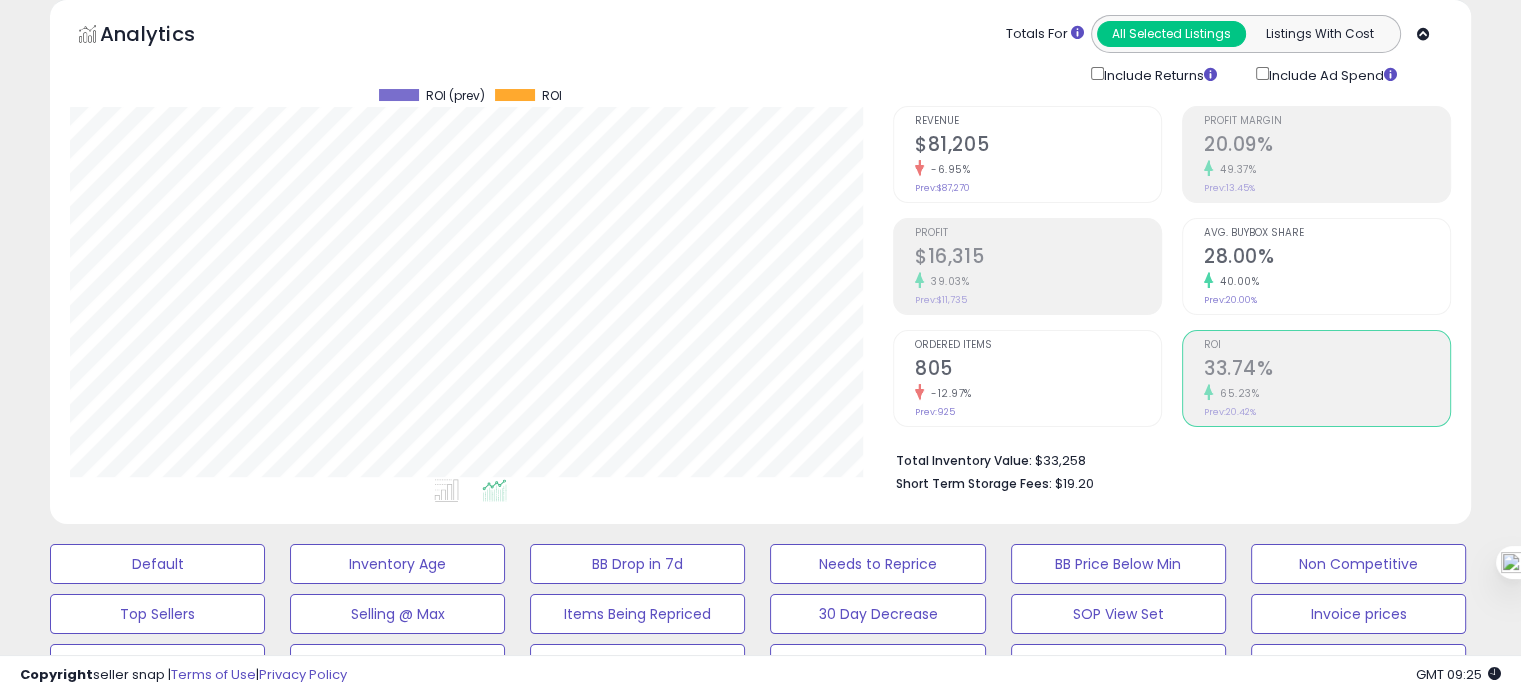 click on "Ordered Items
805
-12.97%
Prev:  925" at bounding box center [1038, 376] 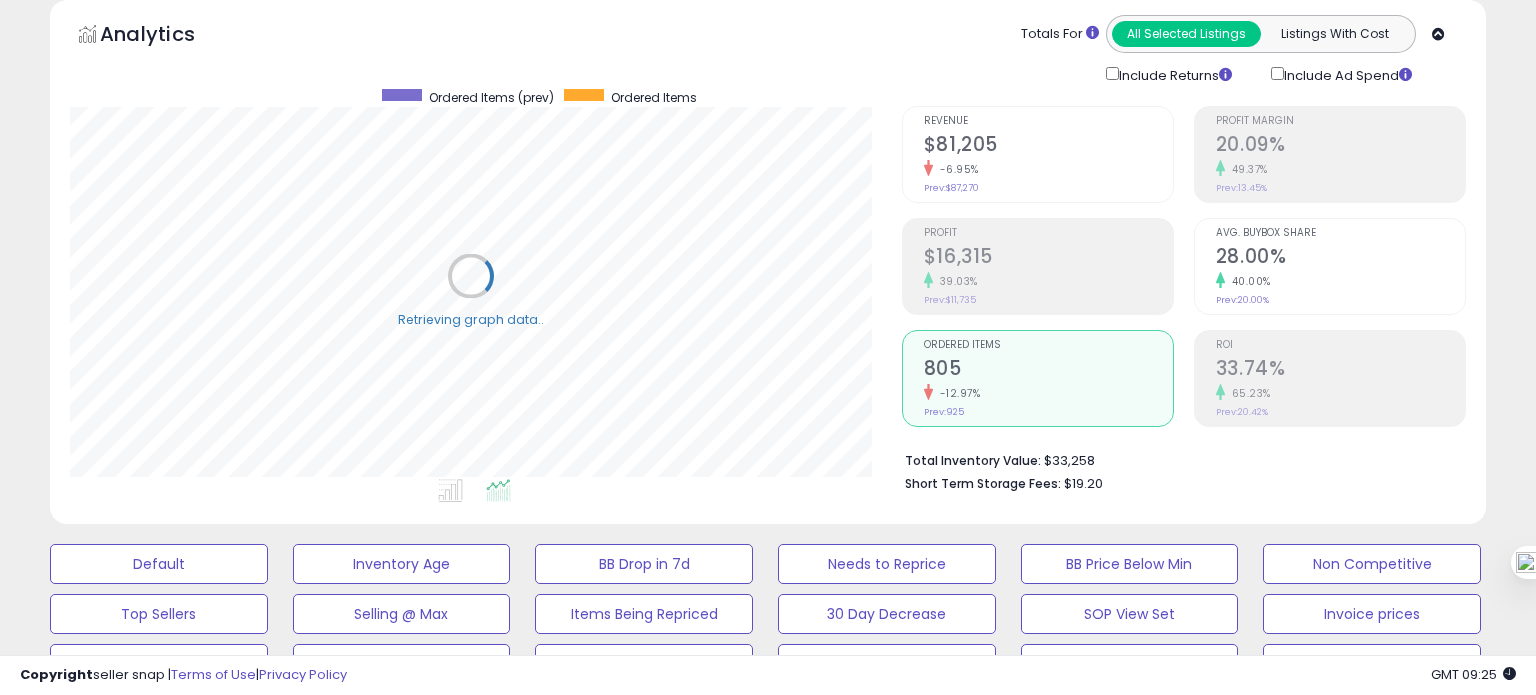 scroll, scrollTop: 999589, scrollLeft: 999168, axis: both 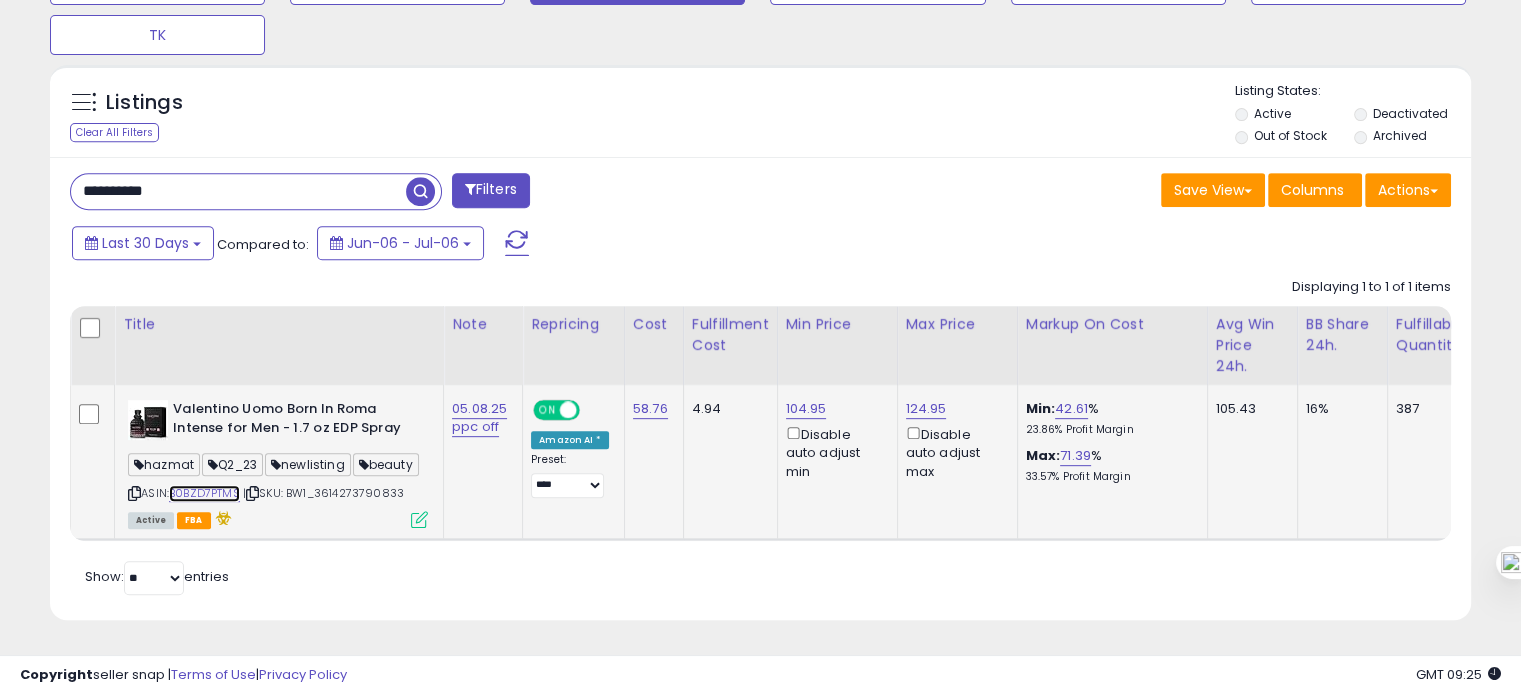 click on "B0BZD7PTMS" at bounding box center (204, 493) 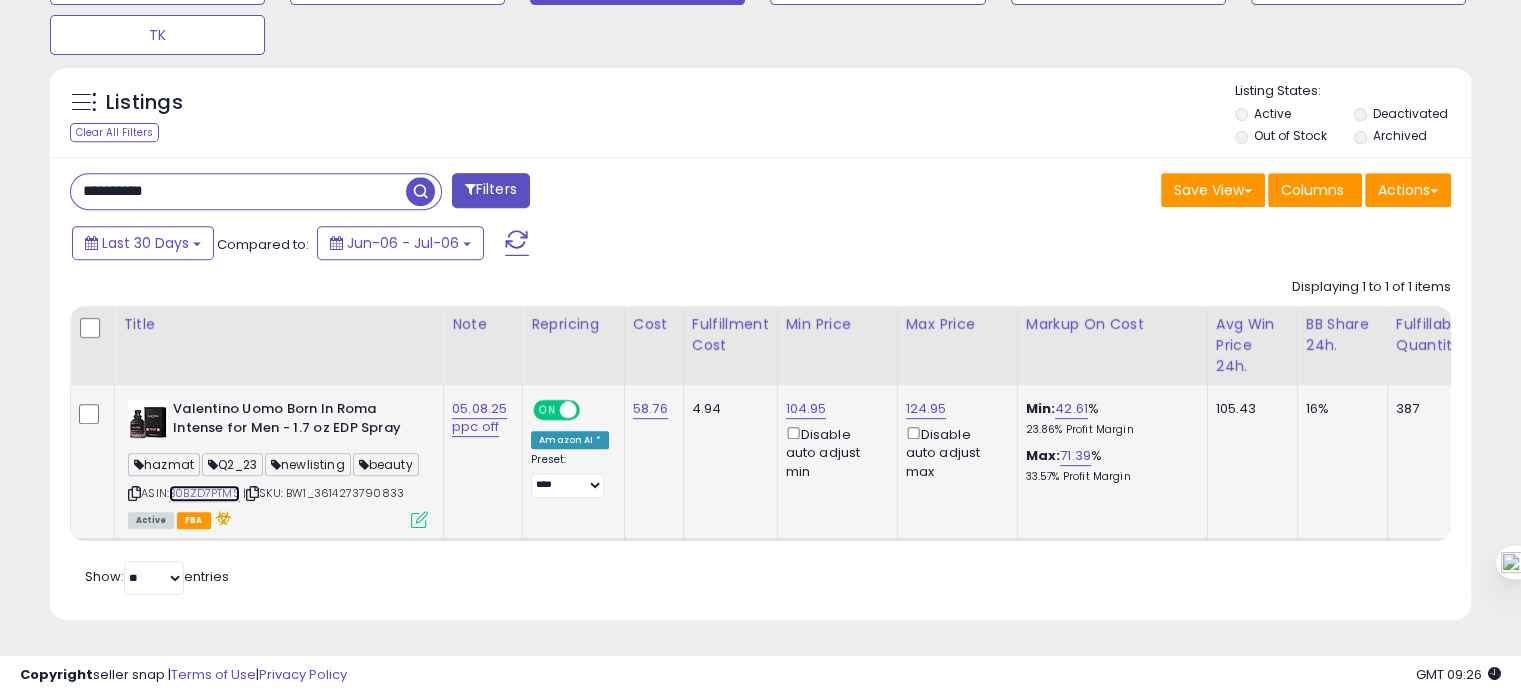 click on "B0BZD7PTMS" at bounding box center [204, 493] 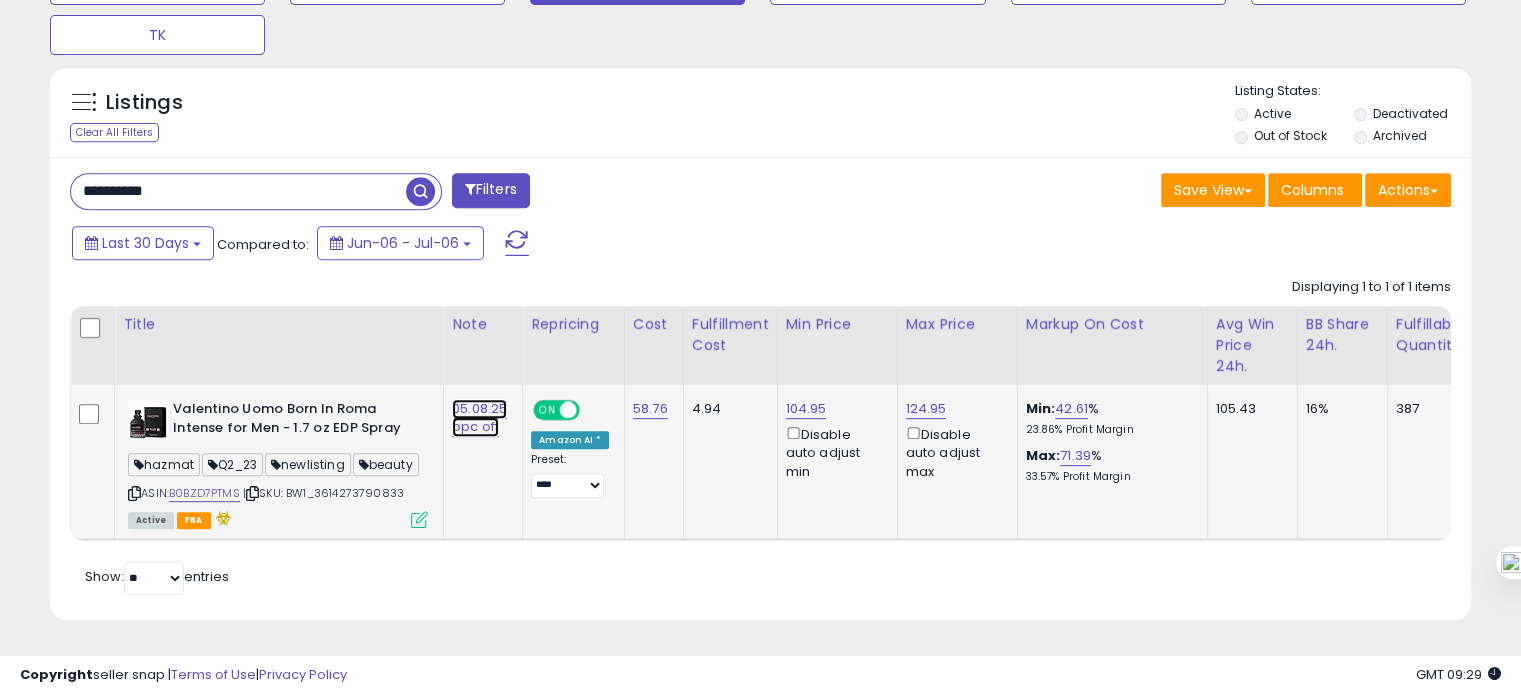 click on "05.08.25 ppc off" at bounding box center [479, 418] 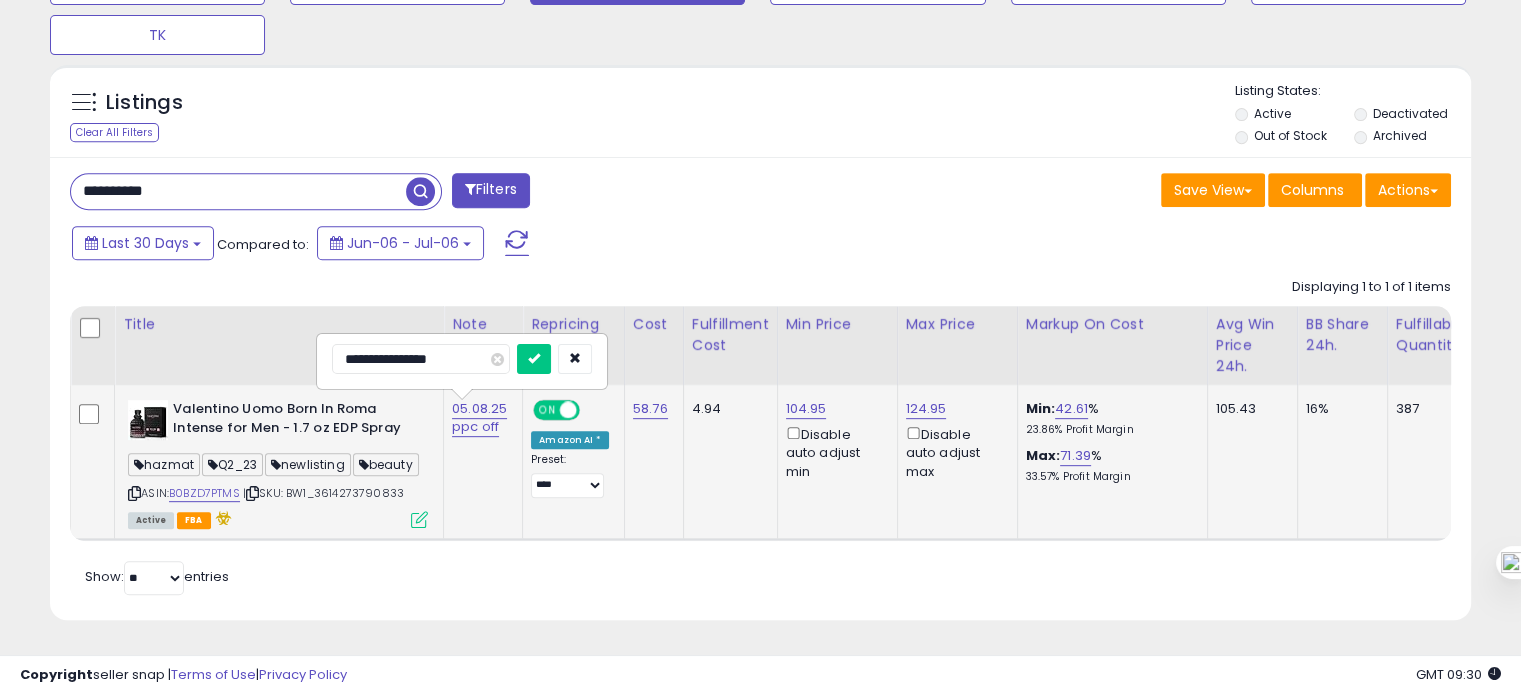 click on "**********" at bounding box center [421, 359] 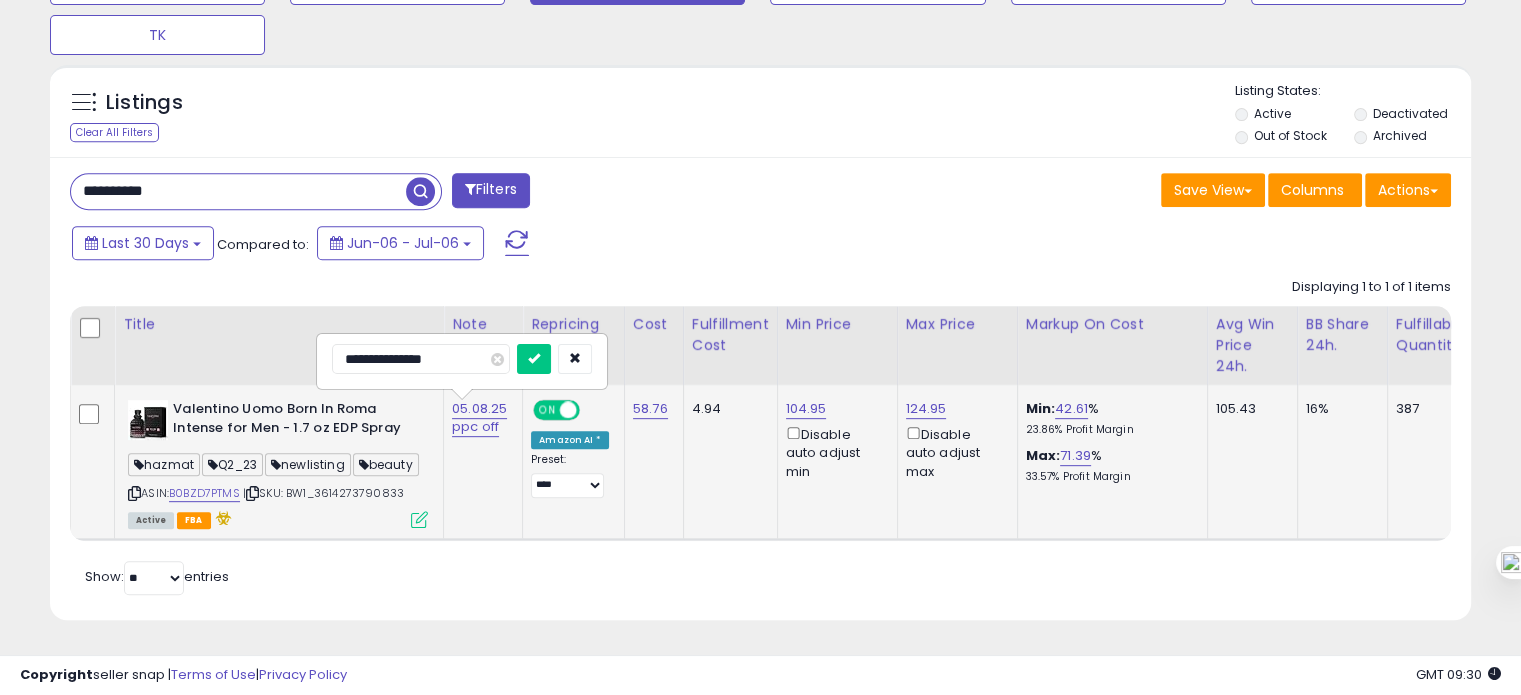 type on "**********" 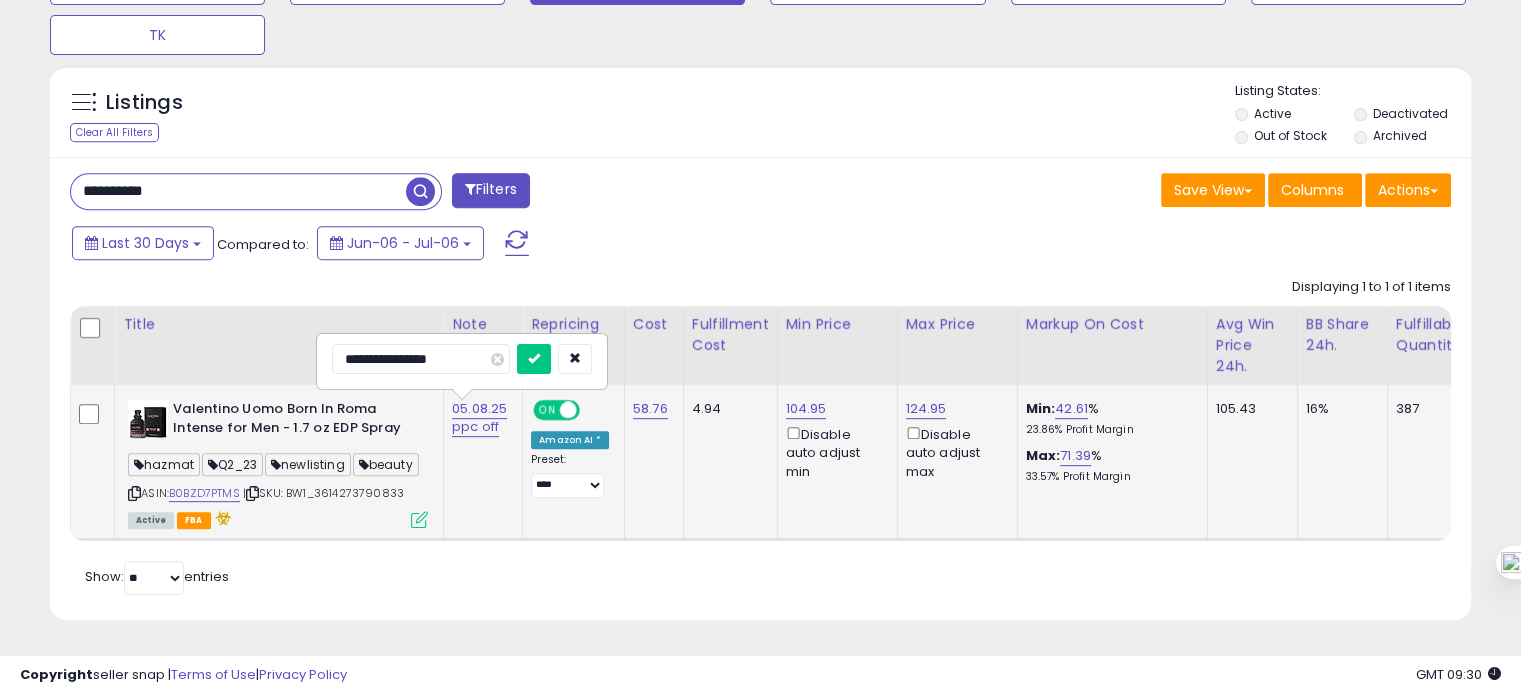 click at bounding box center (534, 359) 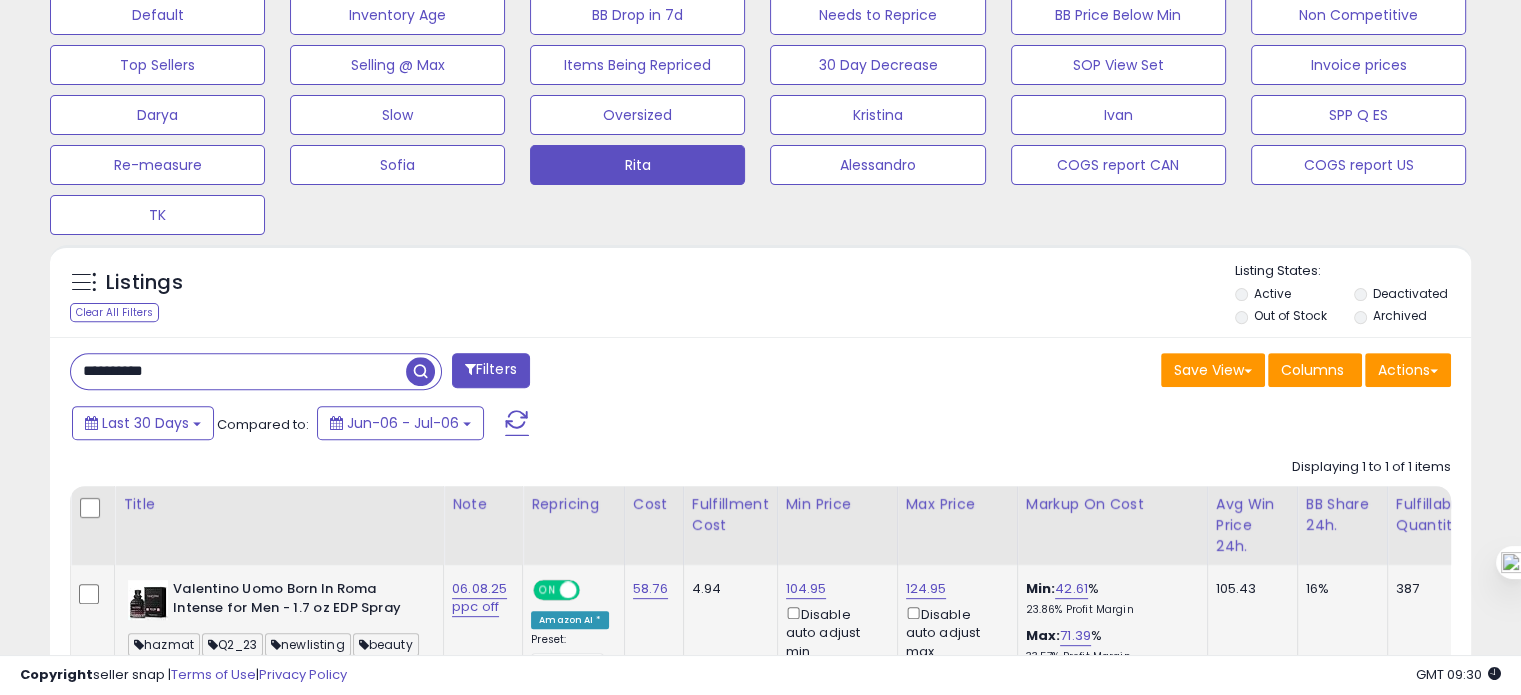 scroll, scrollTop: 856, scrollLeft: 0, axis: vertical 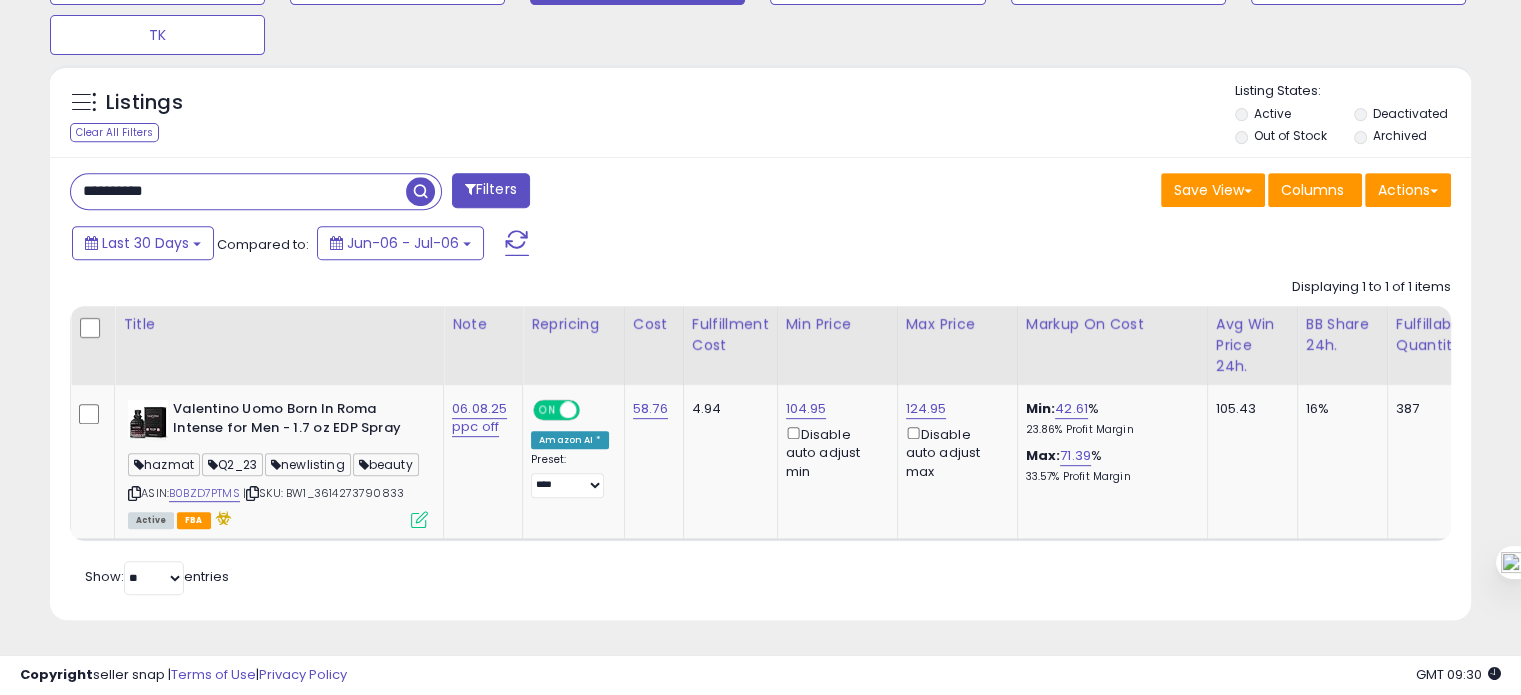 click on "**********" at bounding box center [238, 191] 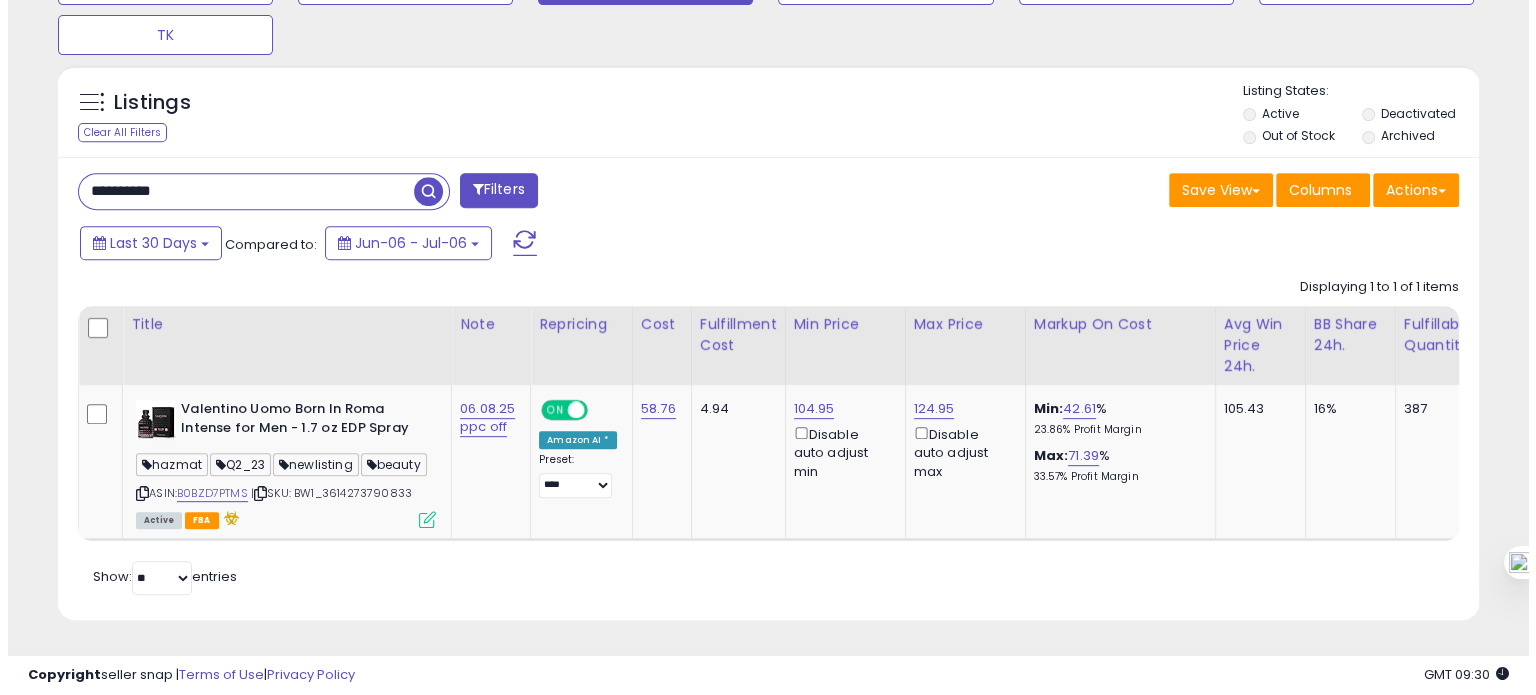 scroll, scrollTop: 674, scrollLeft: 0, axis: vertical 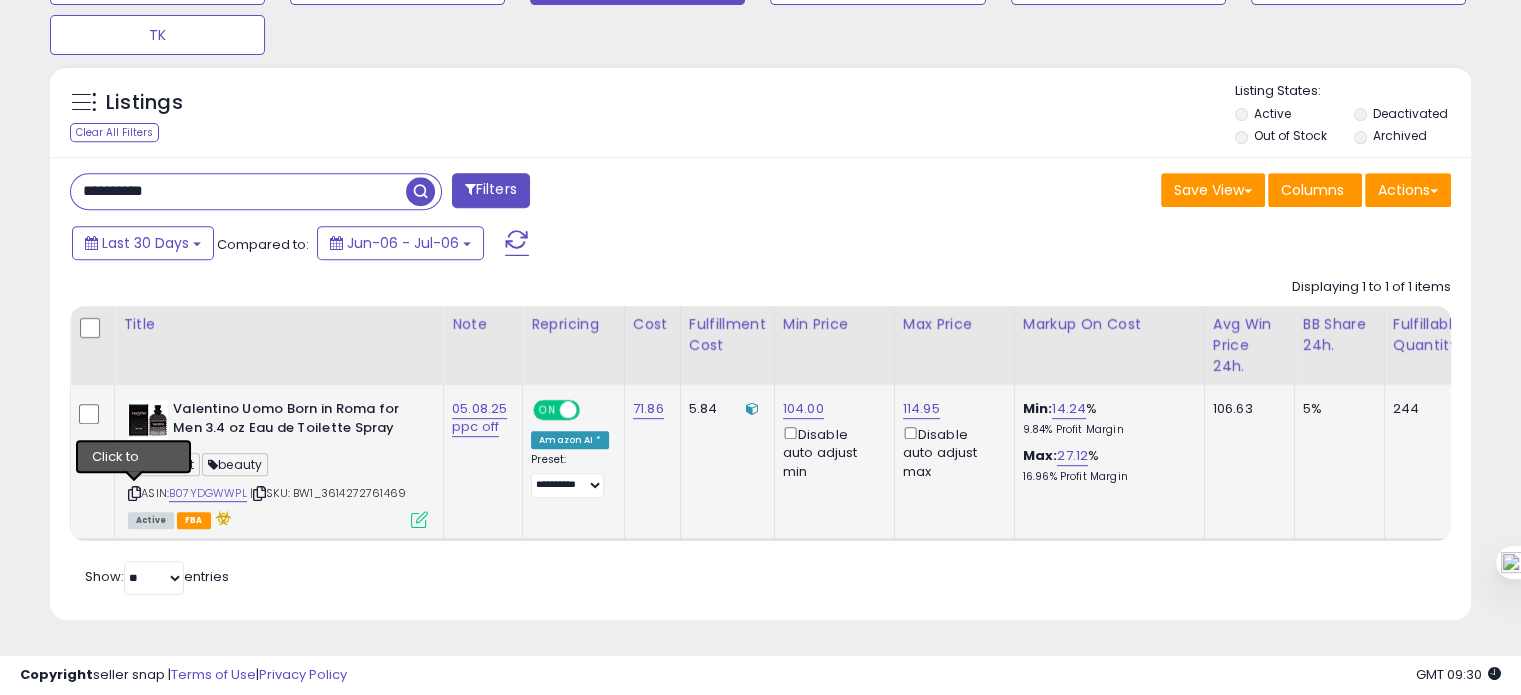 click at bounding box center (134, 493) 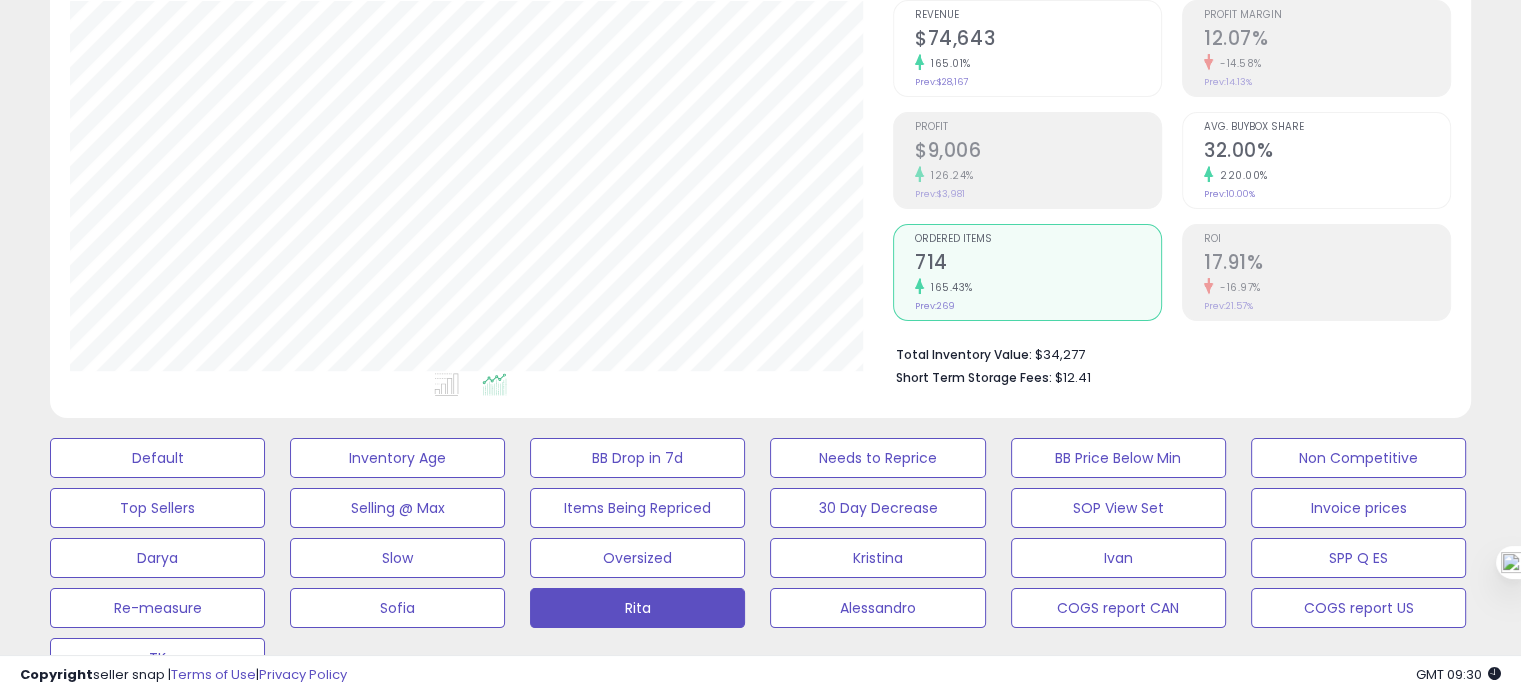 scroll, scrollTop: 828, scrollLeft: 0, axis: vertical 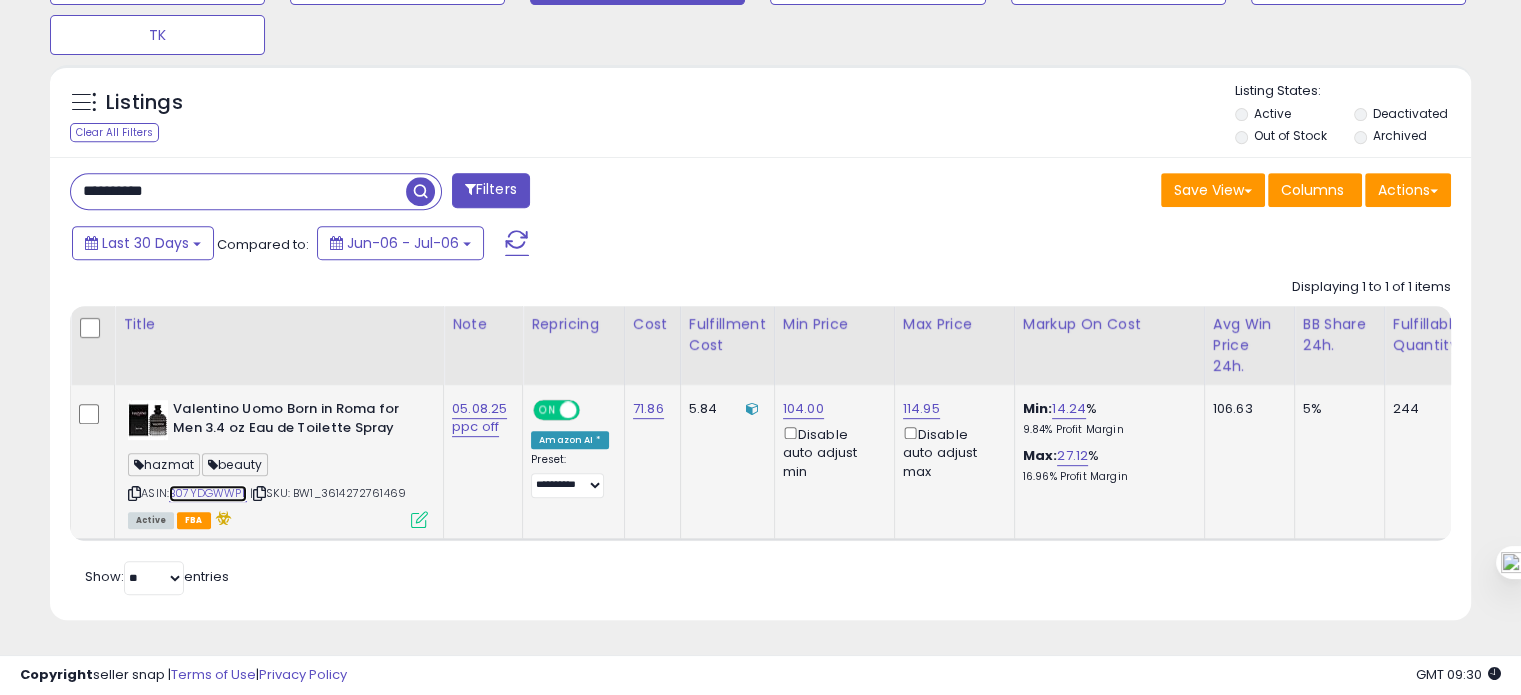 click on "B07YDGWWPL" at bounding box center [208, 493] 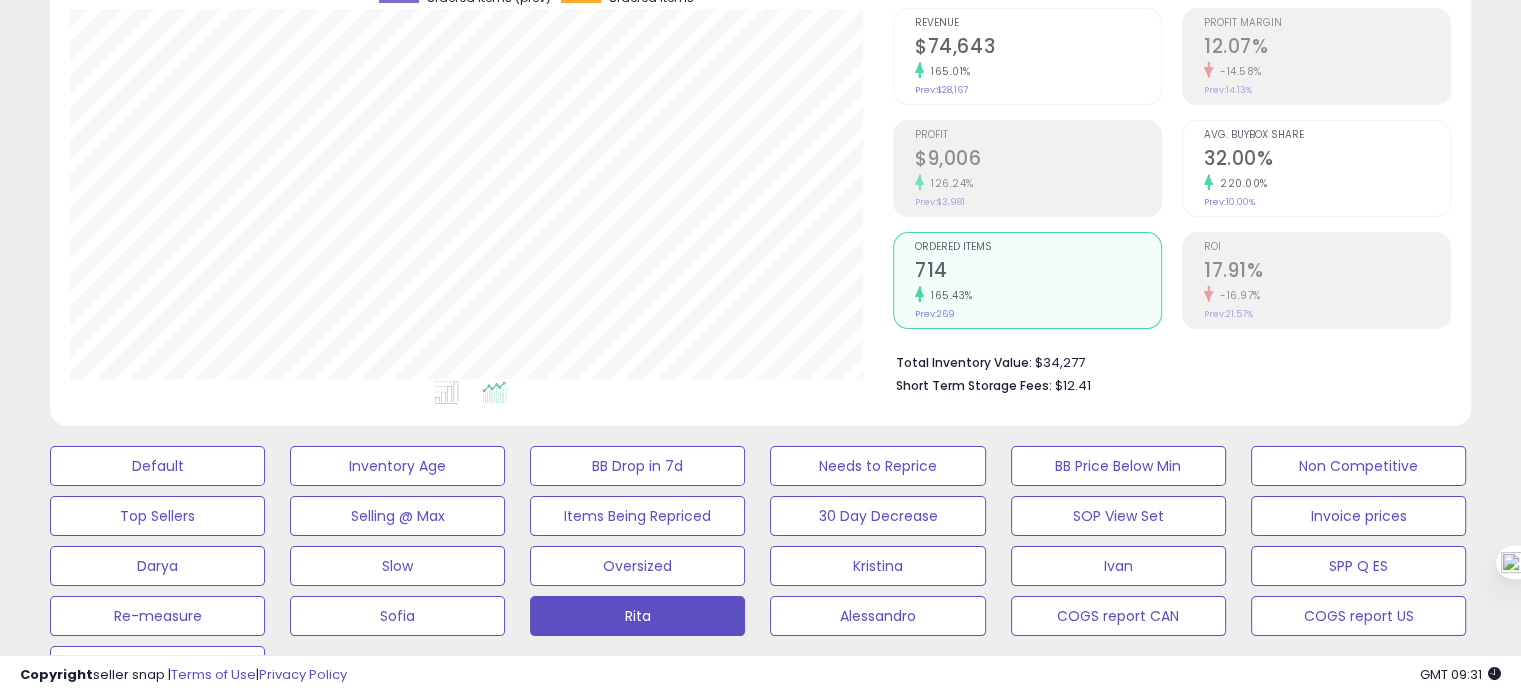 click on "32.00%" at bounding box center [1327, 160] 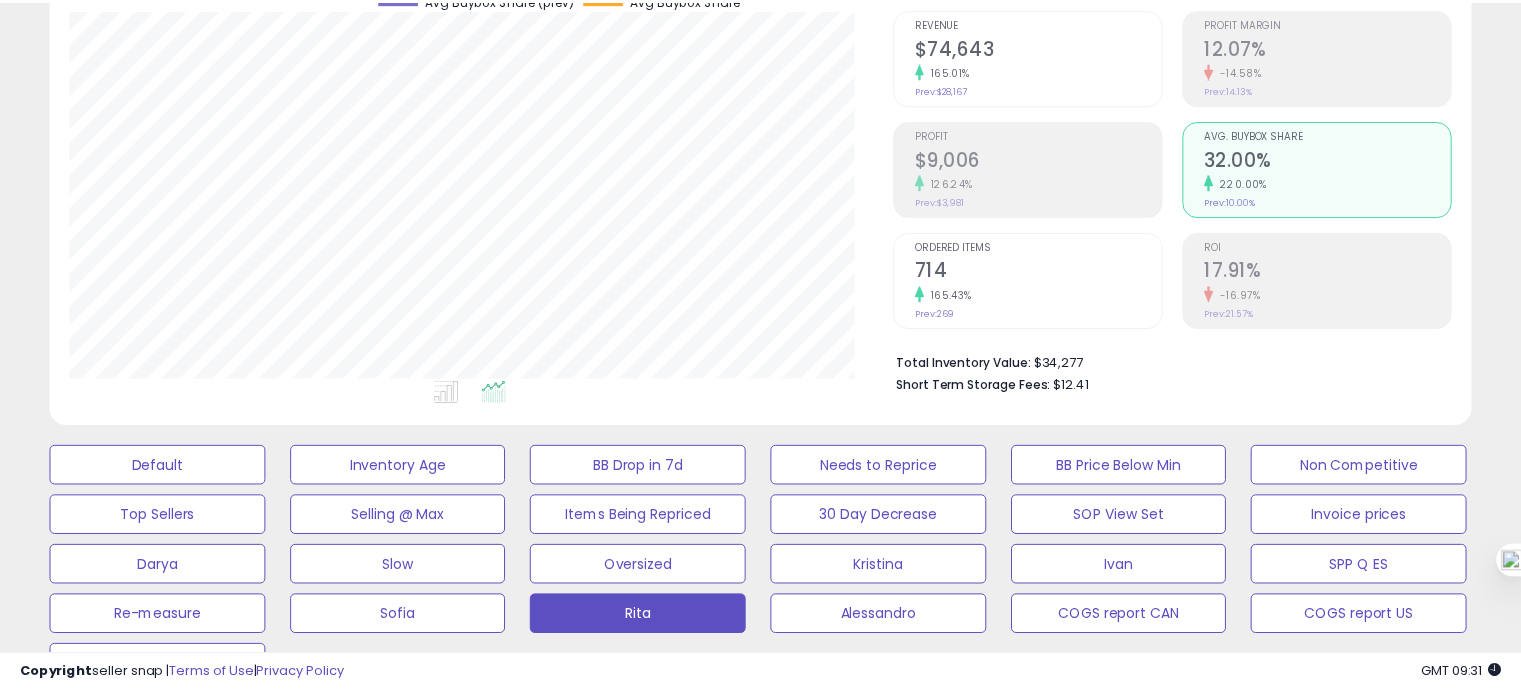 scroll, scrollTop: 409, scrollLeft: 822, axis: both 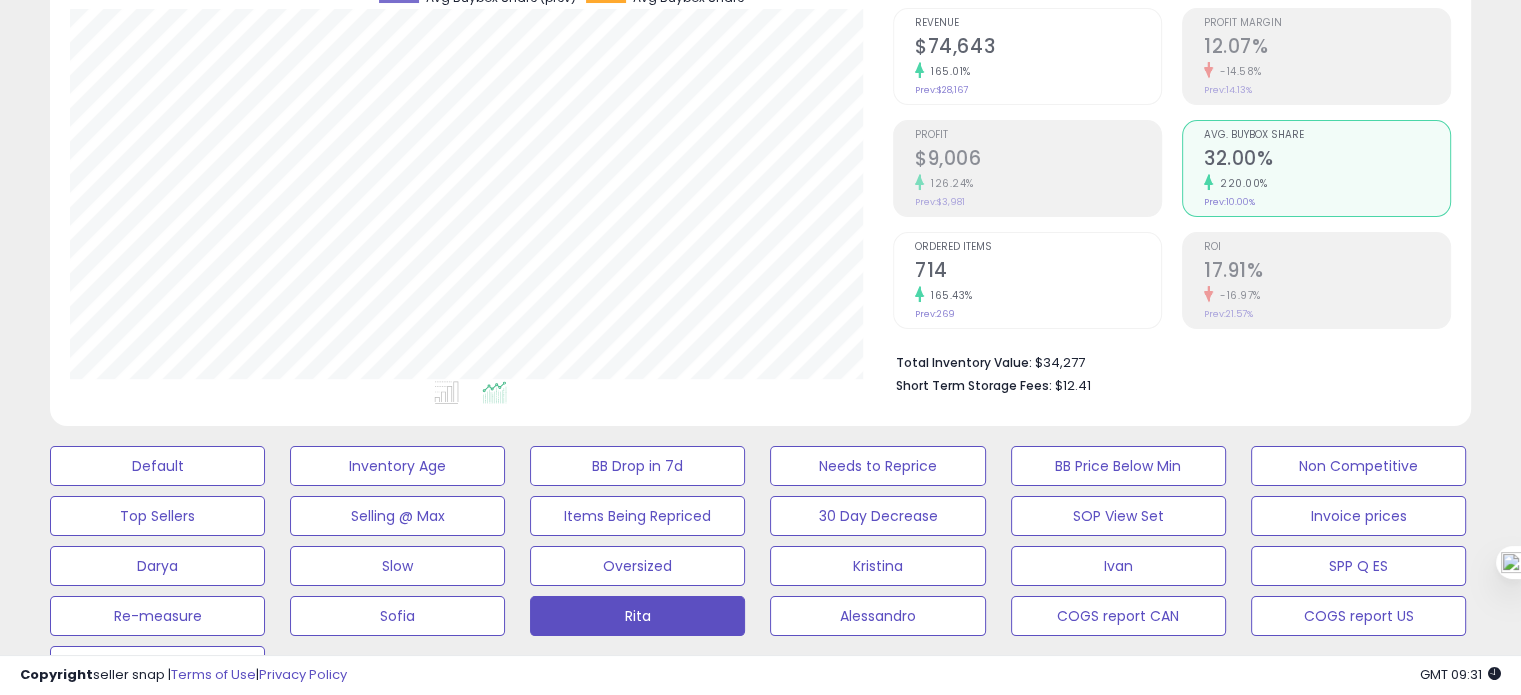 click on "Ordered Items
714
165.43%
Prev:  269" at bounding box center [1038, 278] 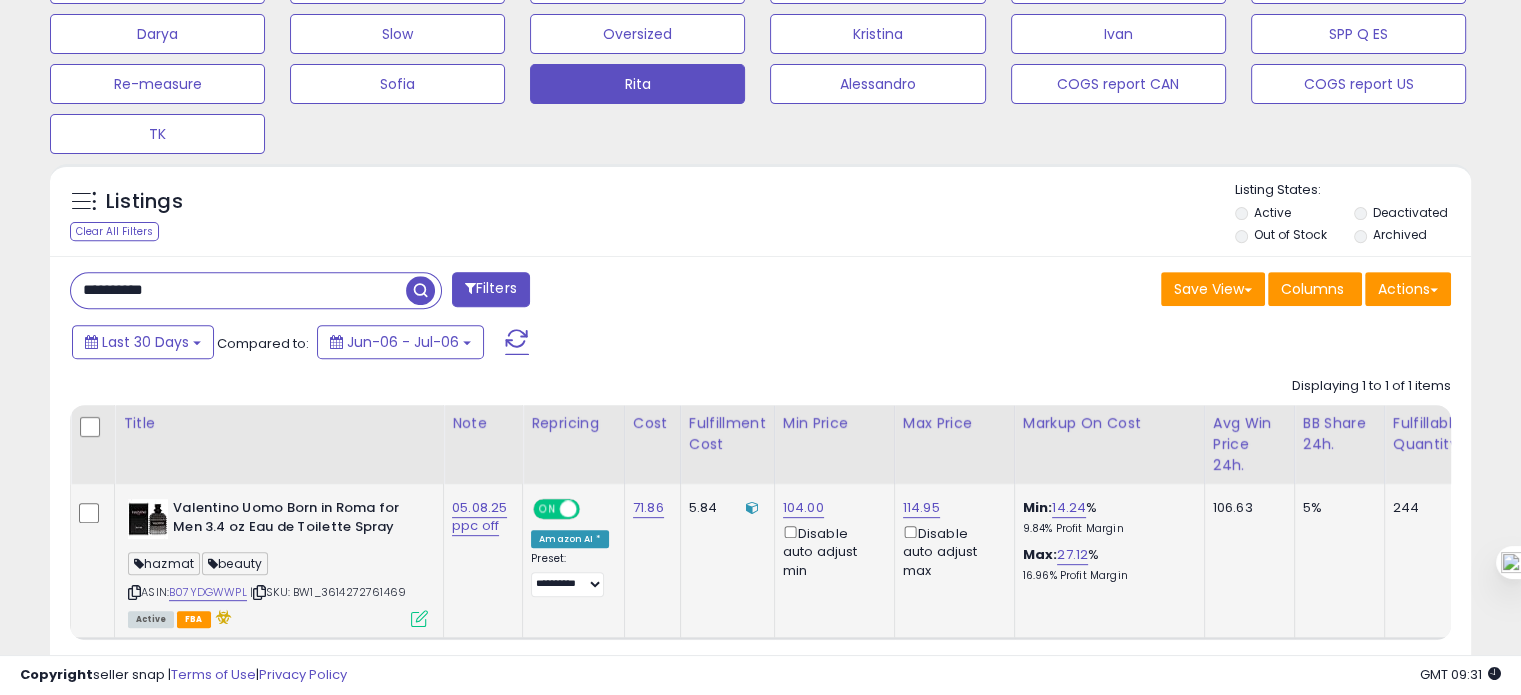 scroll, scrollTop: 828, scrollLeft: 0, axis: vertical 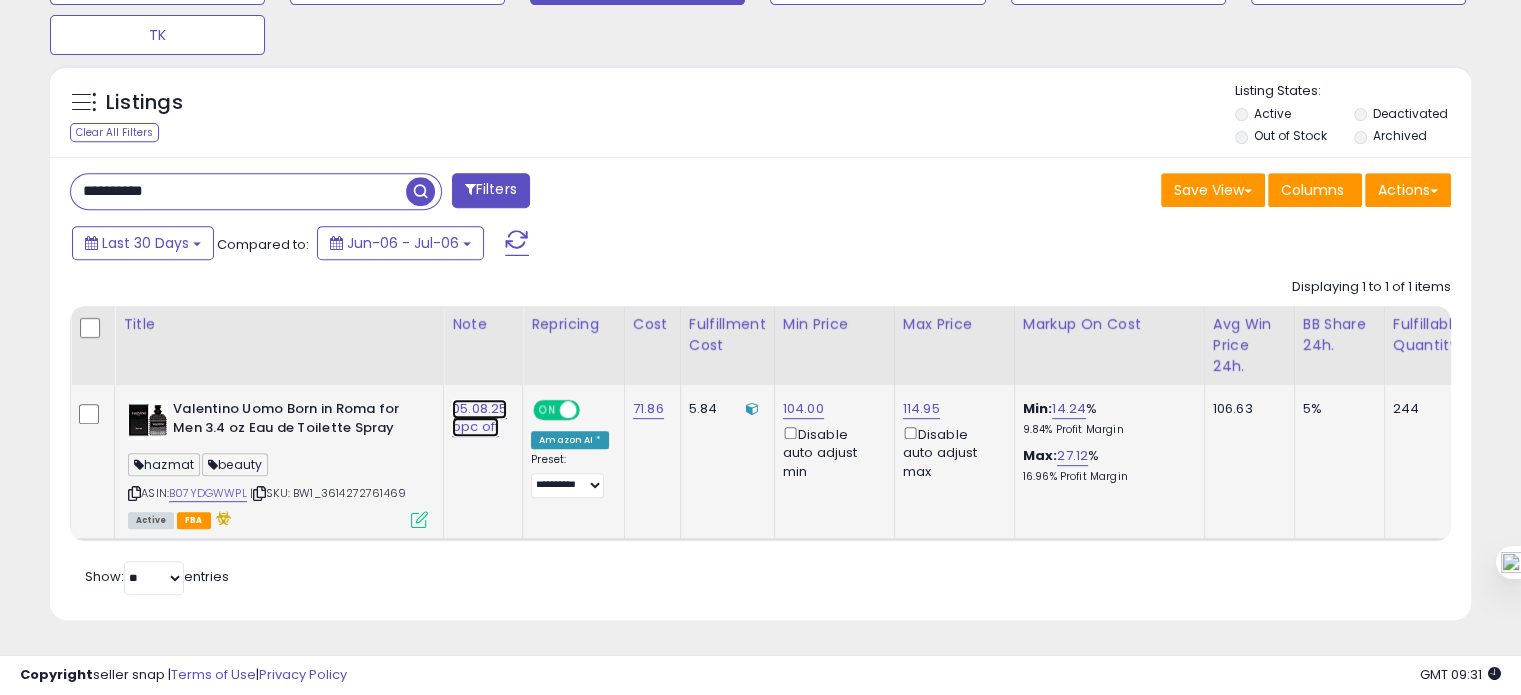 click on "05.08.25 ppc off" at bounding box center (479, 418) 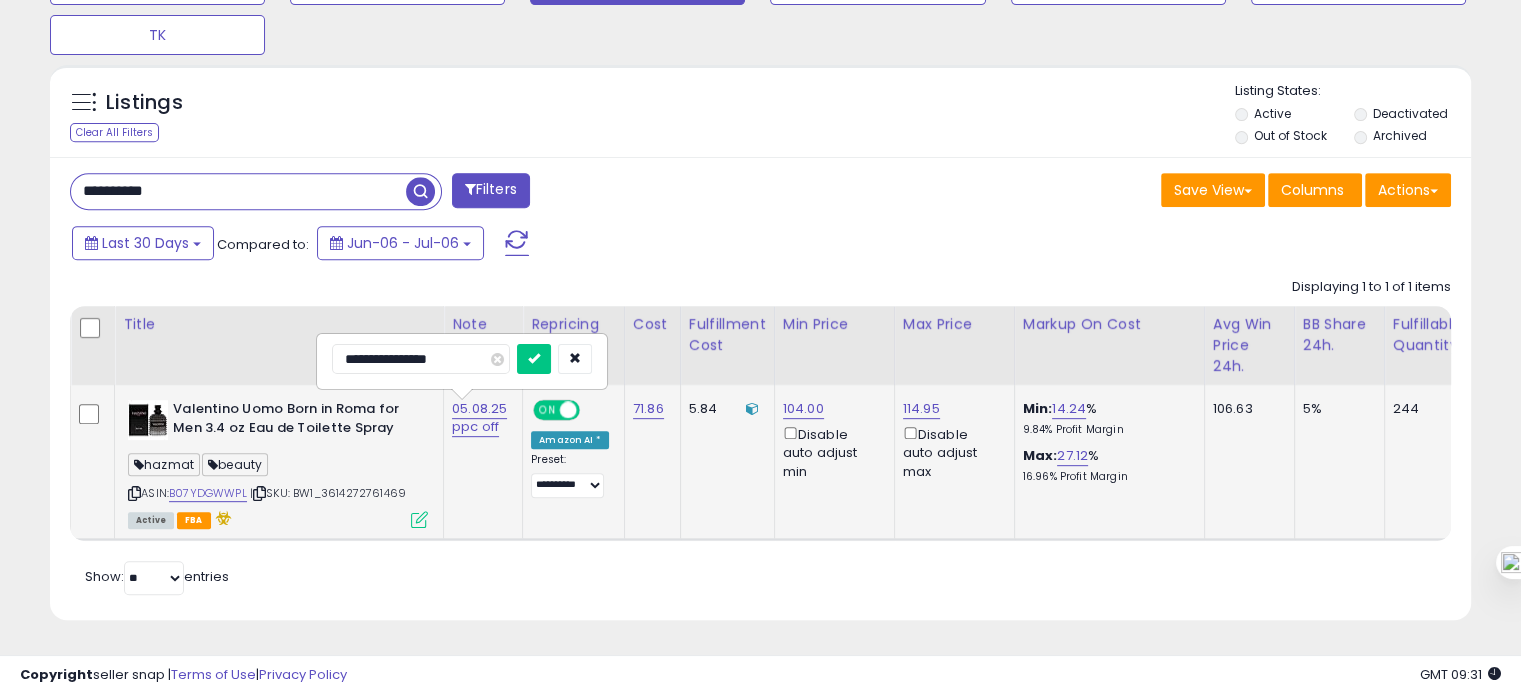 click on "**********" at bounding box center [421, 359] 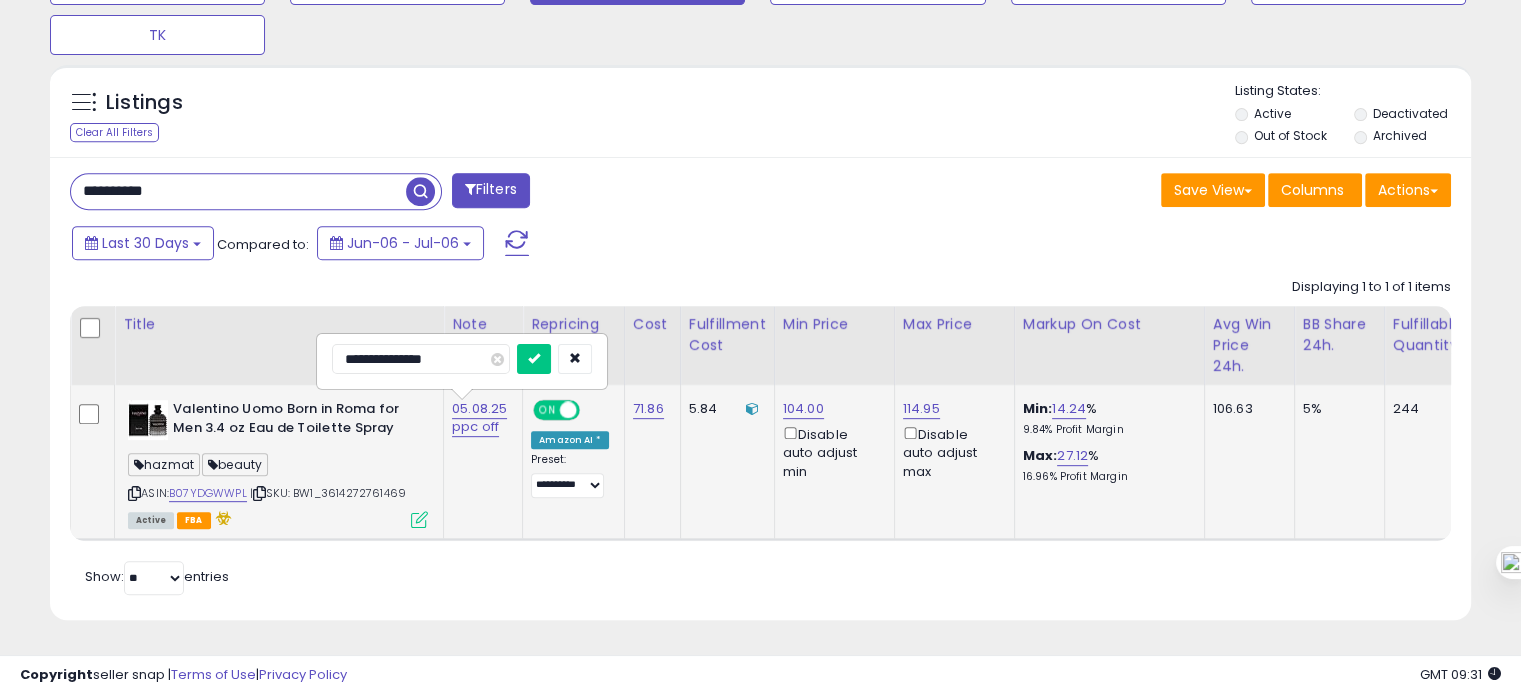 type on "**********" 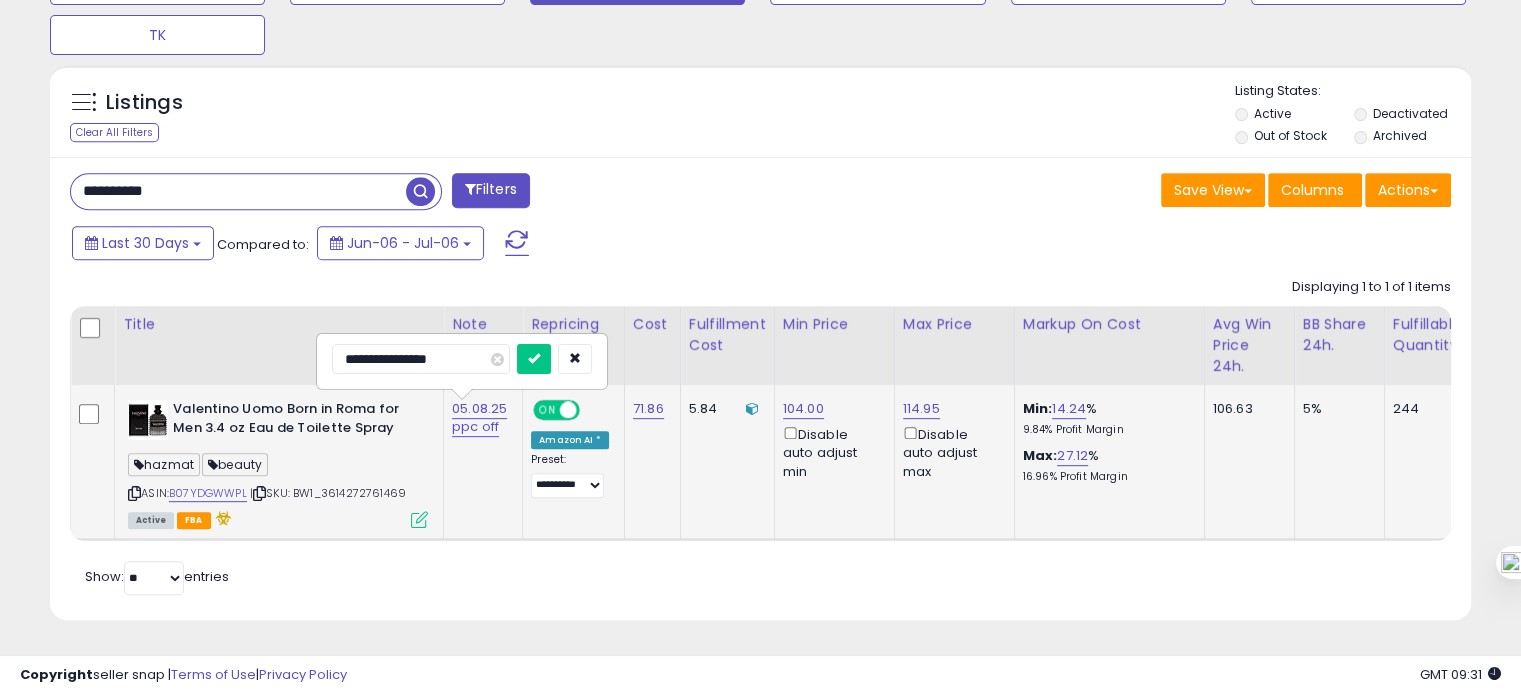 click at bounding box center (534, 359) 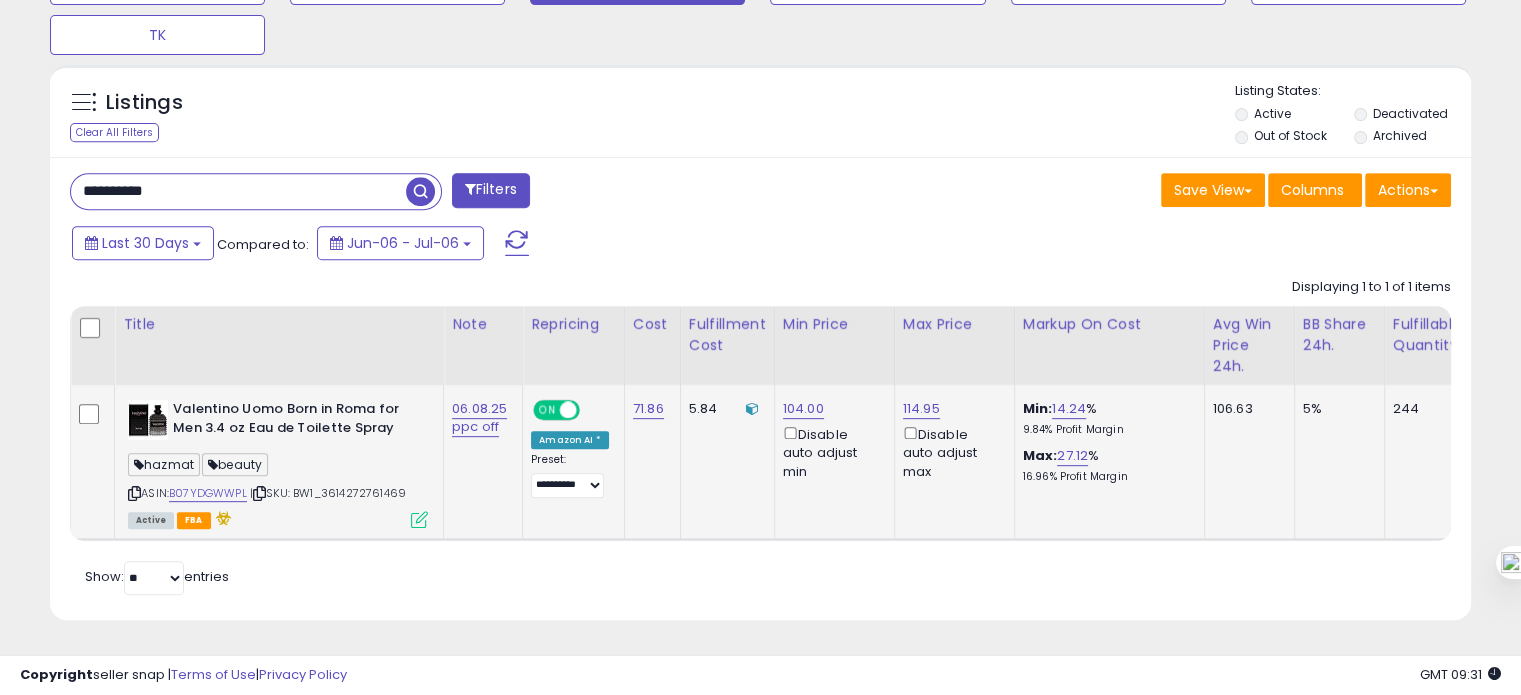 click on "**********" at bounding box center (238, 191) 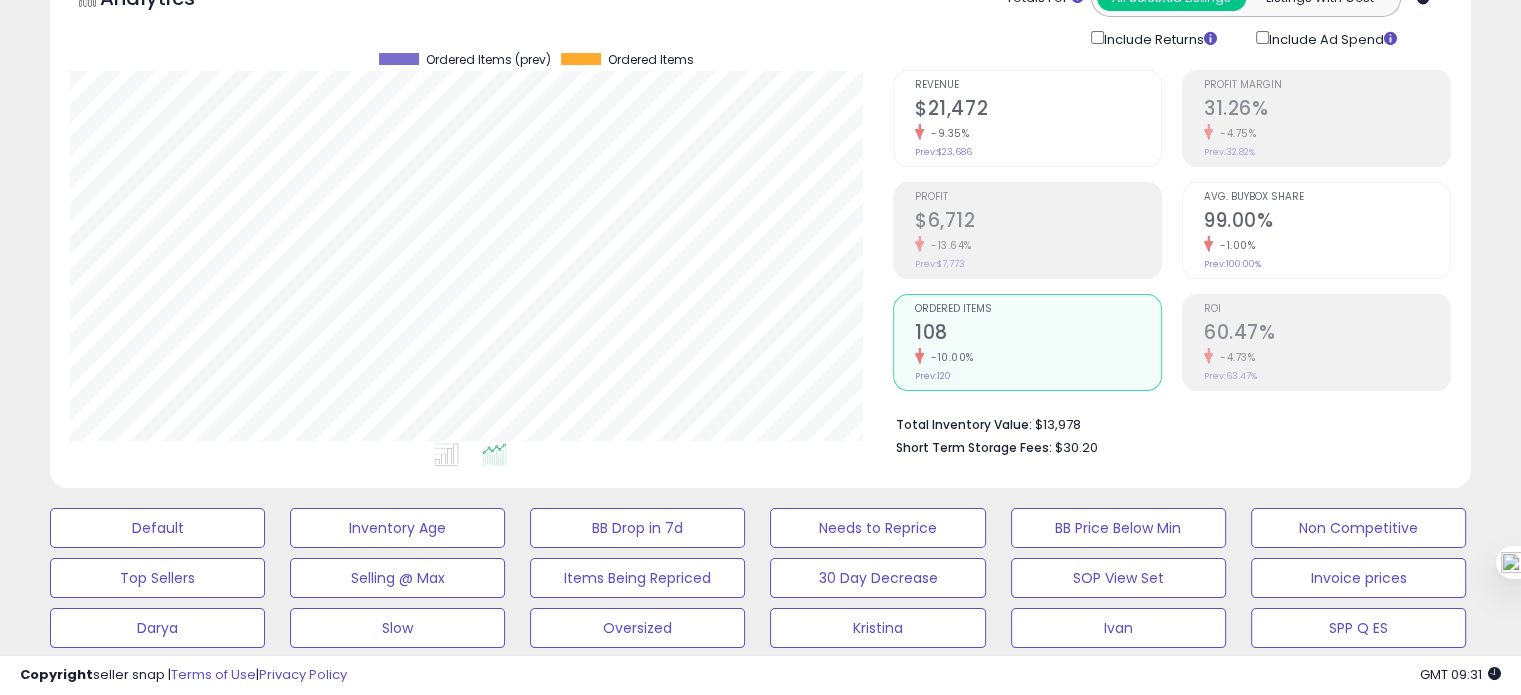 click on "60.47%" at bounding box center (1327, 334) 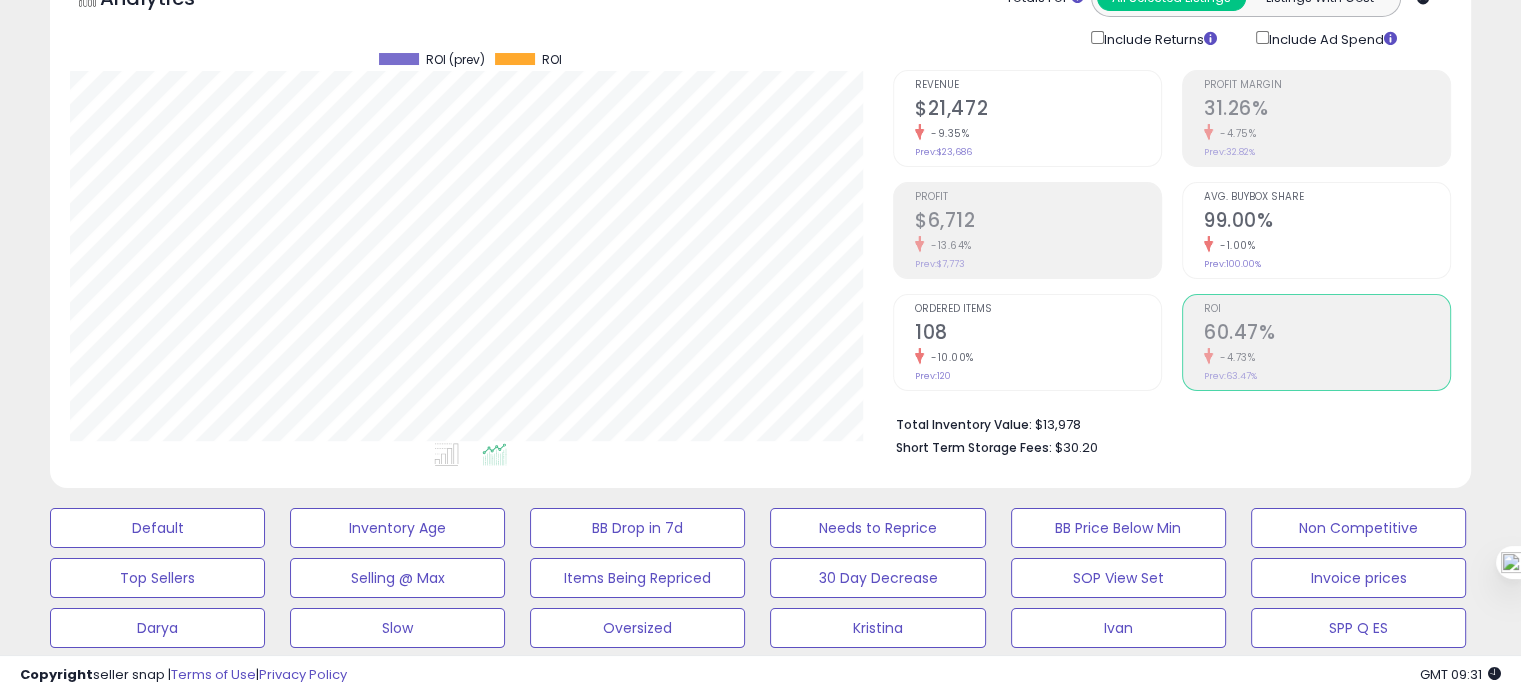 click on "-10.00%" 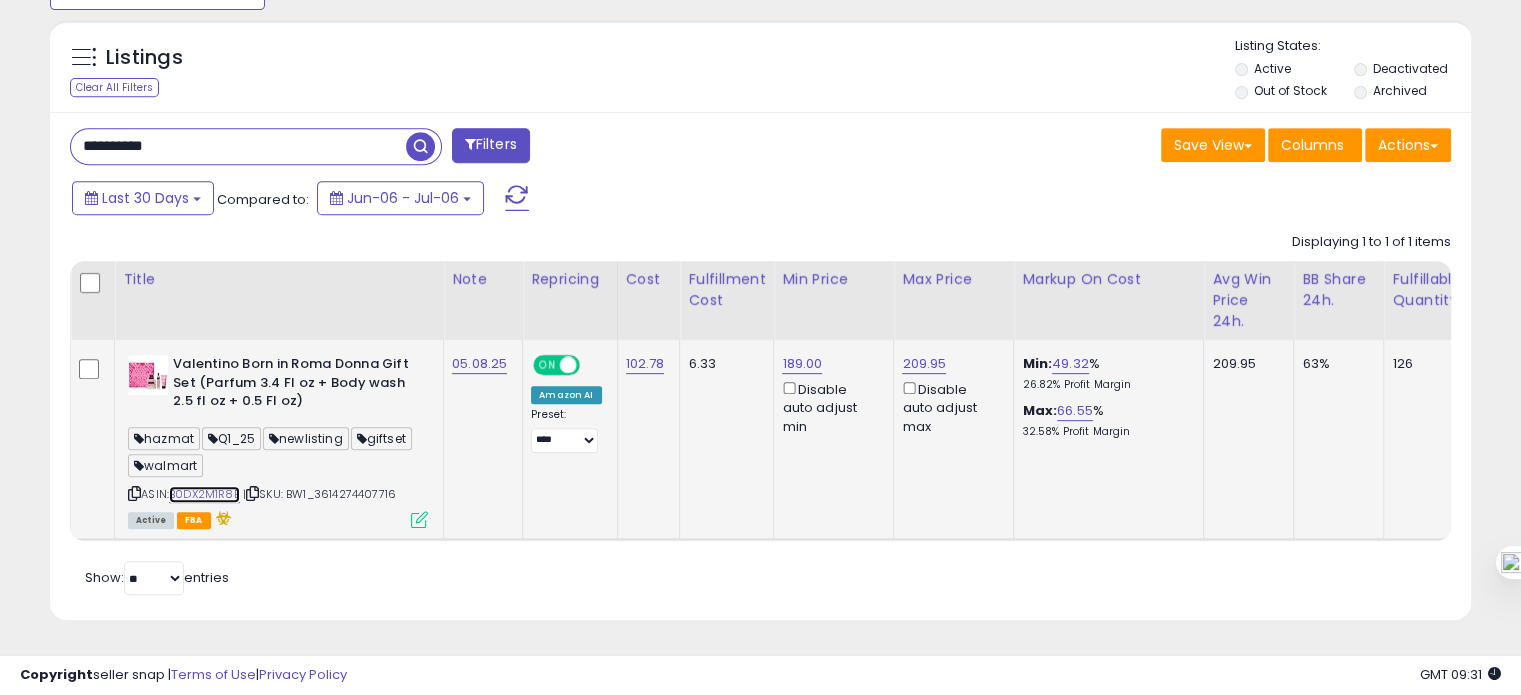 click on "B0DX2M1R8B" at bounding box center (204, 494) 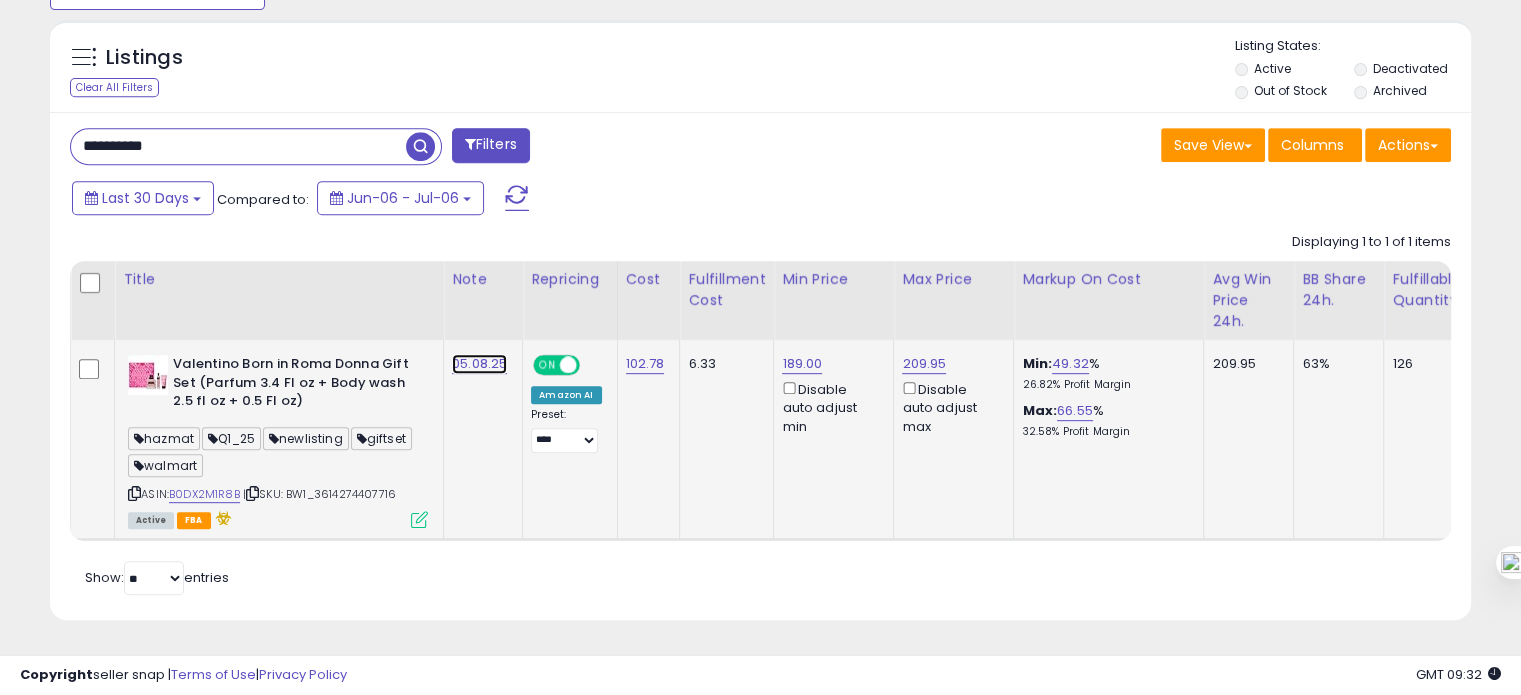 click on "05.08.25" at bounding box center (479, 364) 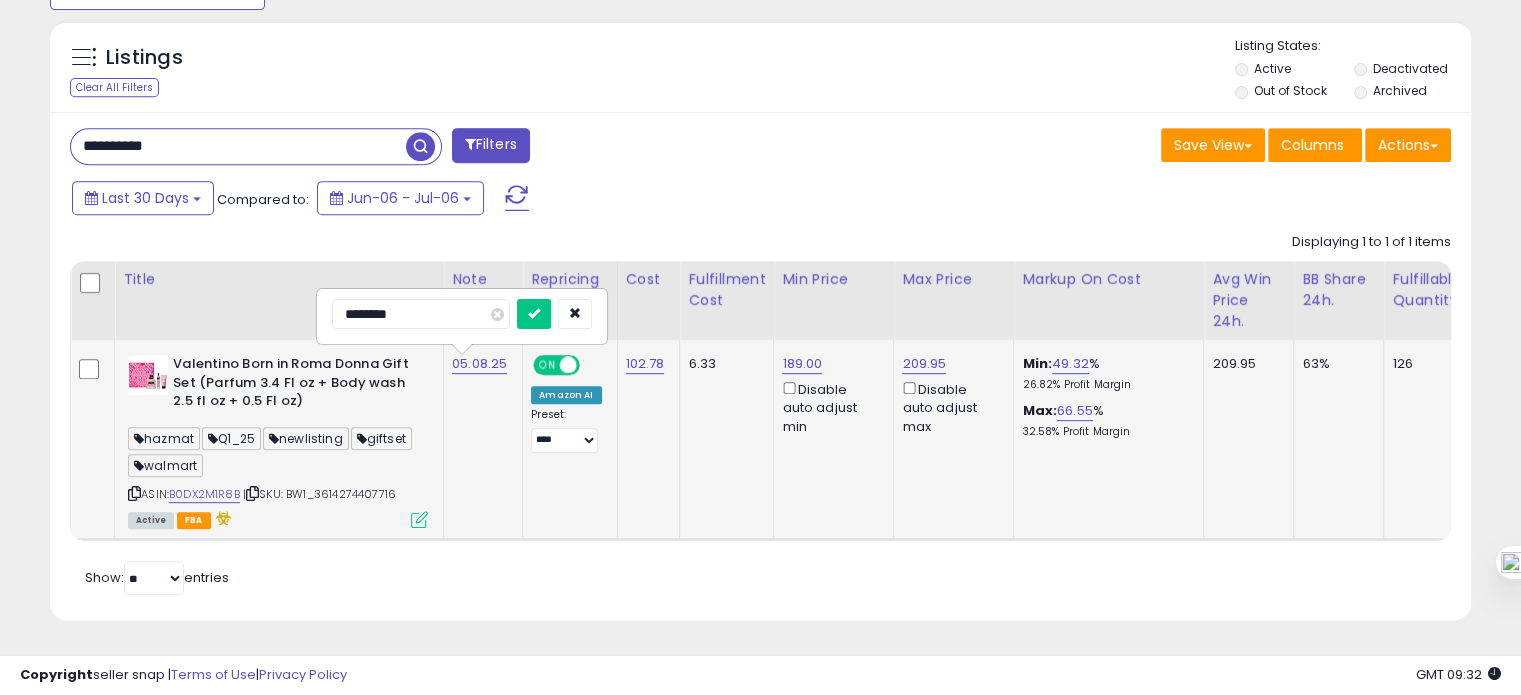 click on "********" at bounding box center (421, 314) 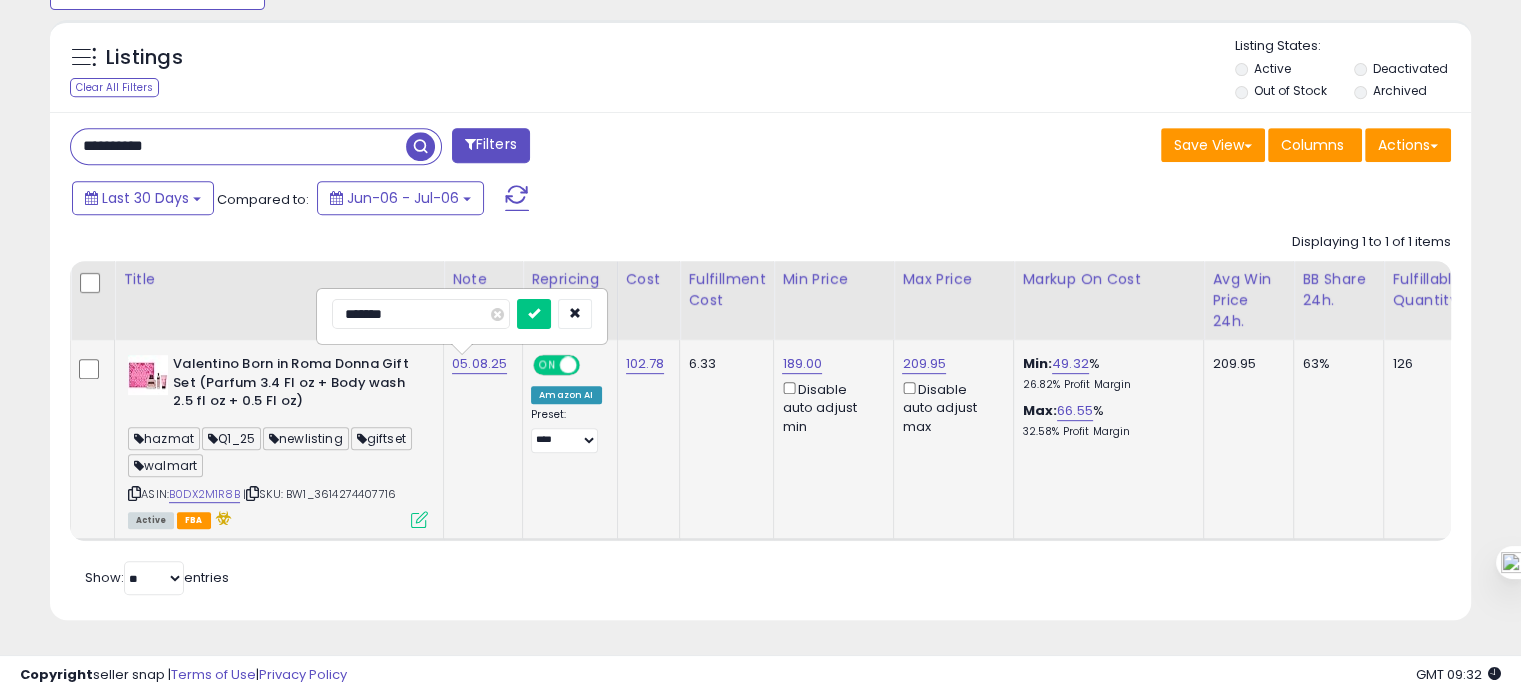 type on "********" 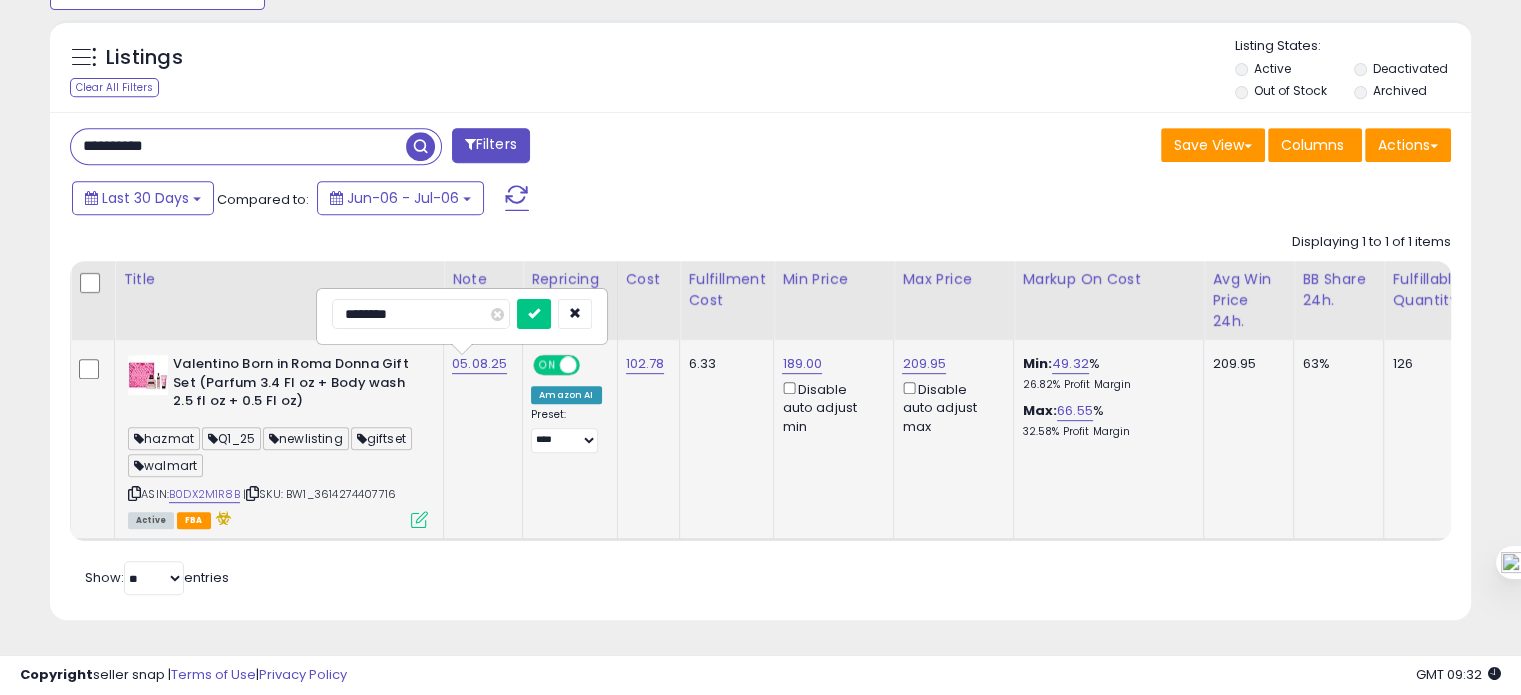 click at bounding box center [534, 314] 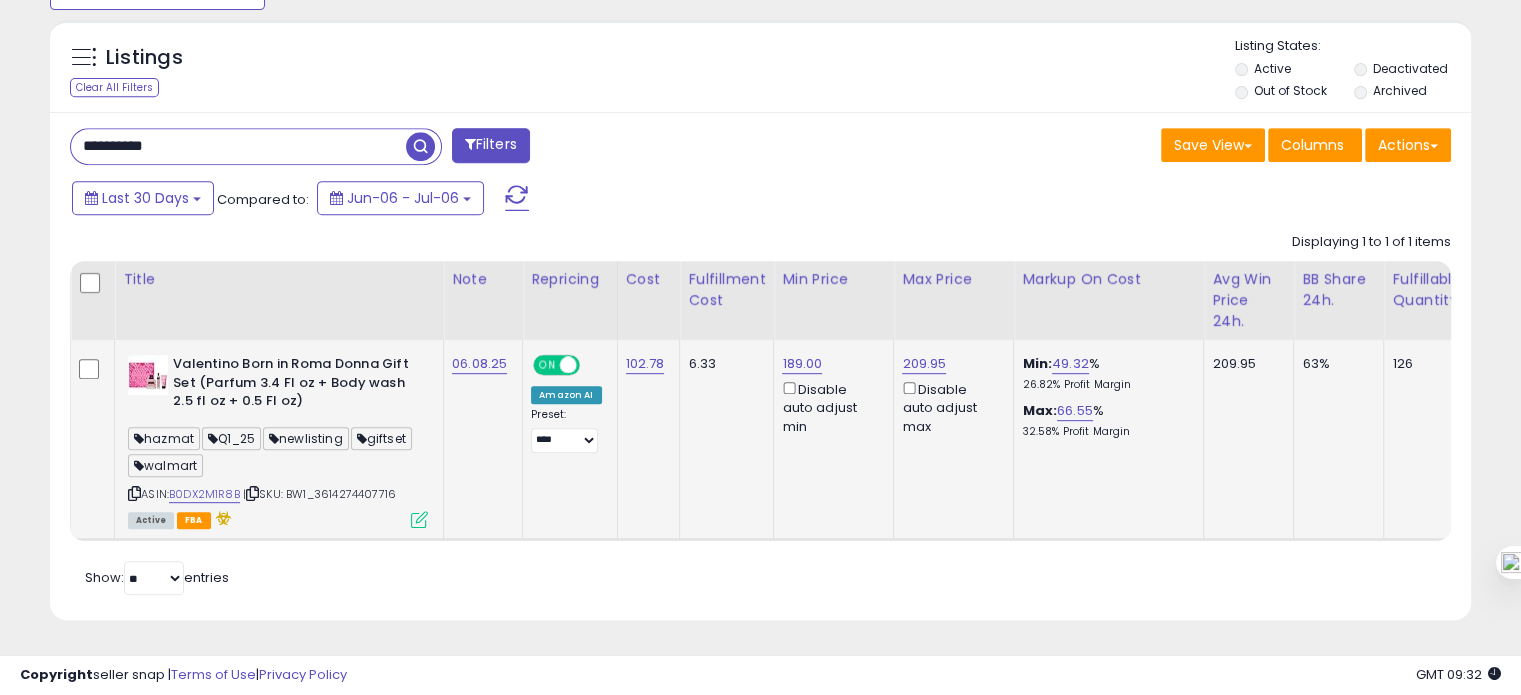 click on "**********" at bounding box center [238, 146] 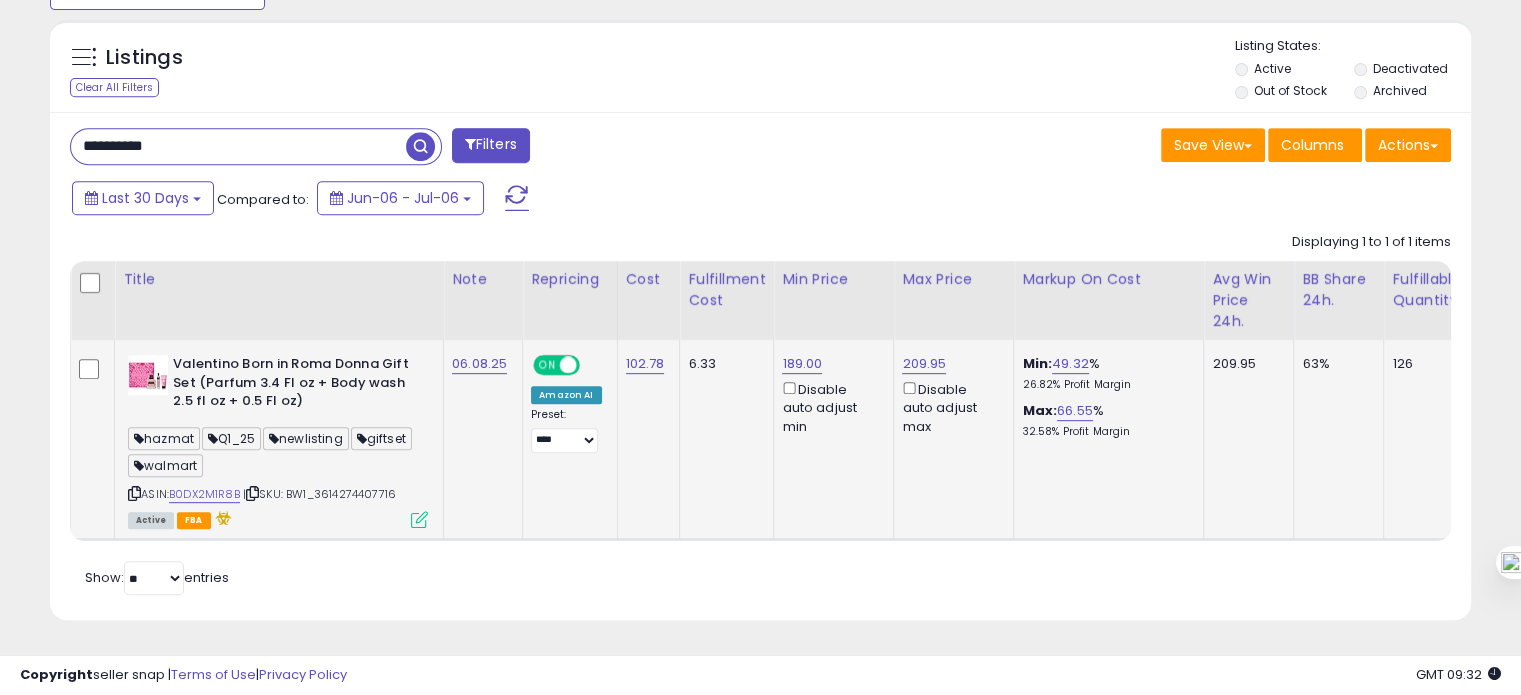 paste 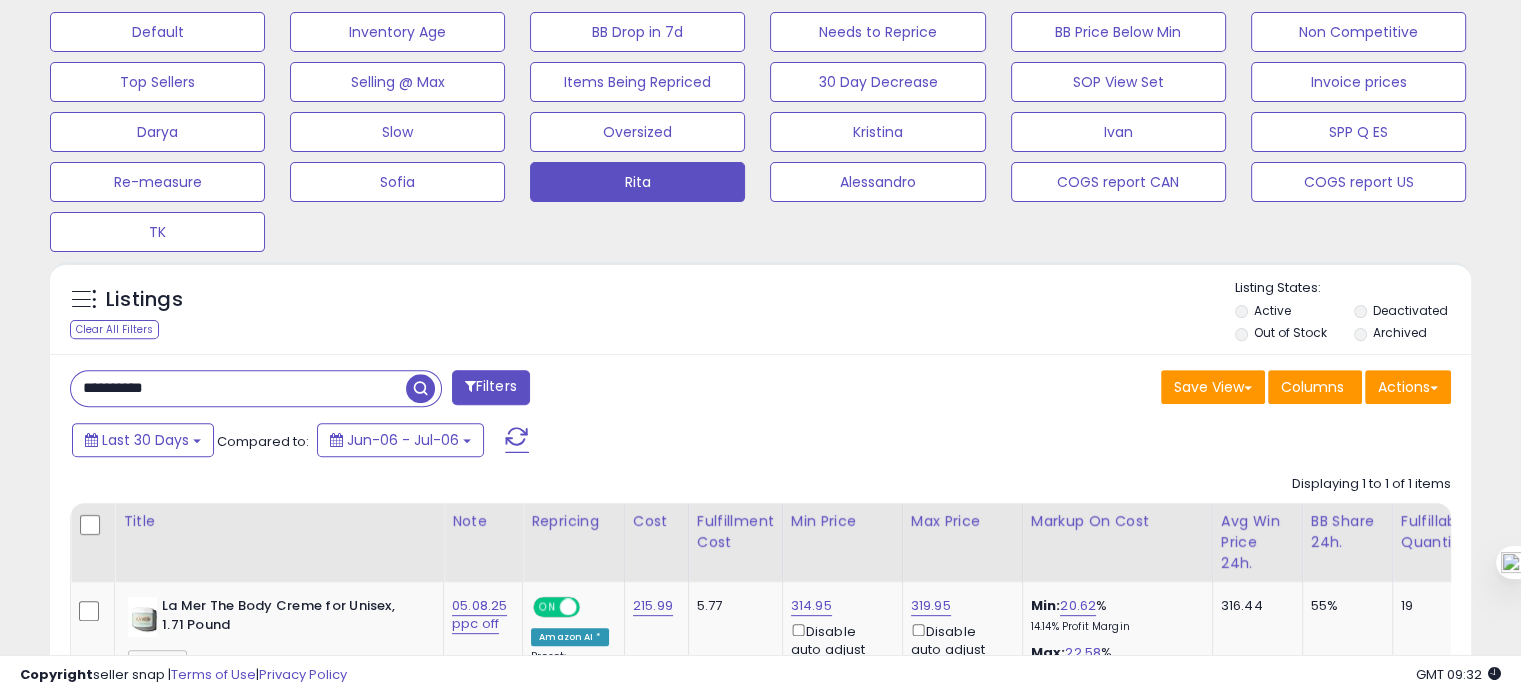 scroll, scrollTop: 827, scrollLeft: 0, axis: vertical 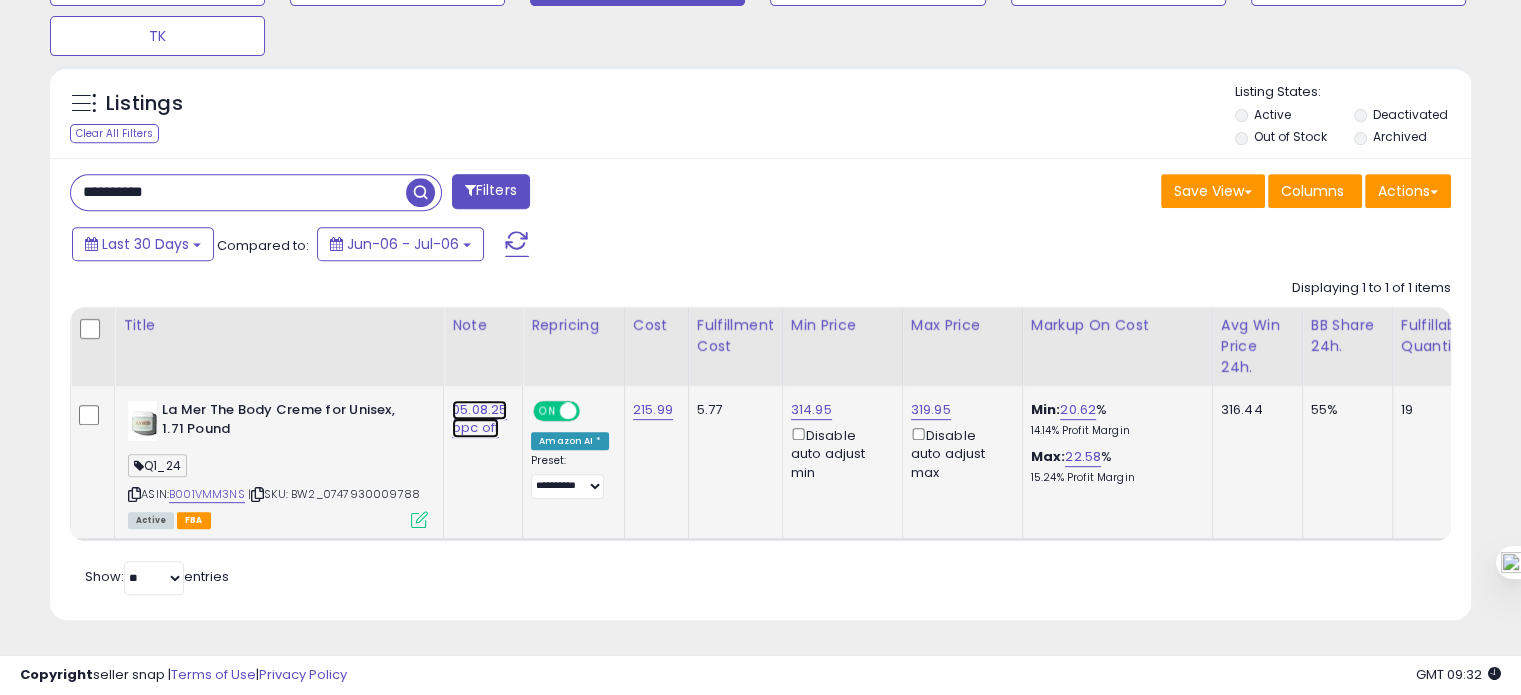 click on "05.08.25 ppc off" at bounding box center (479, 419) 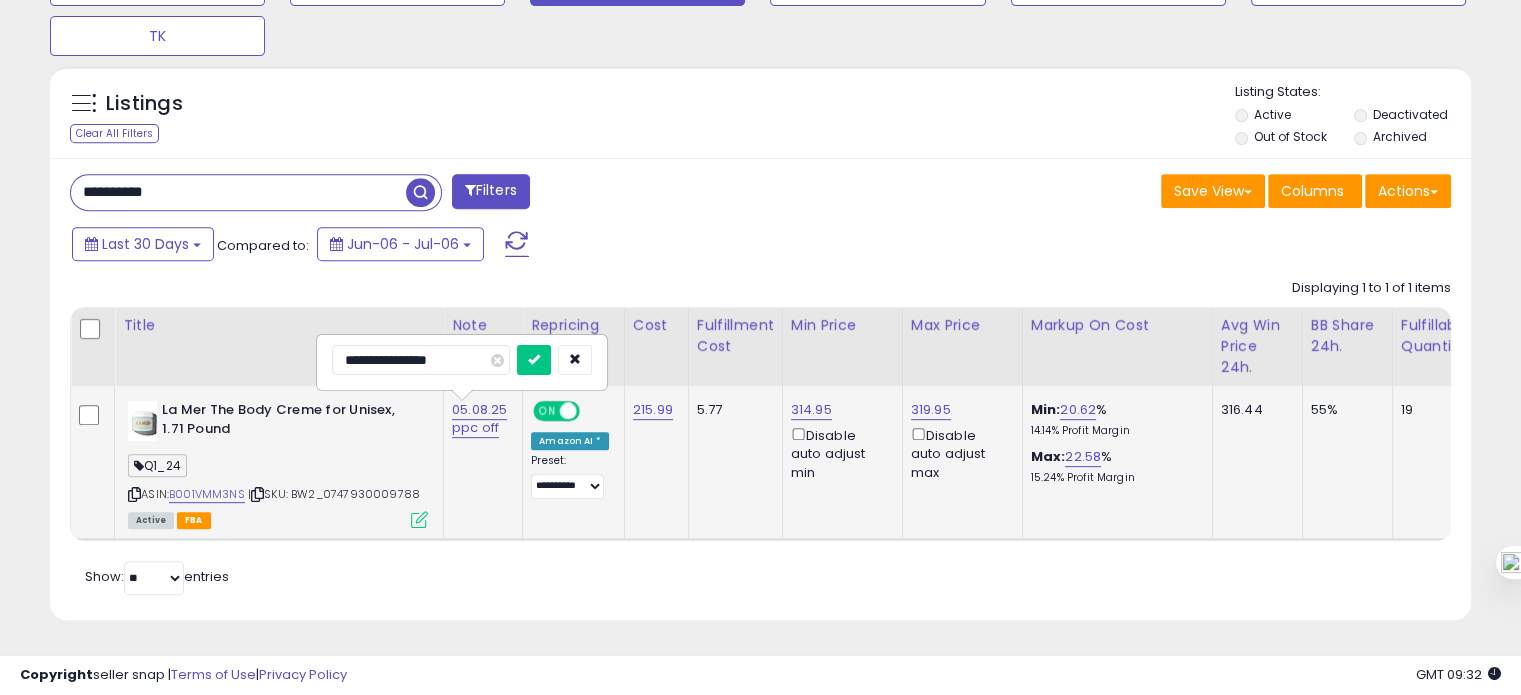 click on "**********" at bounding box center [421, 360] 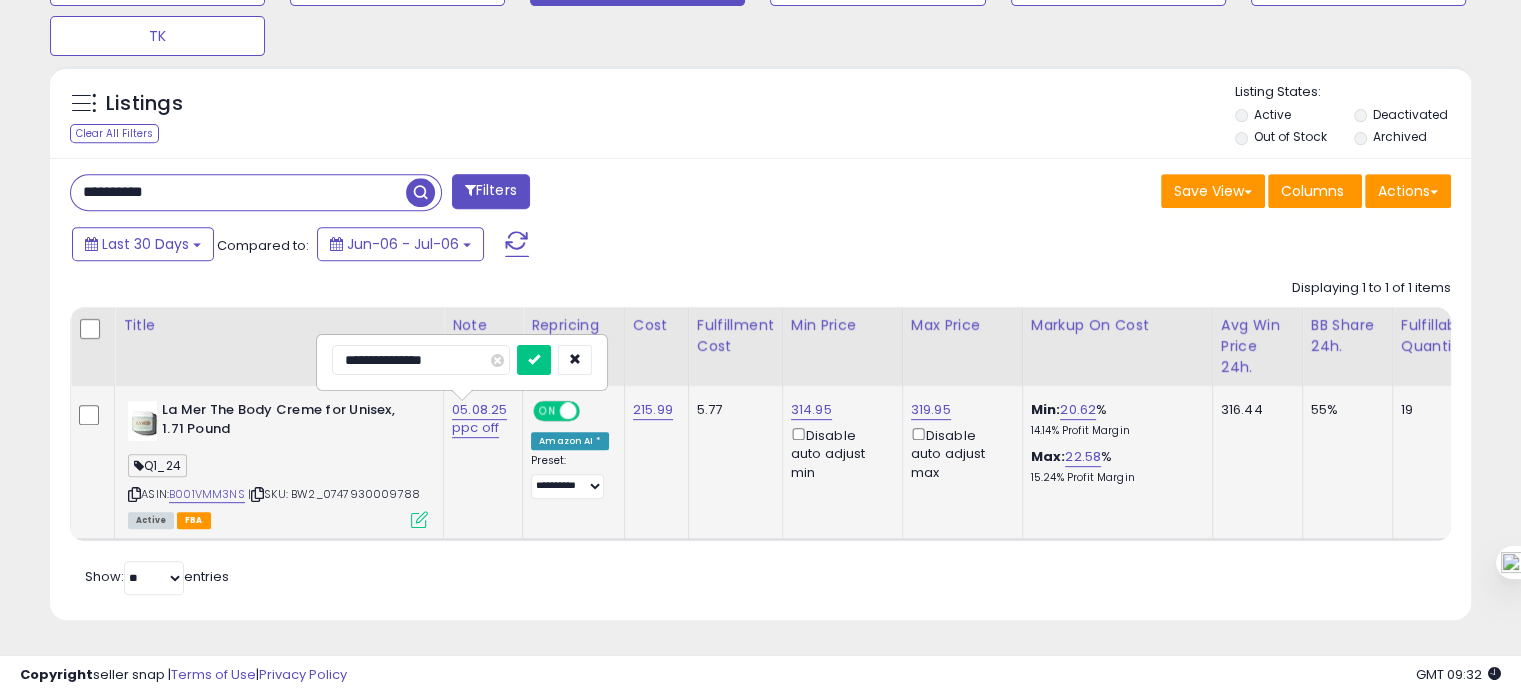type on "**********" 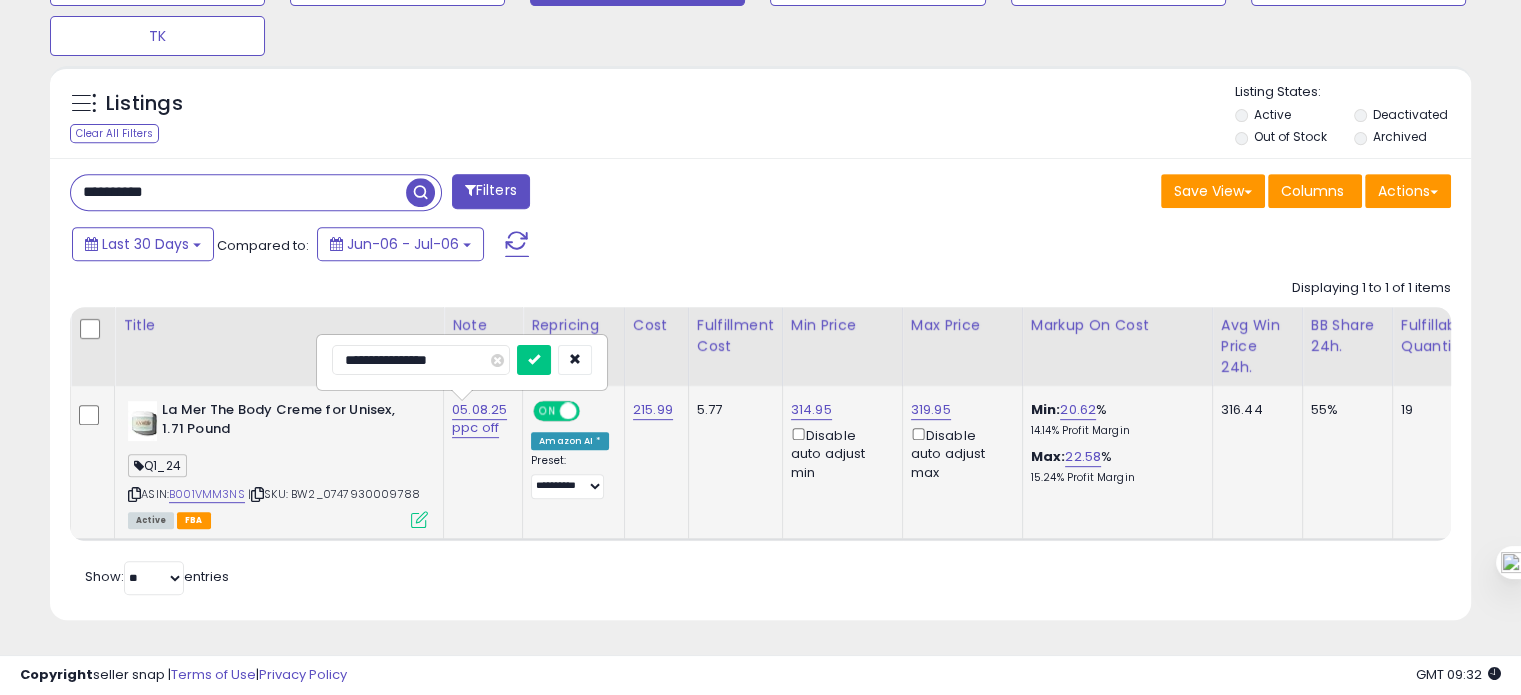 click at bounding box center [534, 360] 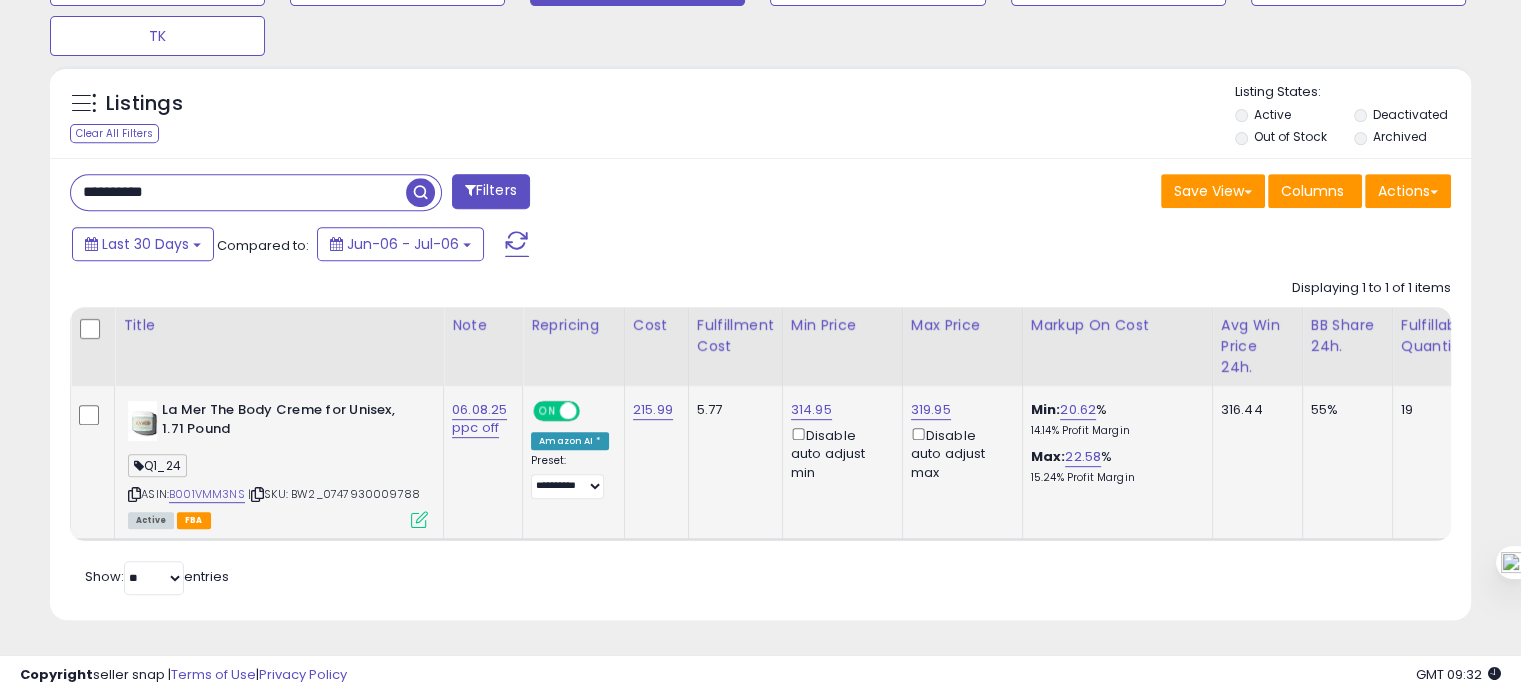 click on "**********" at bounding box center (238, 192) 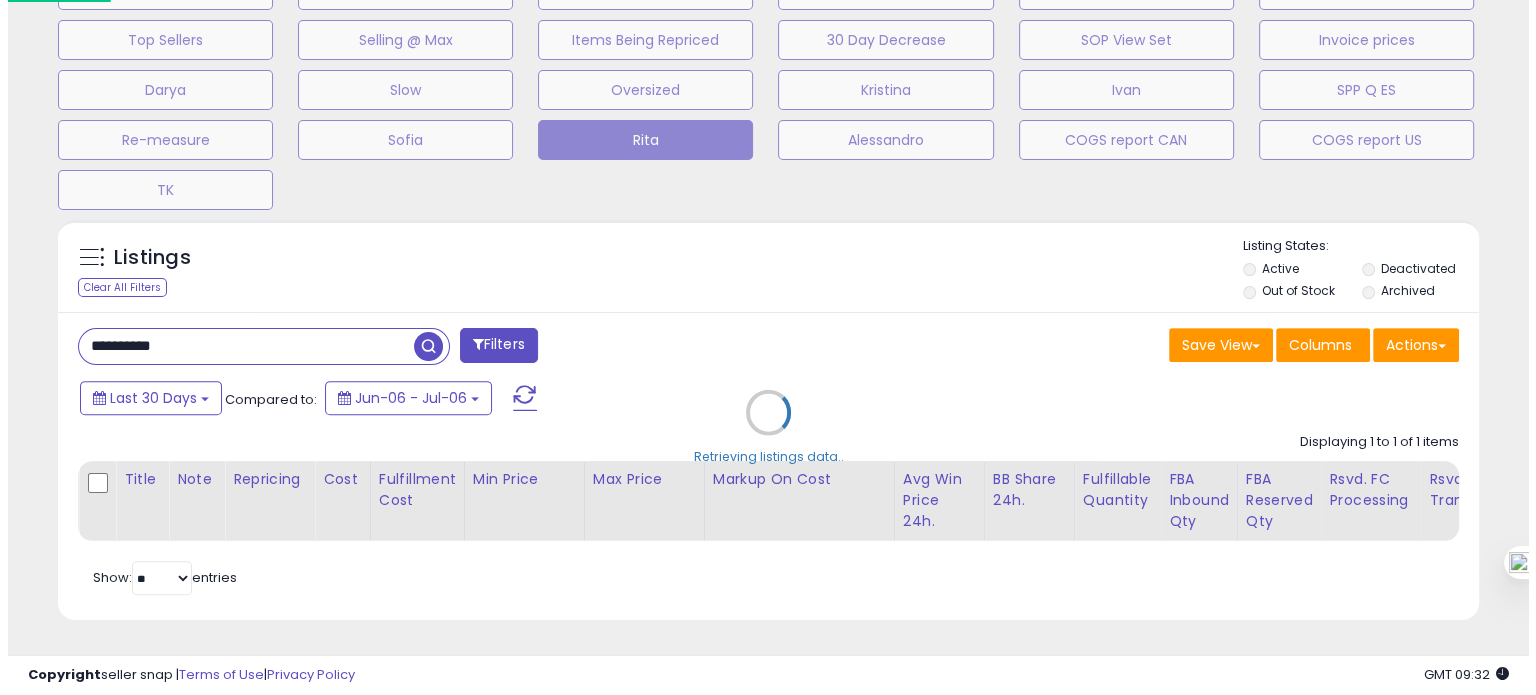 scroll, scrollTop: 674, scrollLeft: 0, axis: vertical 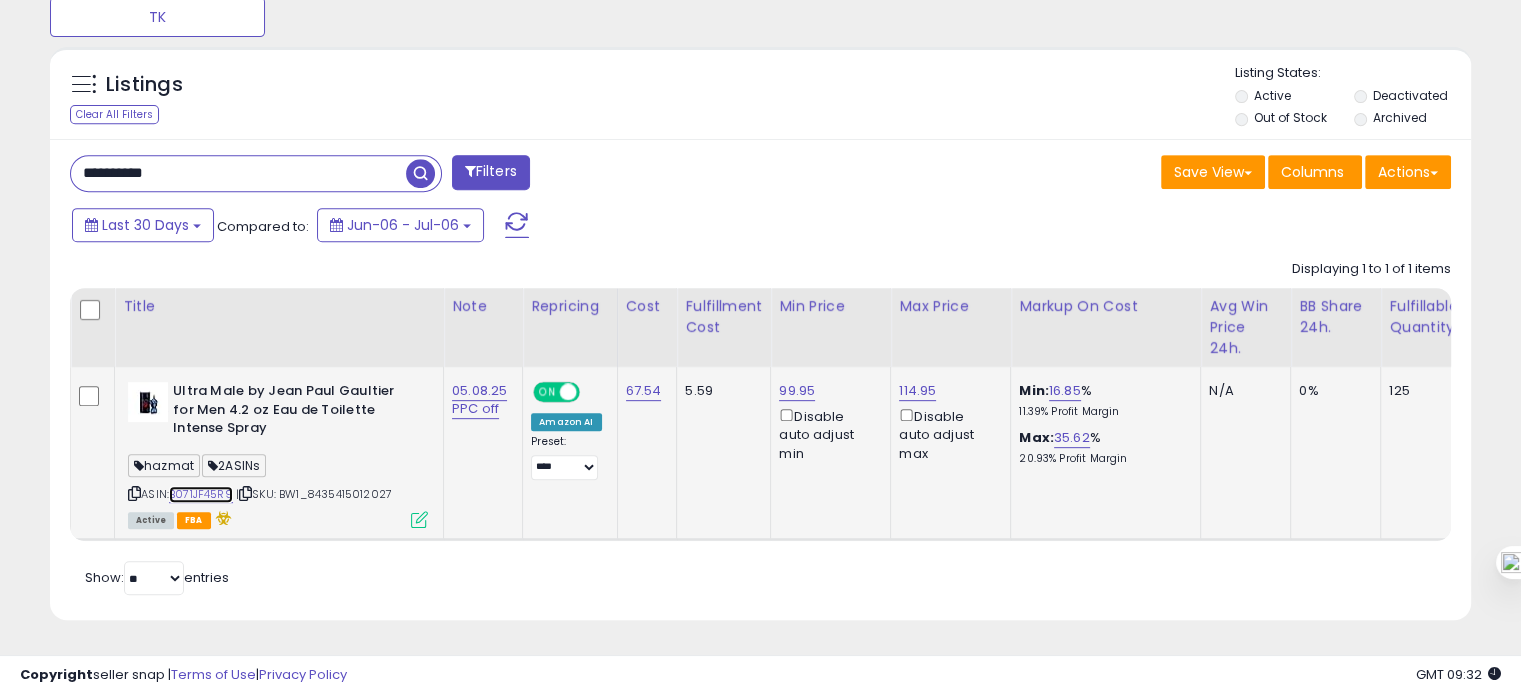 click on "B071JF45R9" at bounding box center [201, 494] 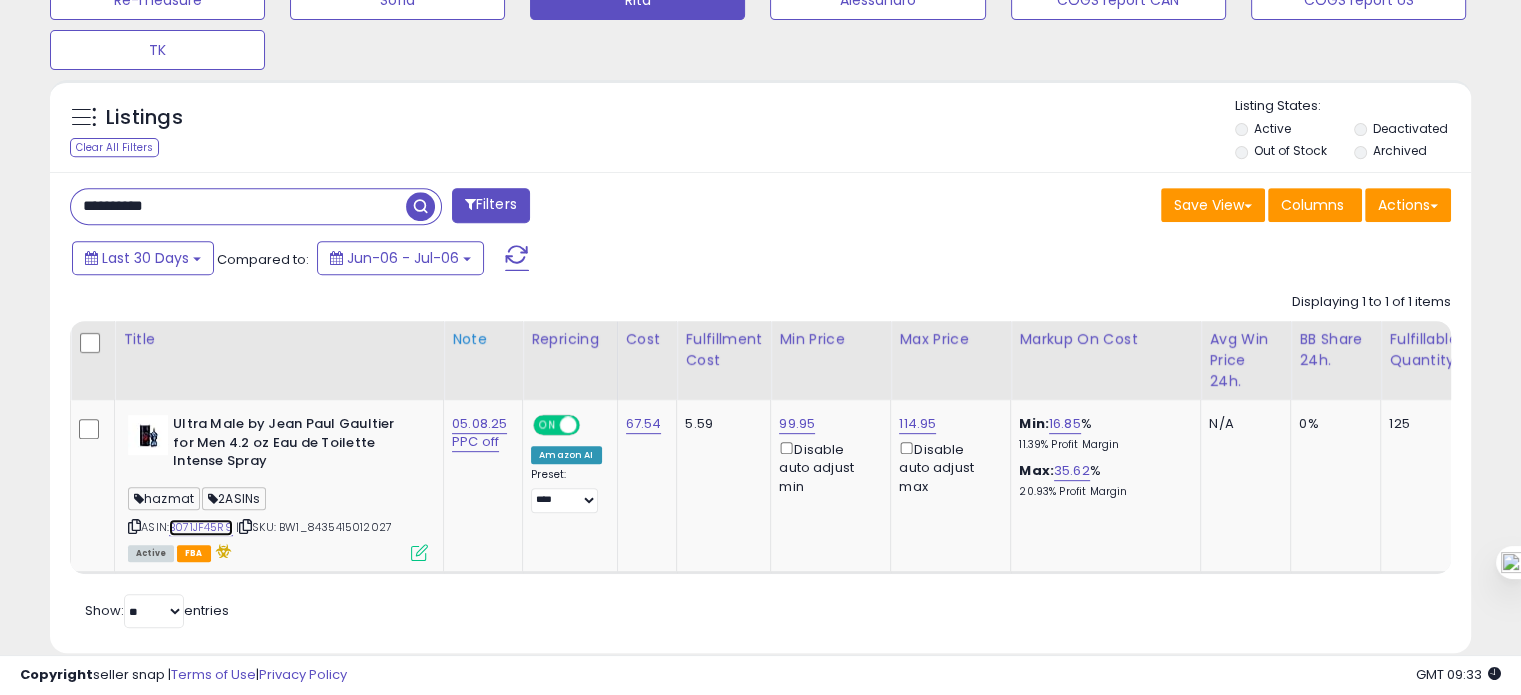 scroll, scrollTop: 848, scrollLeft: 0, axis: vertical 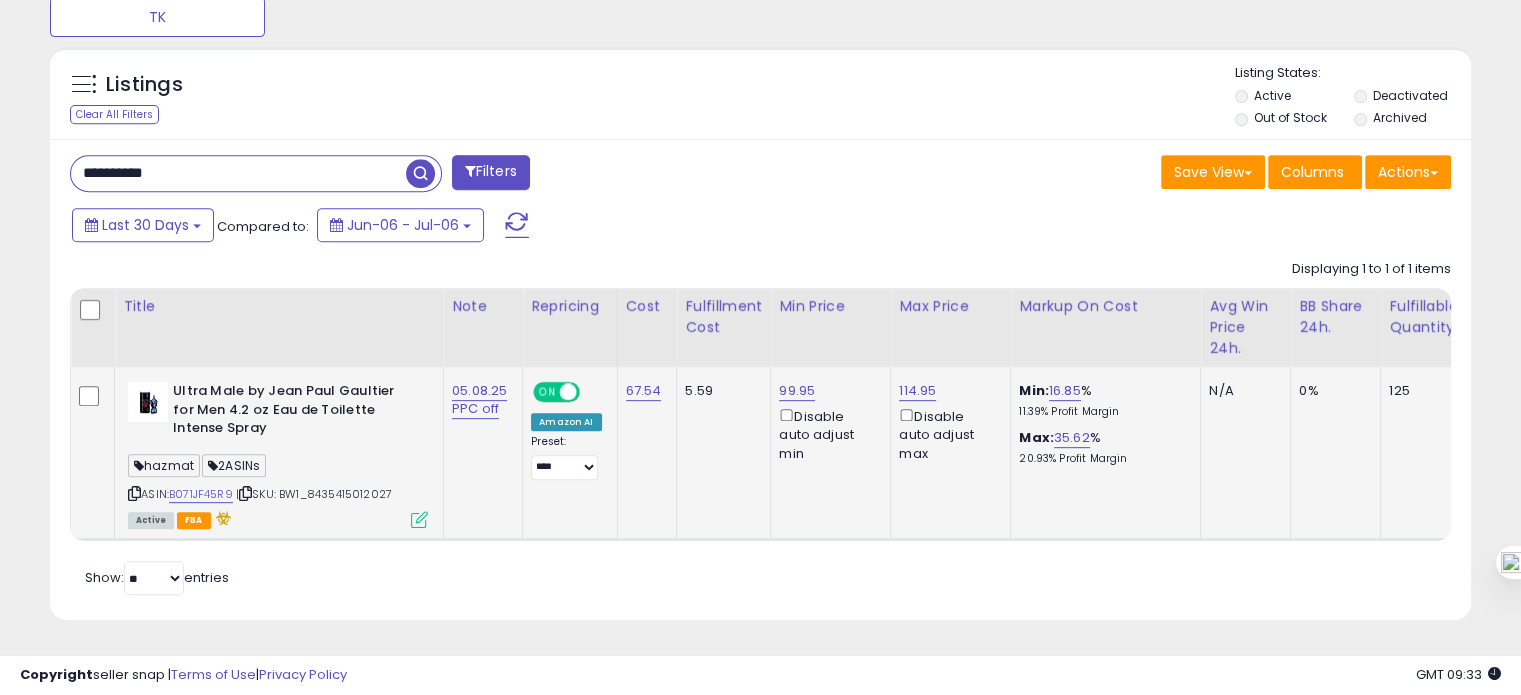 click on "99.95  Disable auto adjust min" at bounding box center (827, 422) 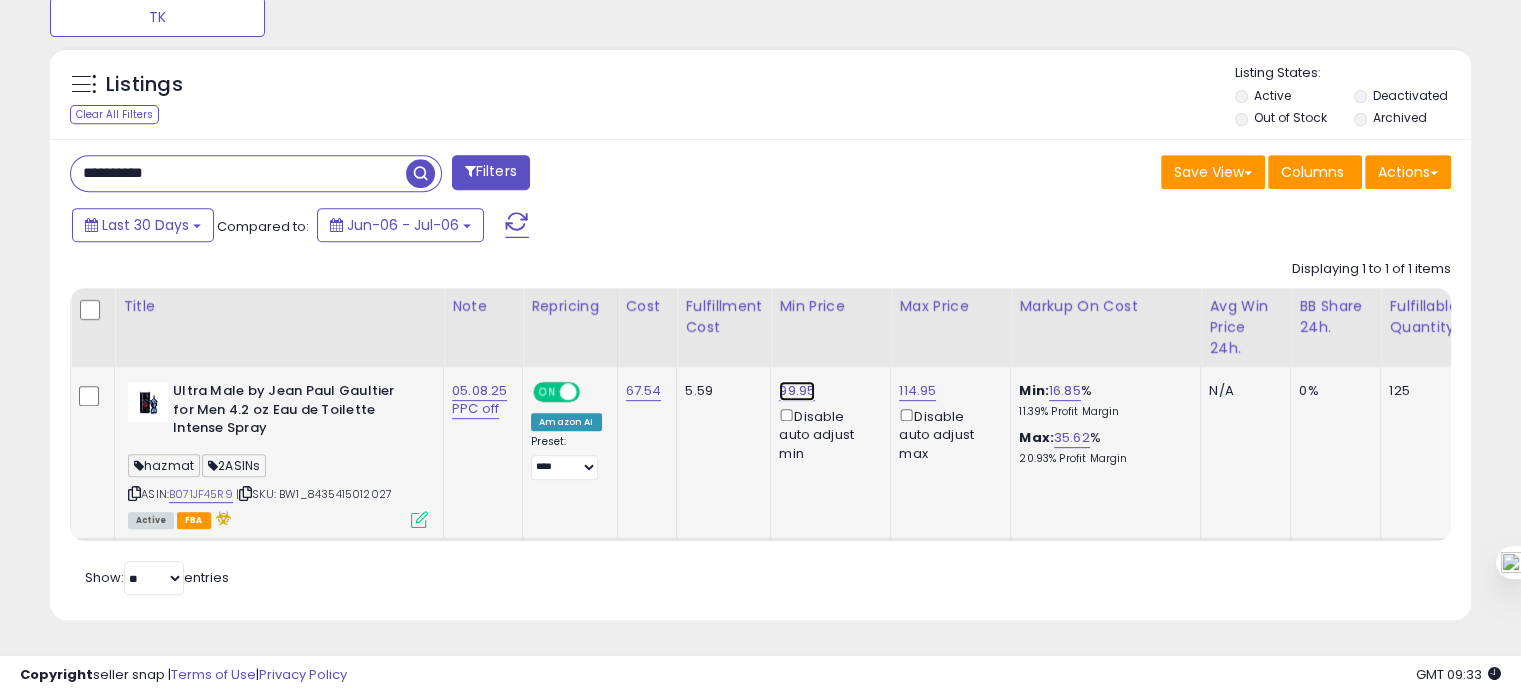 click on "99.95" at bounding box center (797, 391) 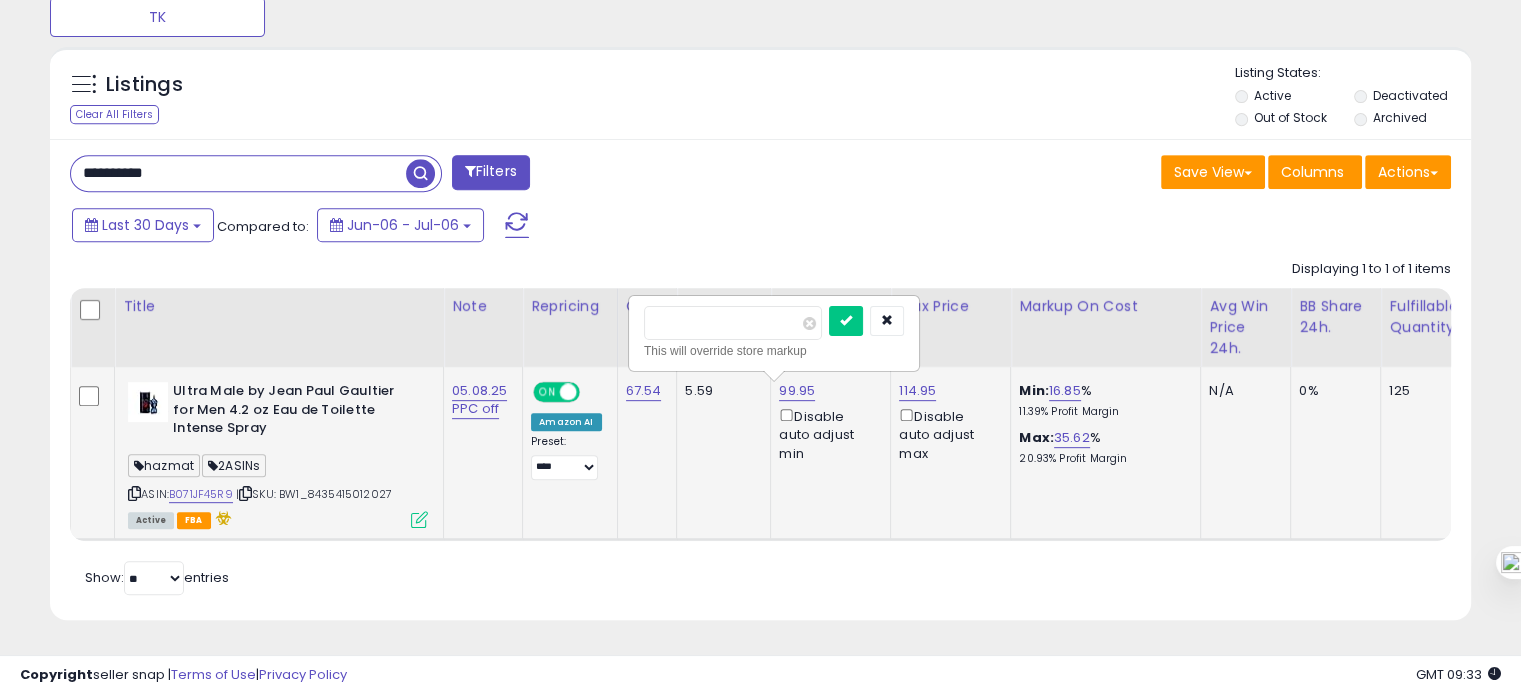 click on "*****" at bounding box center [733, 323] 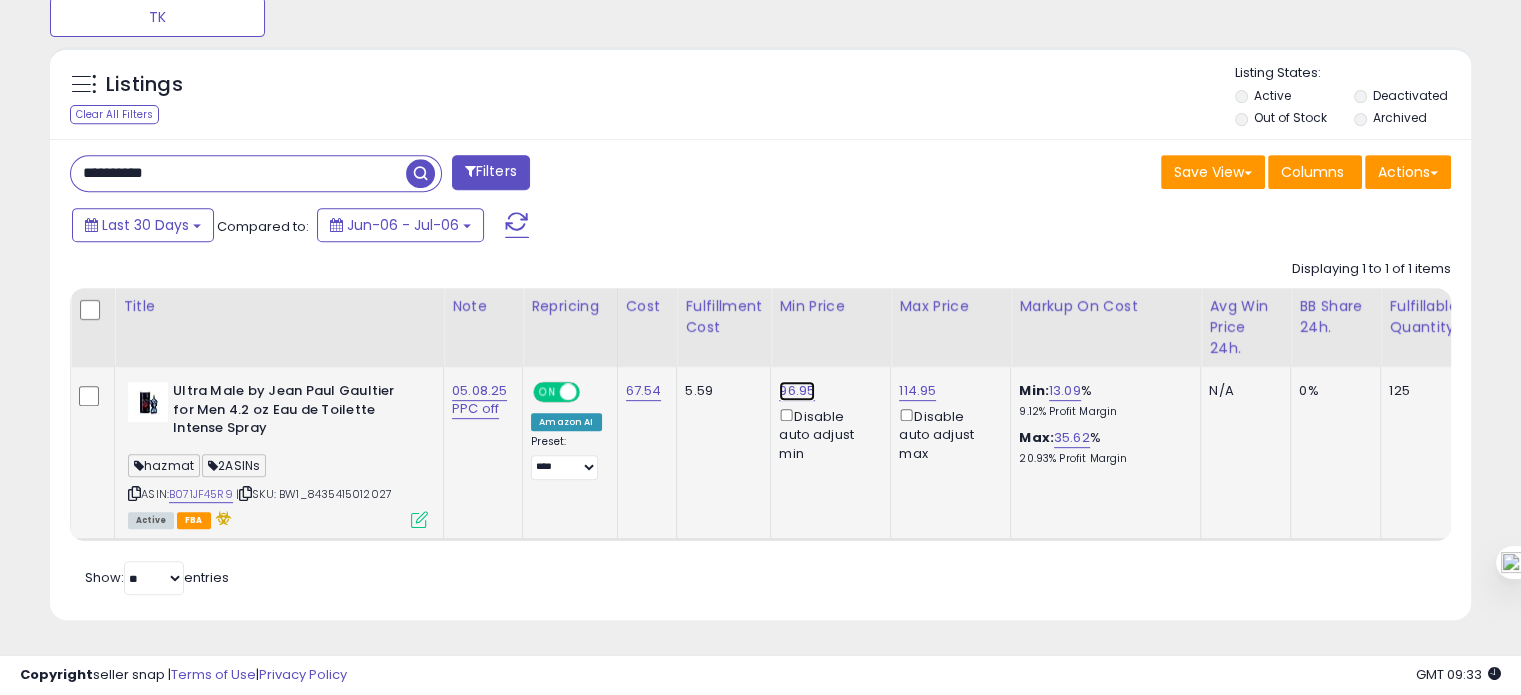 click on "96.95" at bounding box center (797, 391) 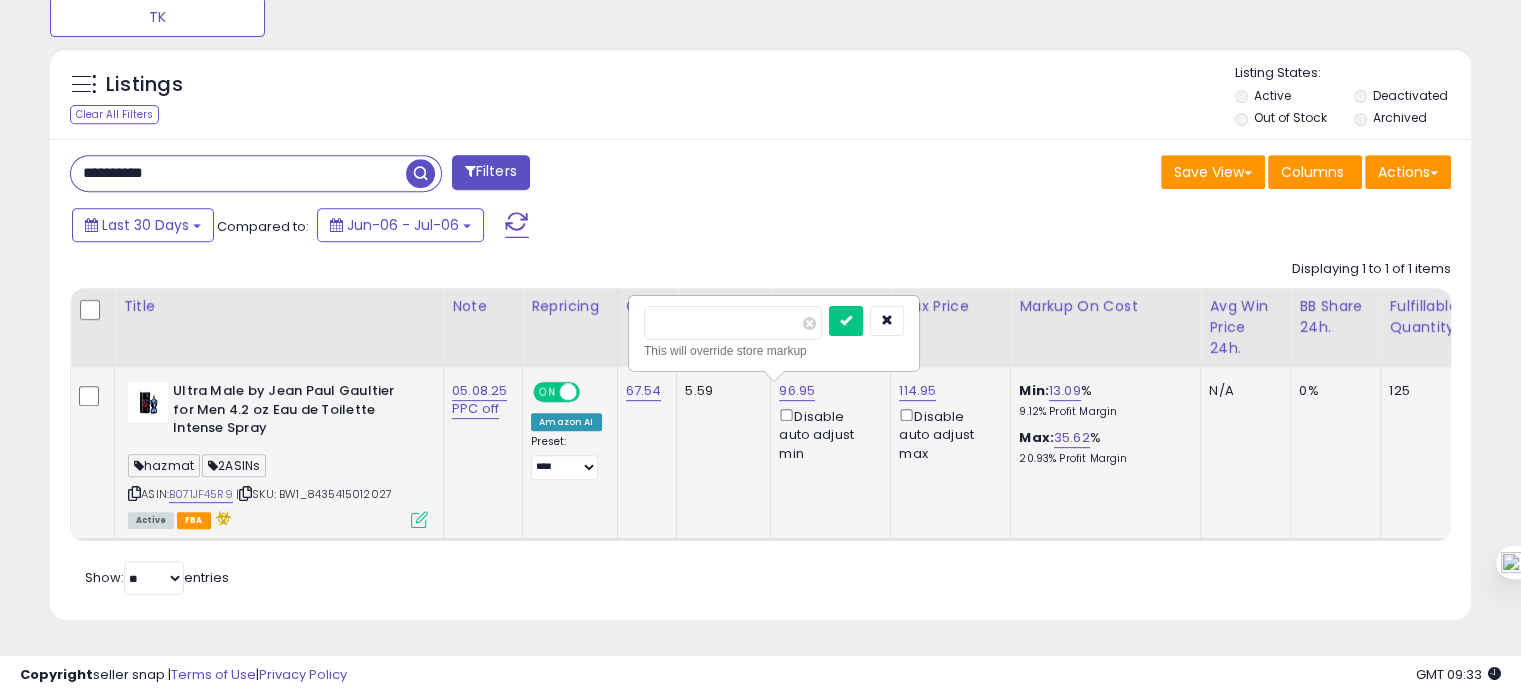 type on "****" 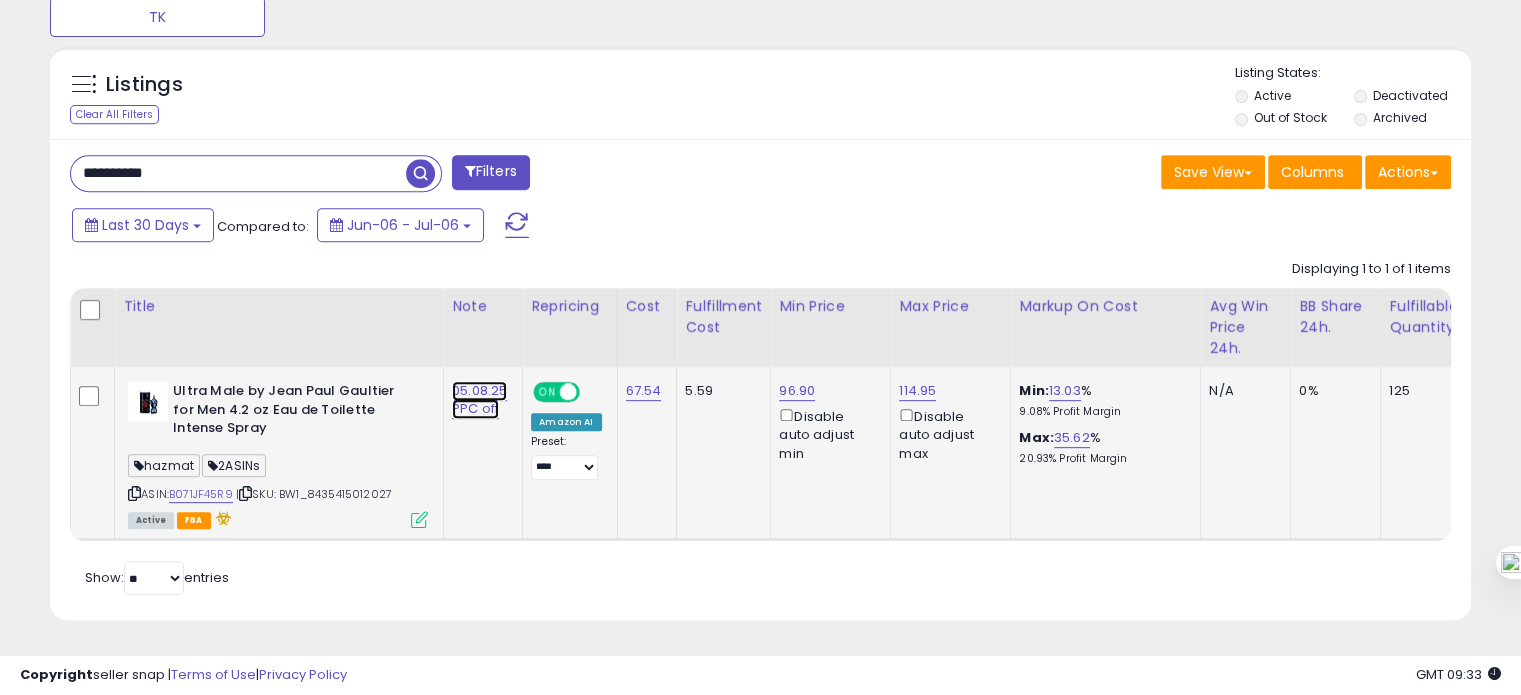 click on "05.08.25 PPC off" at bounding box center [479, 400] 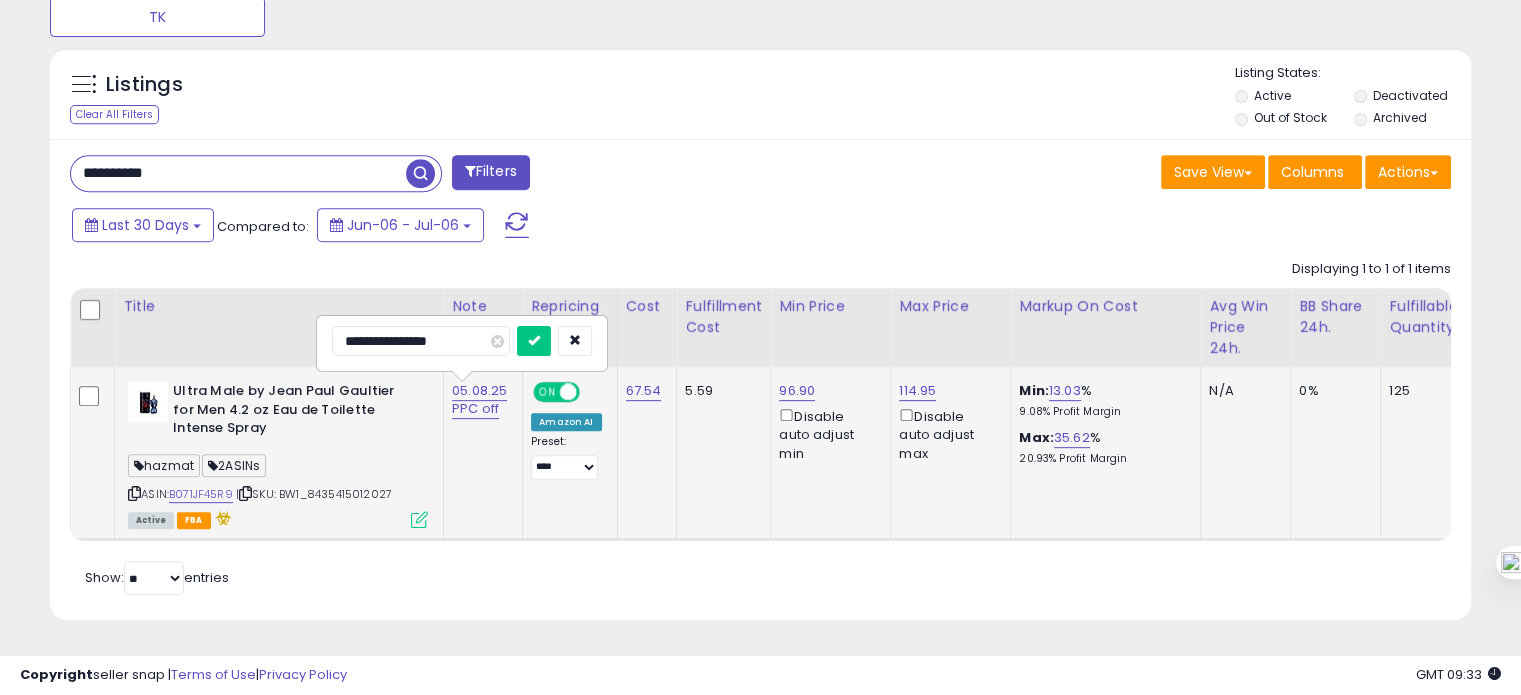 click on "**********" at bounding box center [421, 341] 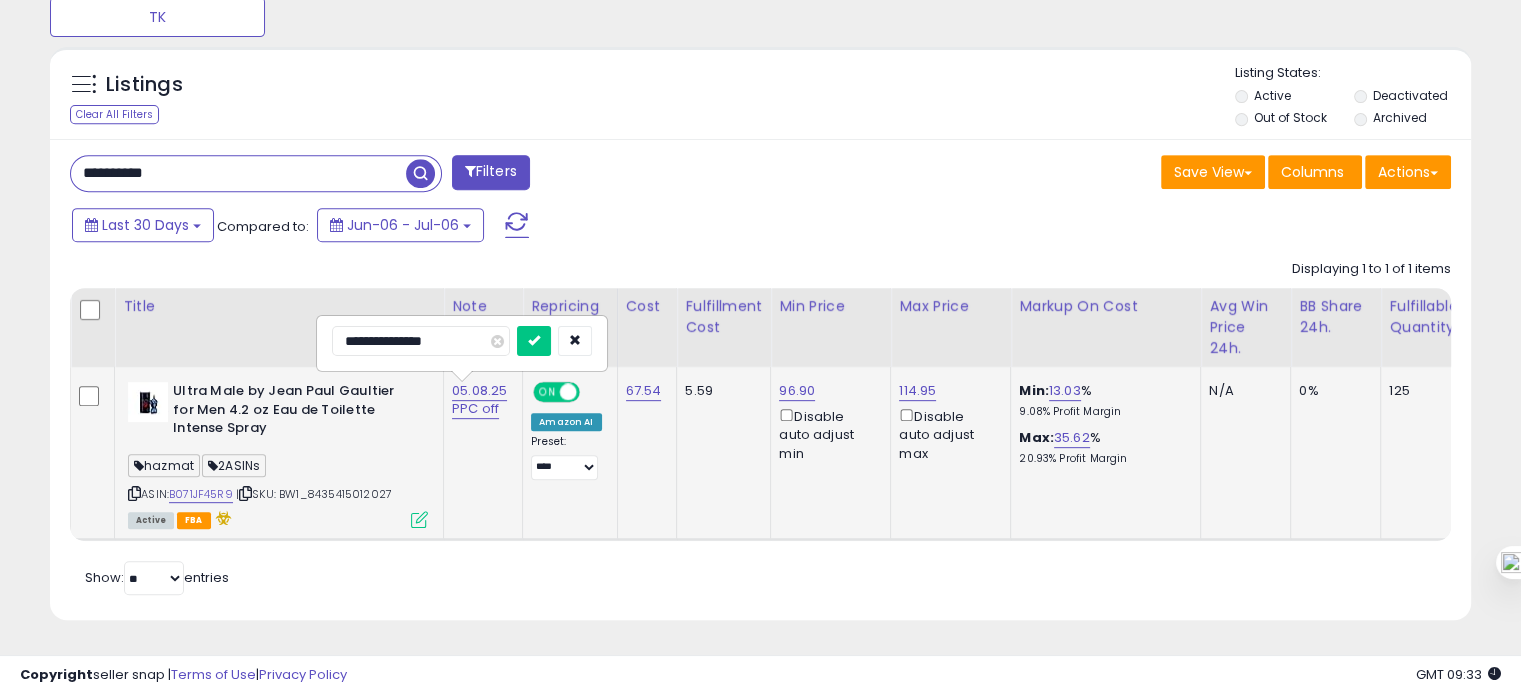 type on "**********" 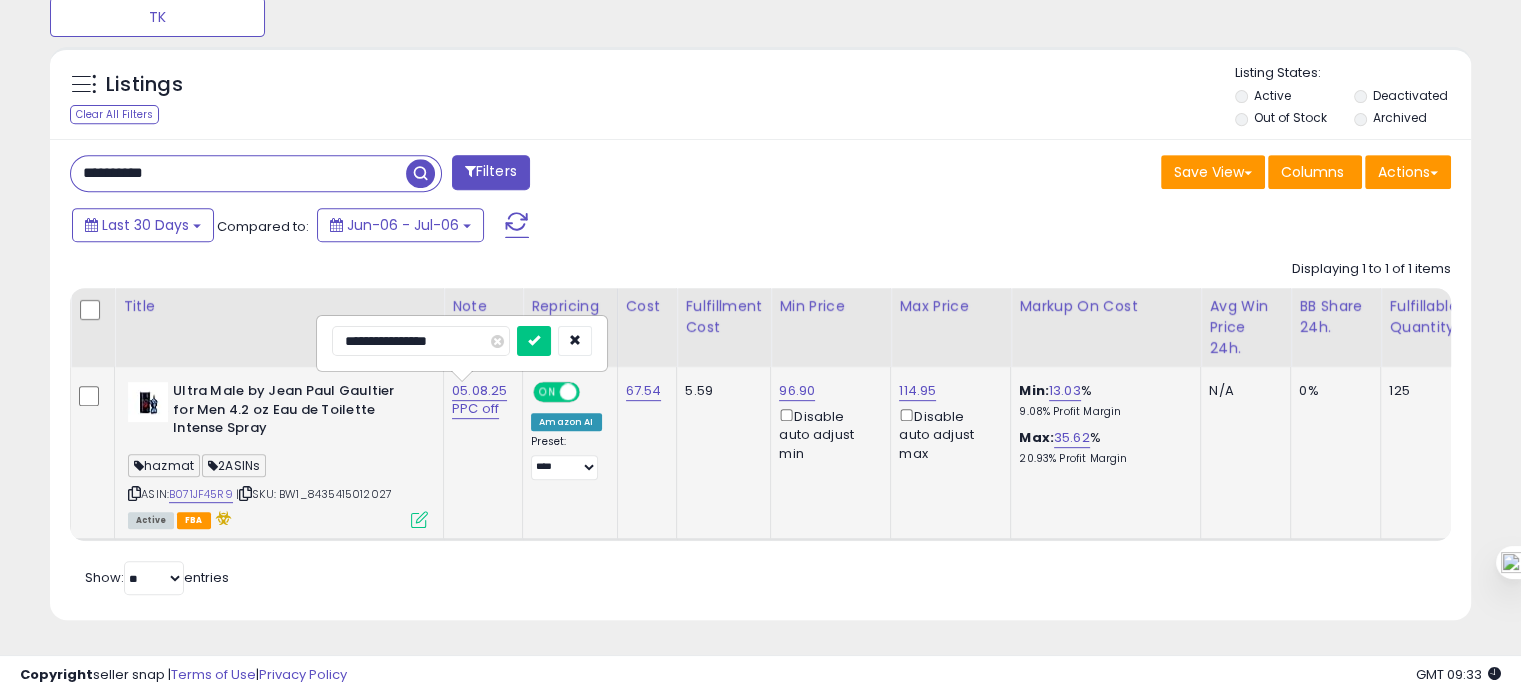 click at bounding box center [534, 341] 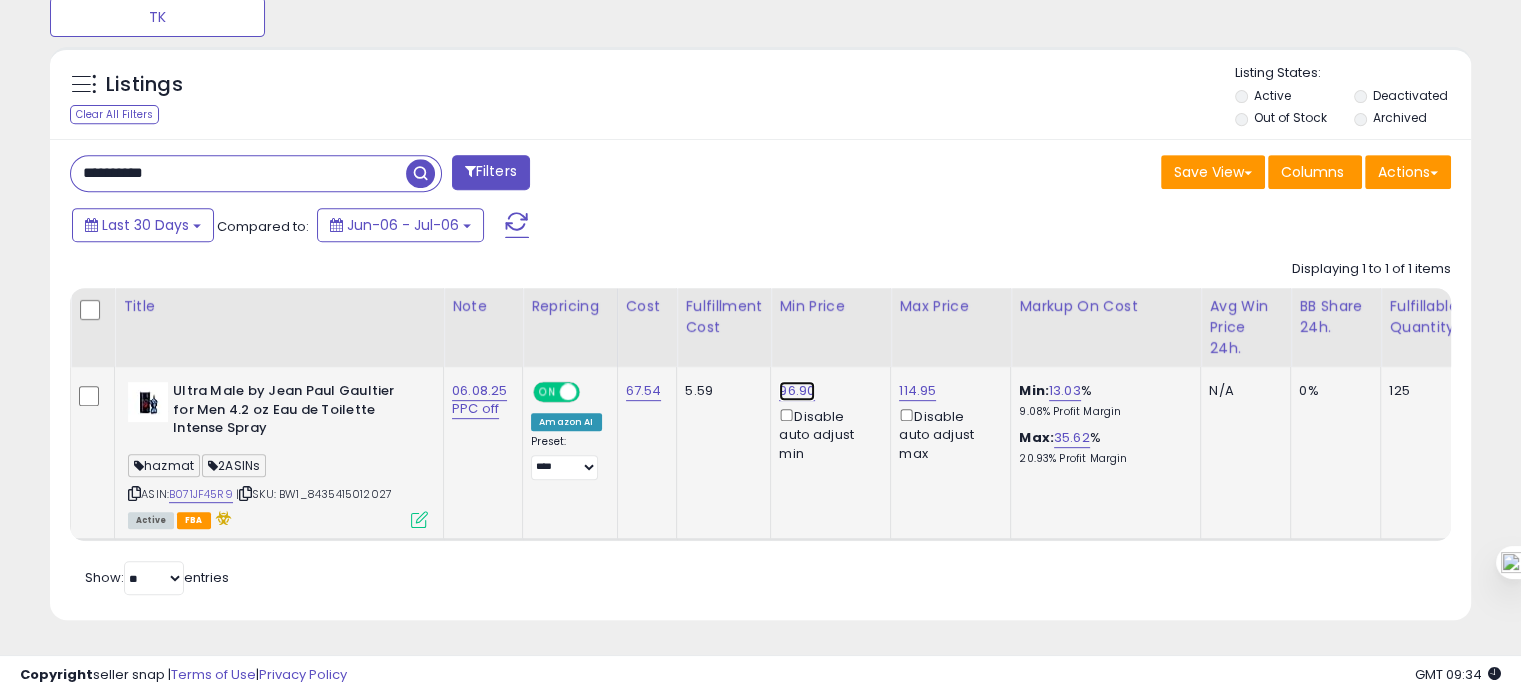 click on "96.90" at bounding box center [797, 391] 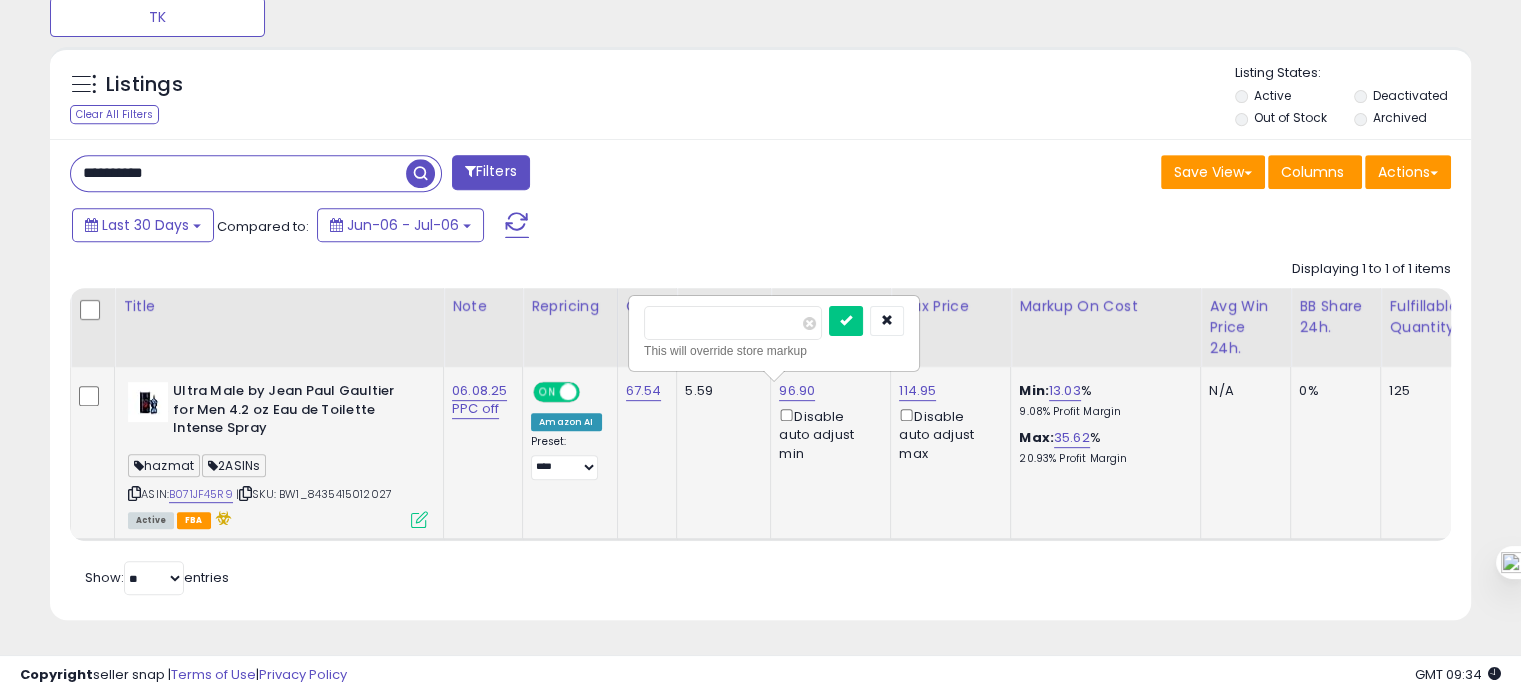 drag, startPoint x: 702, startPoint y: 300, endPoint x: 663, endPoint y: 304, distance: 39.20459 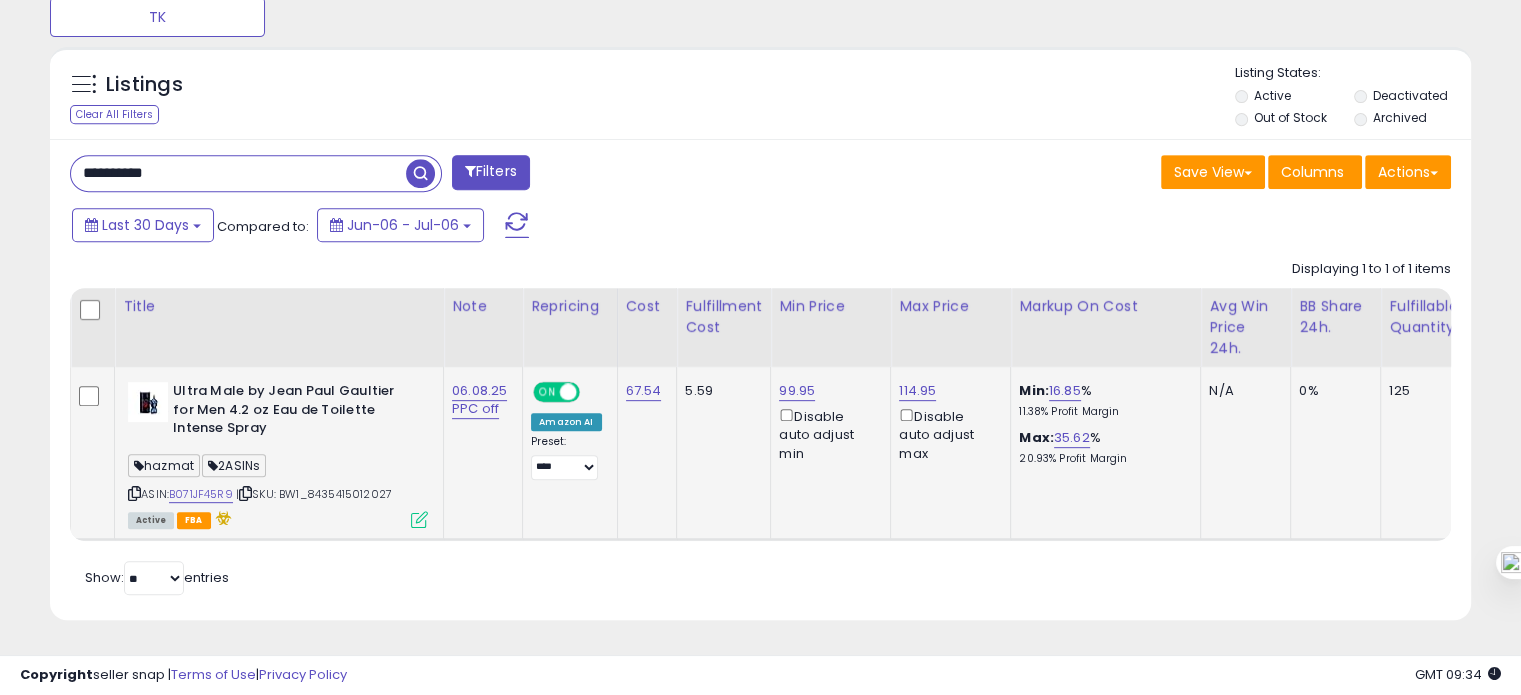 click on "**********" at bounding box center [238, 173] 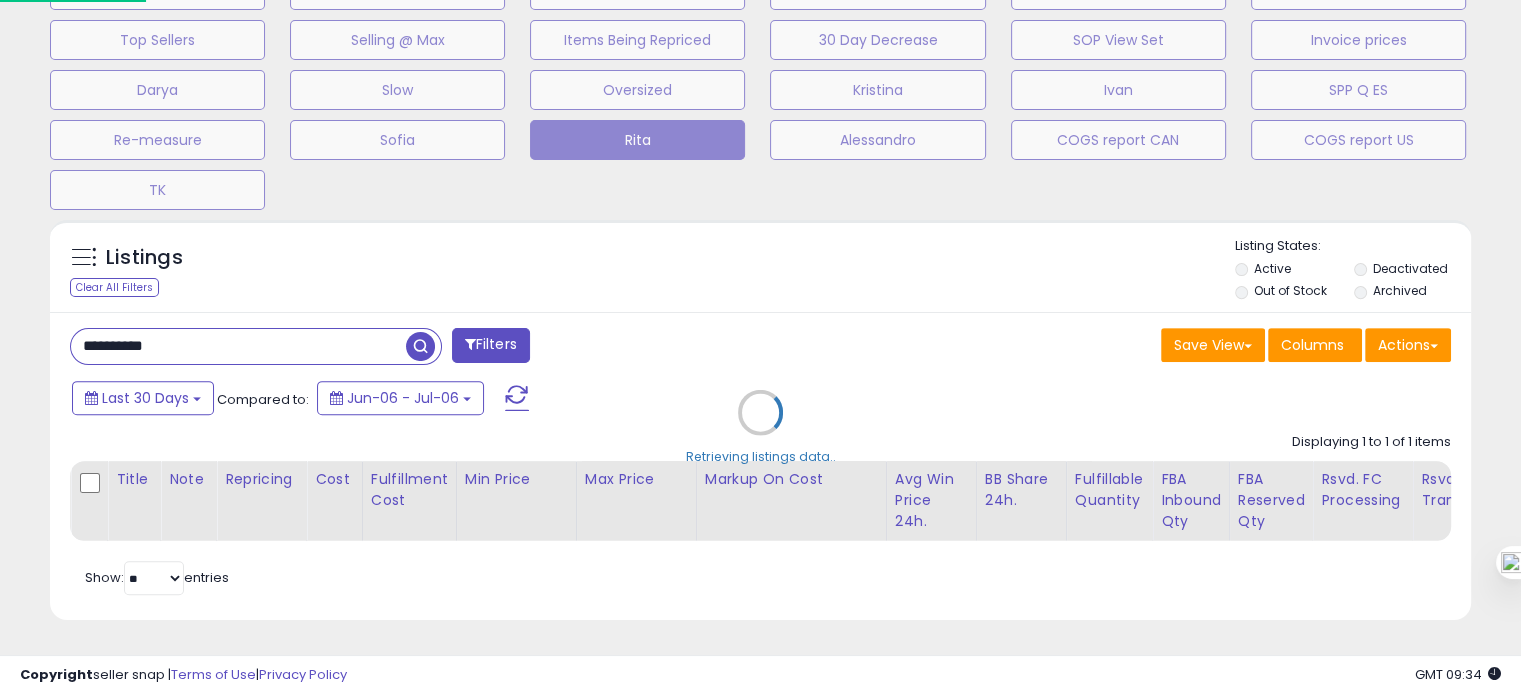 scroll, scrollTop: 999589, scrollLeft: 999168, axis: both 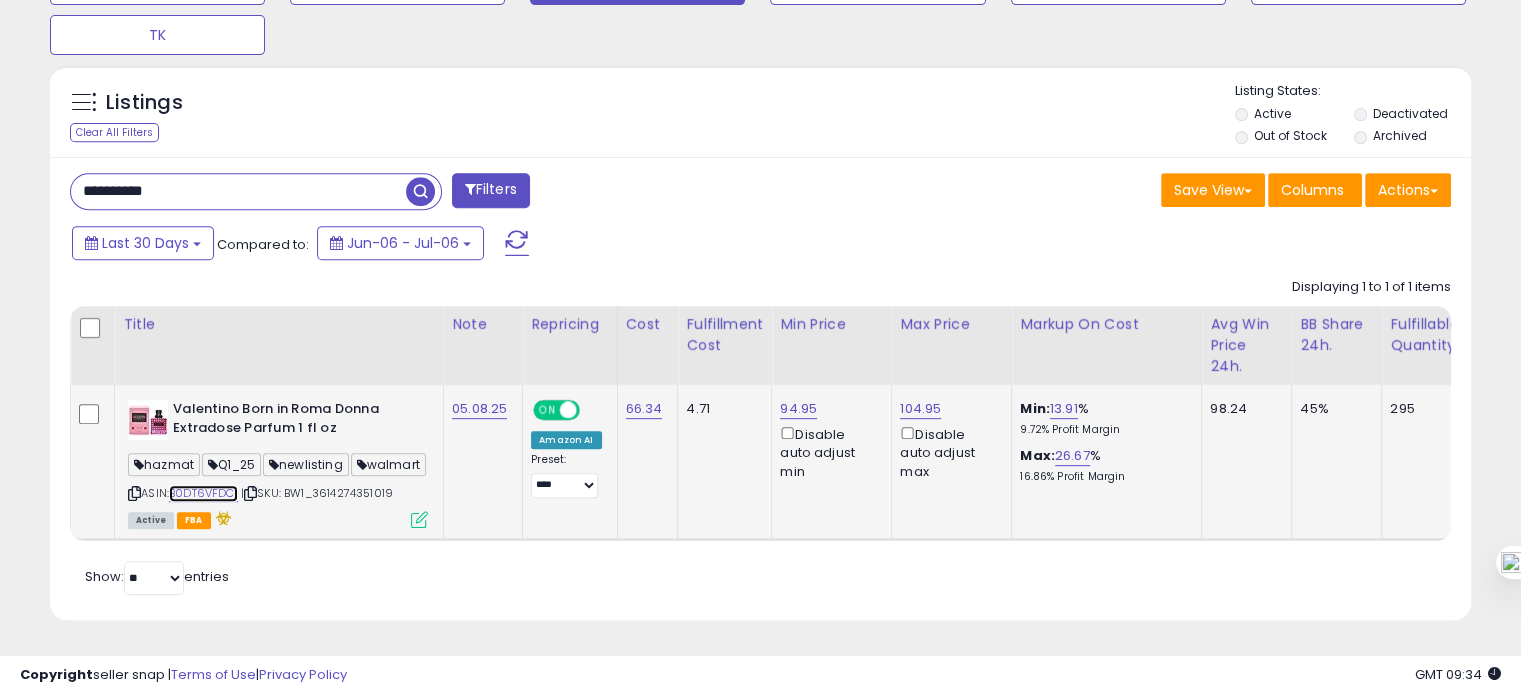 click on "B0DT6VFDC1" at bounding box center [203, 493] 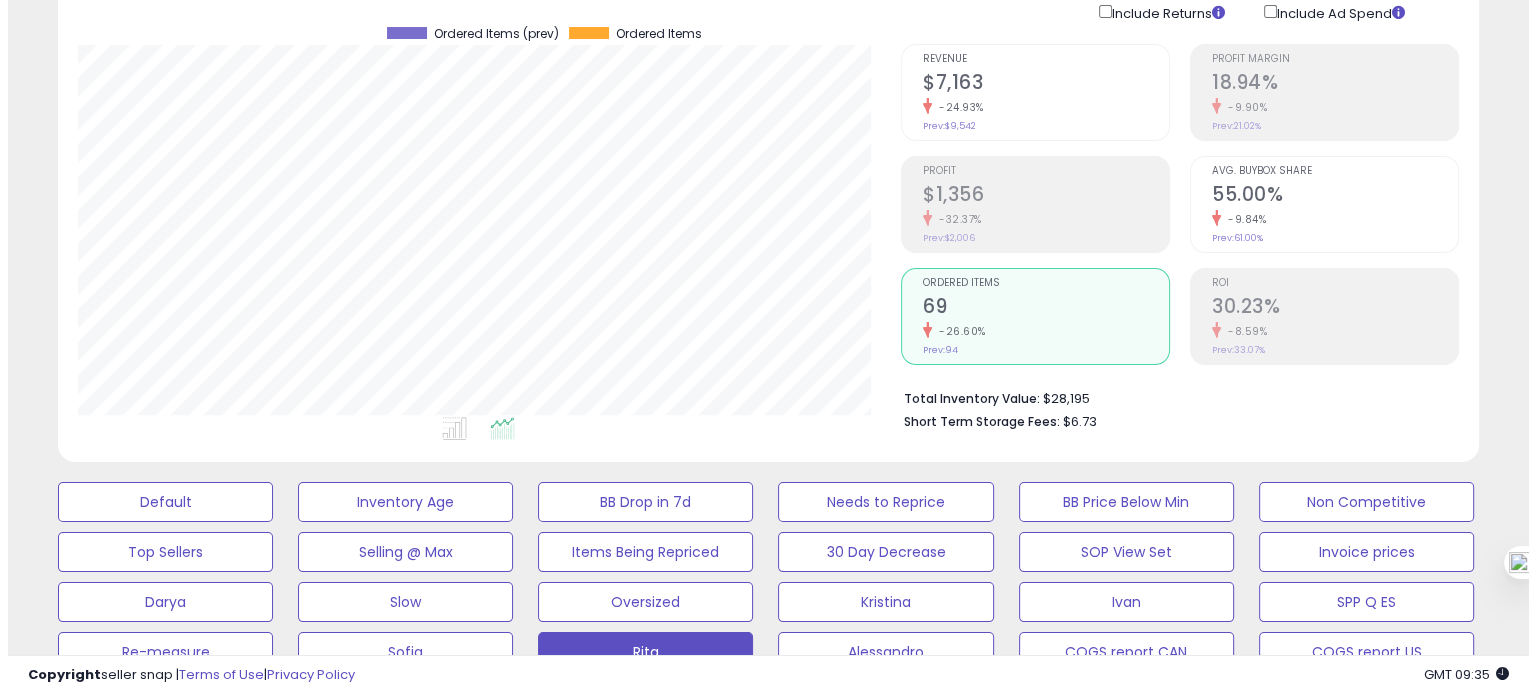 scroll, scrollTop: 147, scrollLeft: 0, axis: vertical 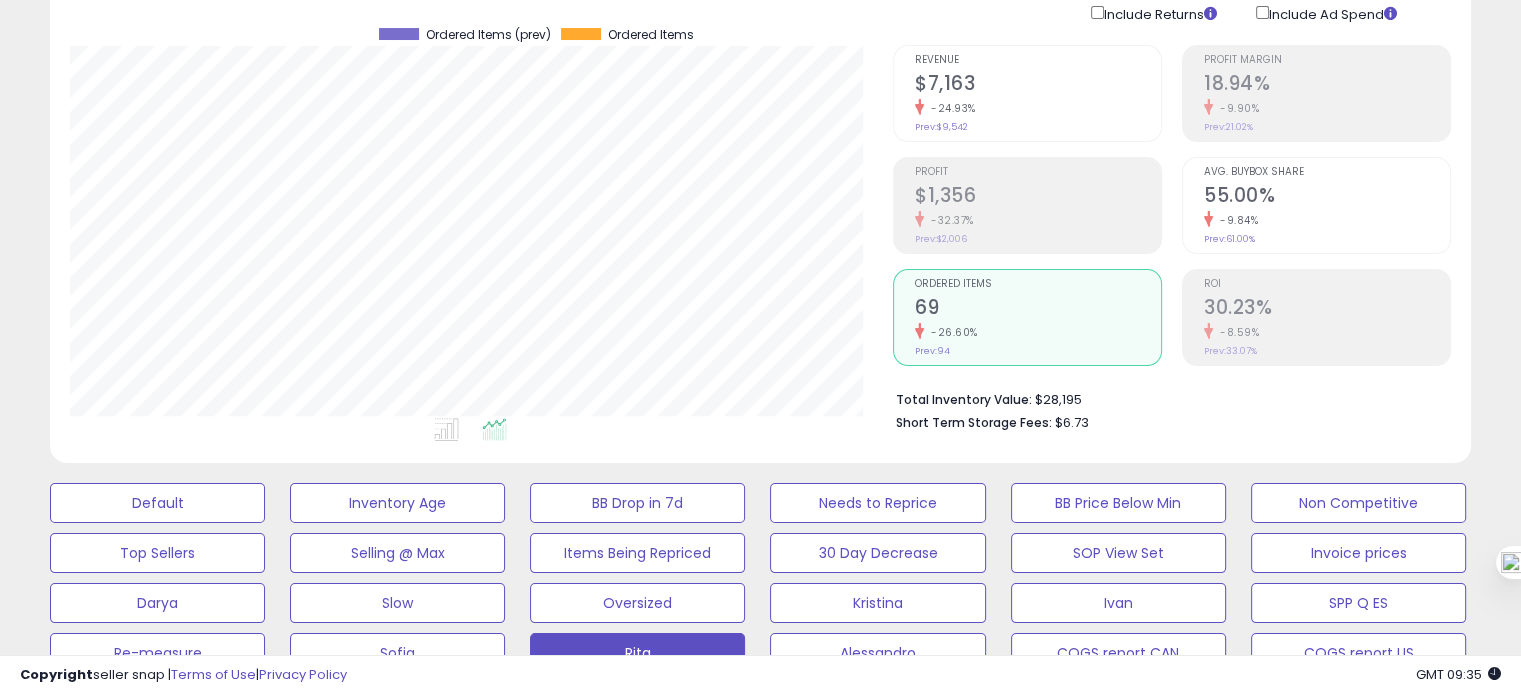 click on "55.00%" at bounding box center [1327, 197] 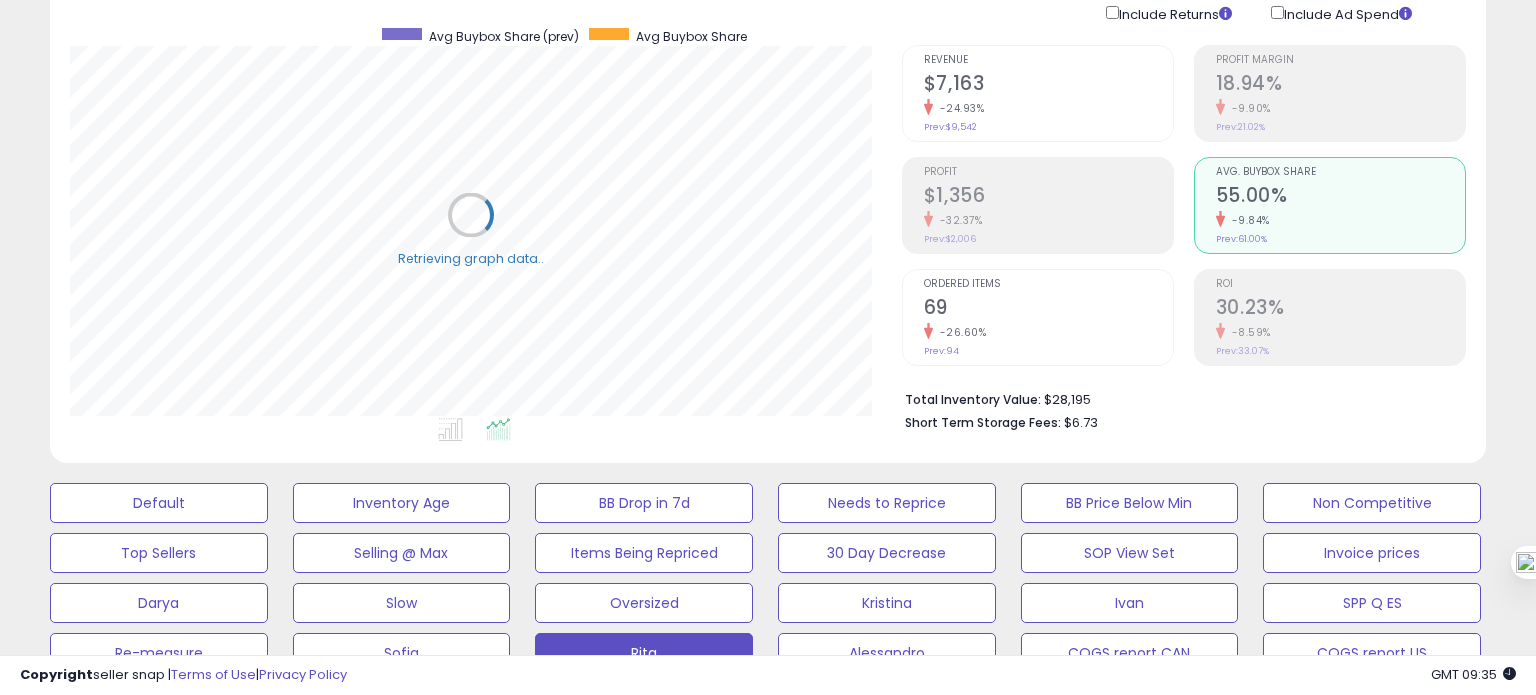 scroll, scrollTop: 999589, scrollLeft: 999168, axis: both 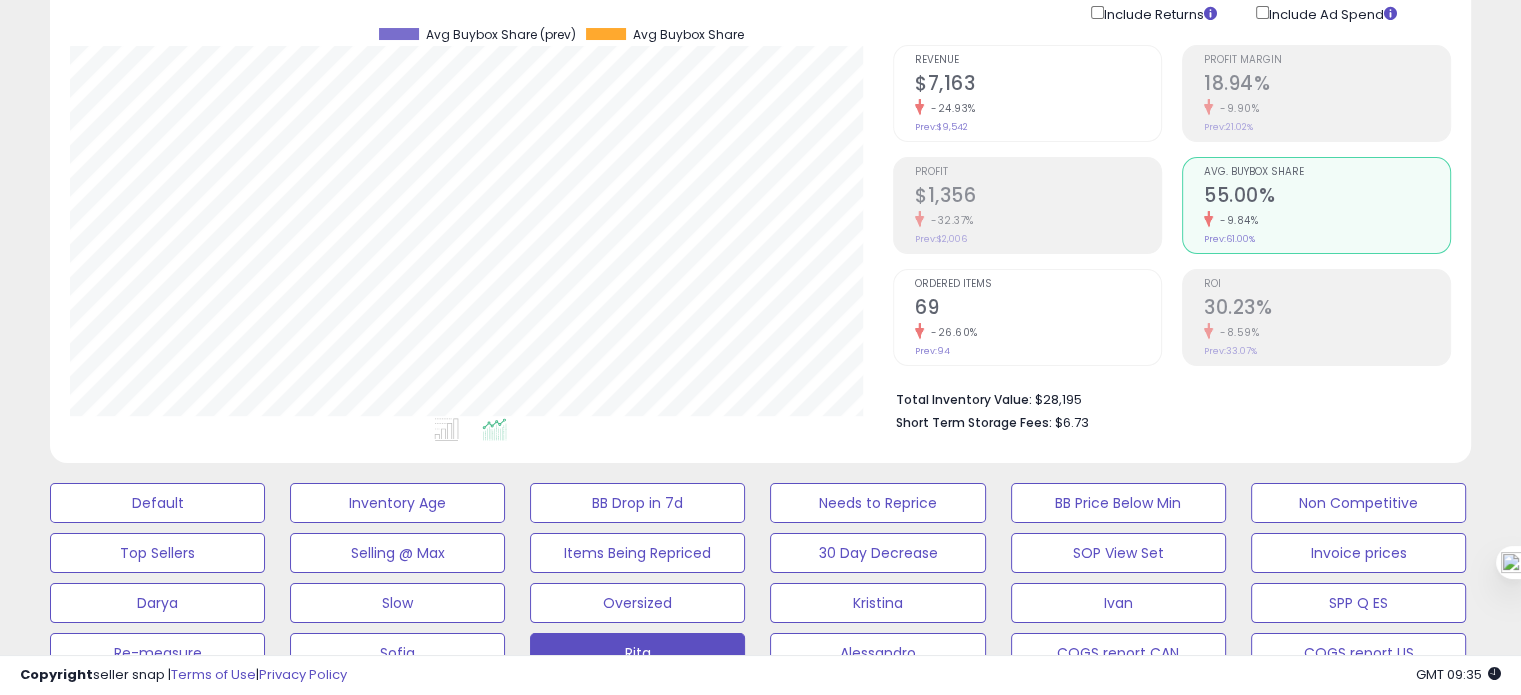 click on "-26.60%" at bounding box center [1038, 332] 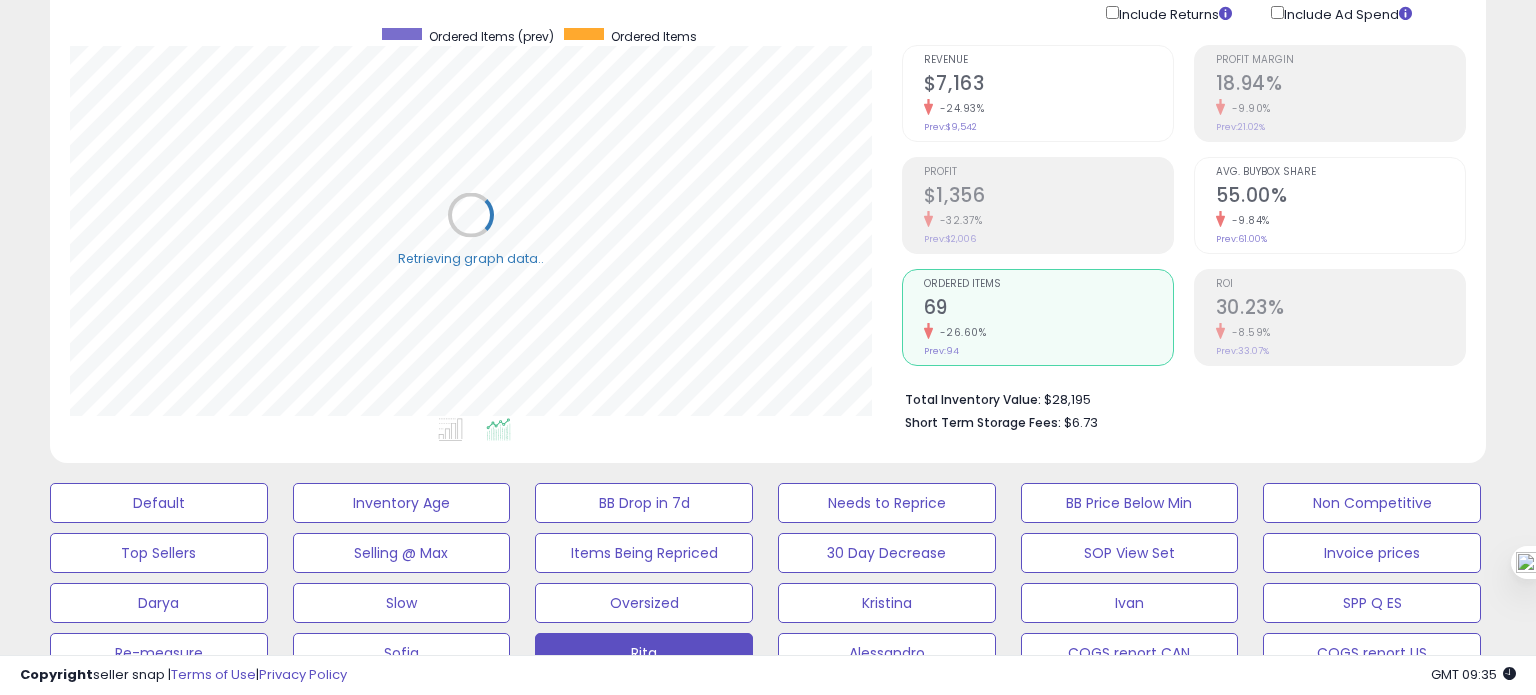 scroll, scrollTop: 999589, scrollLeft: 999168, axis: both 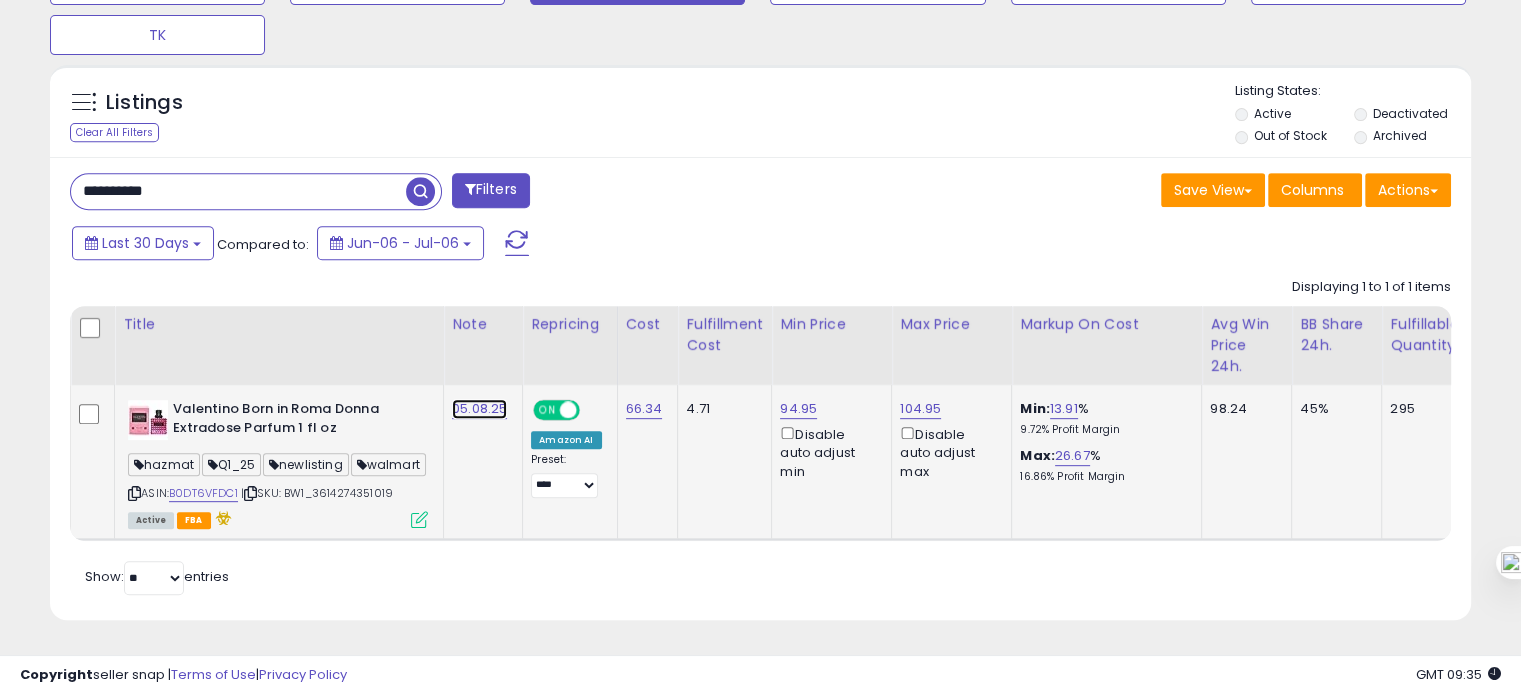 click on "05.08.25" at bounding box center [479, 409] 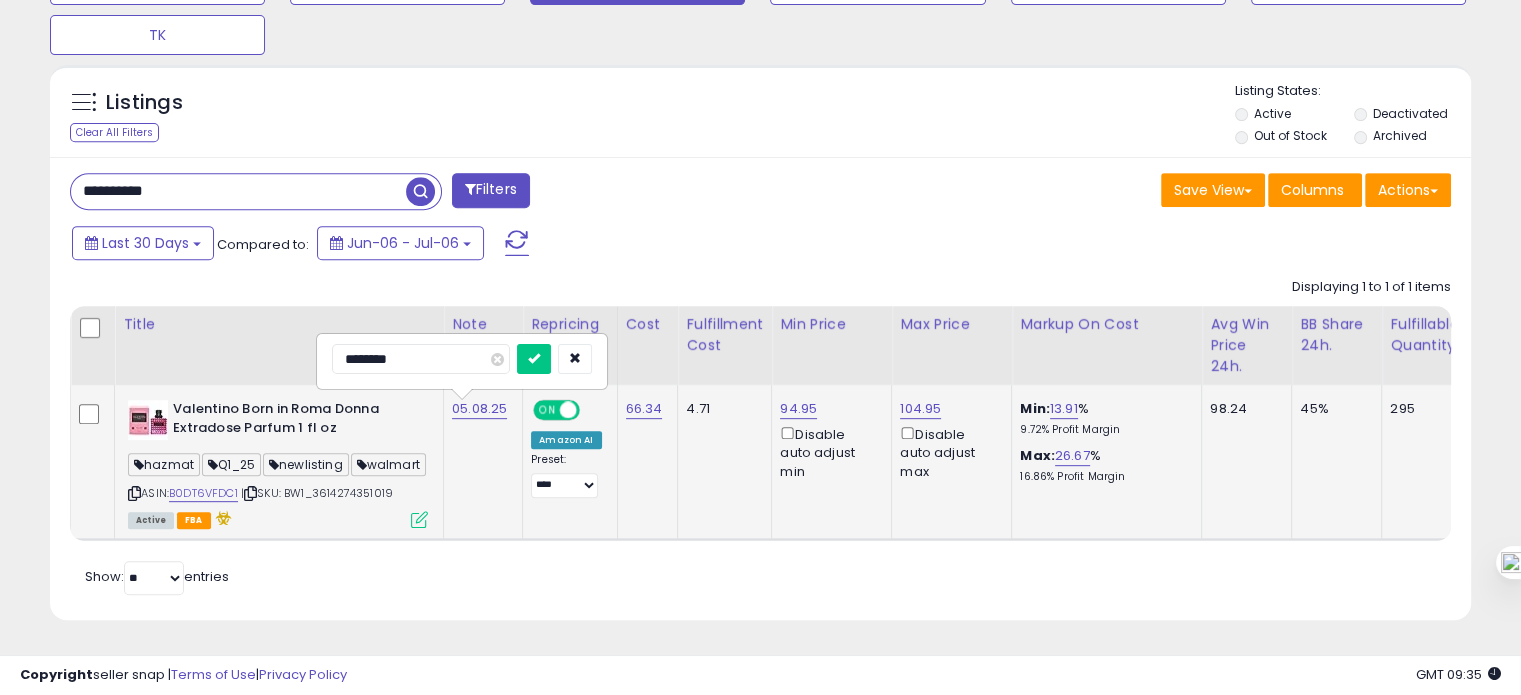 click on "********" at bounding box center [421, 359] 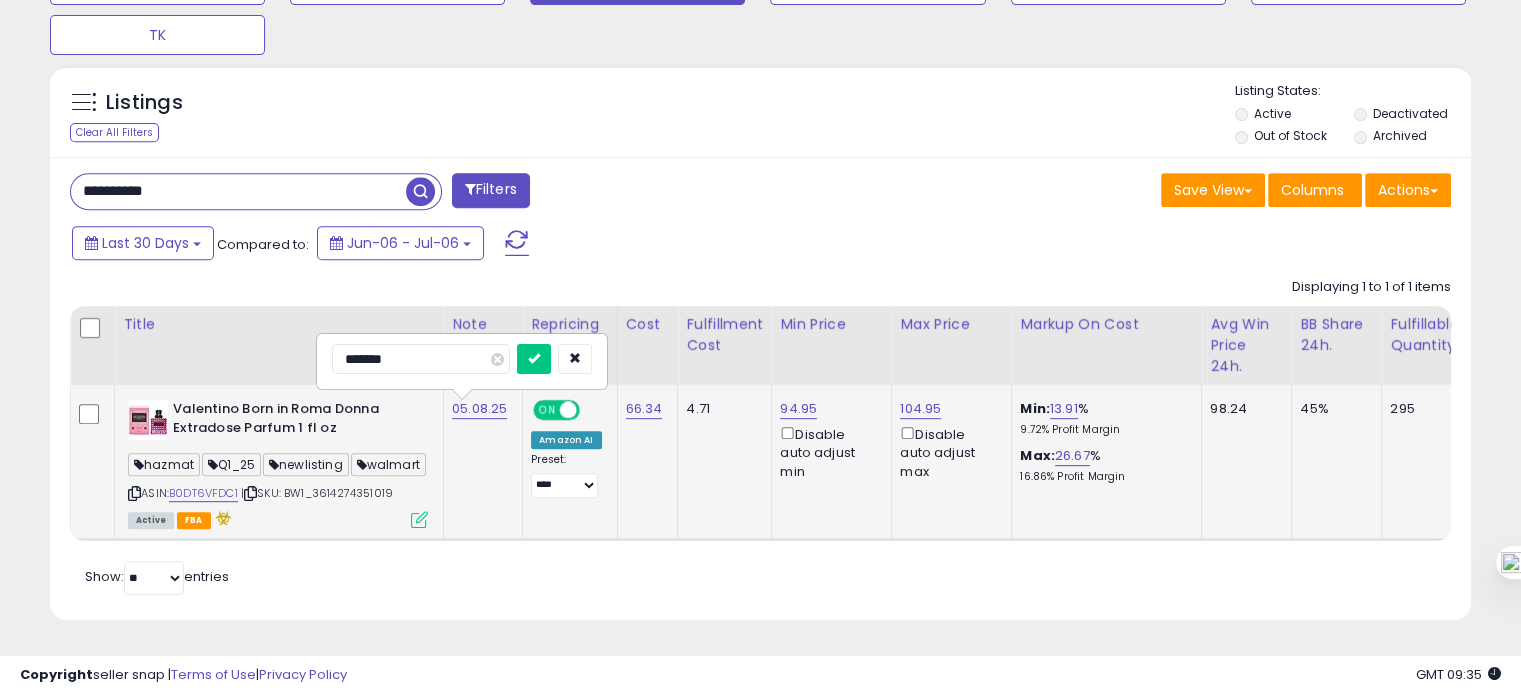 type on "********" 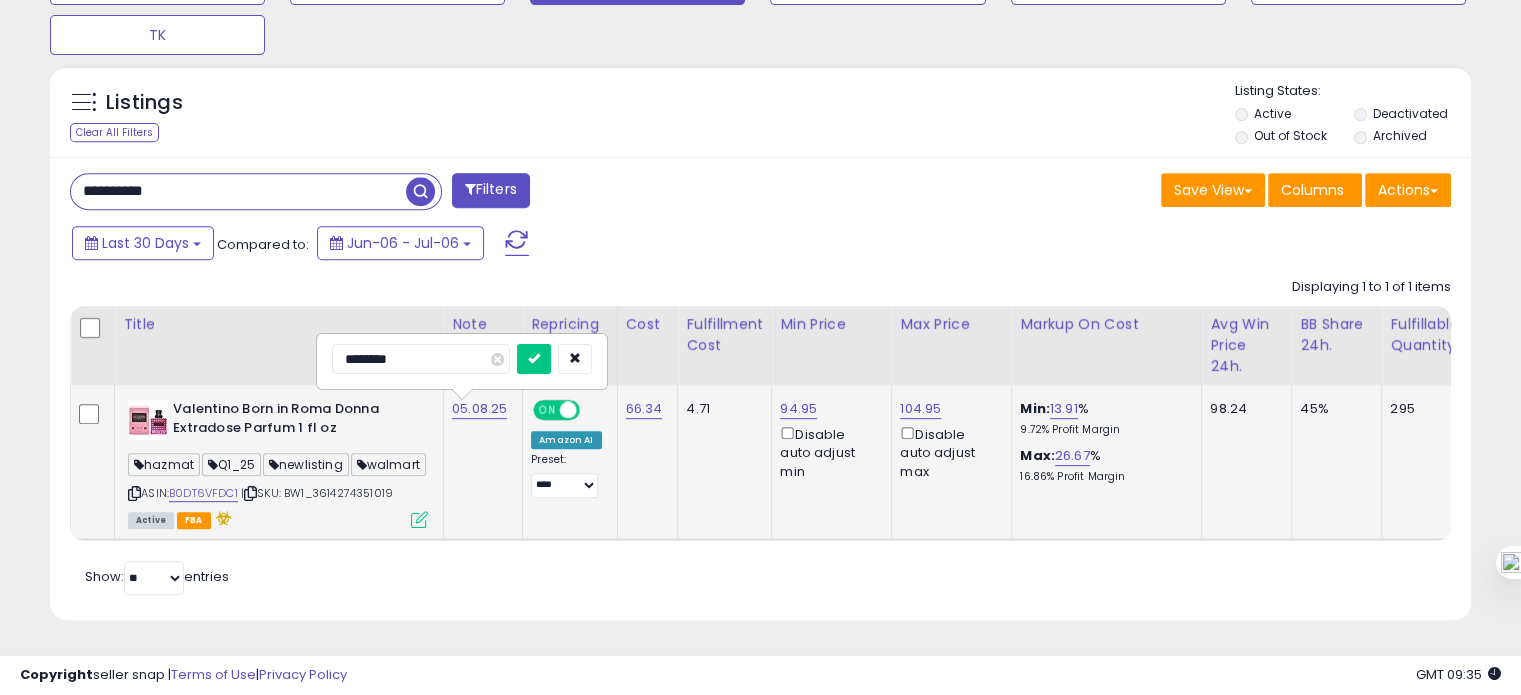 click at bounding box center (534, 359) 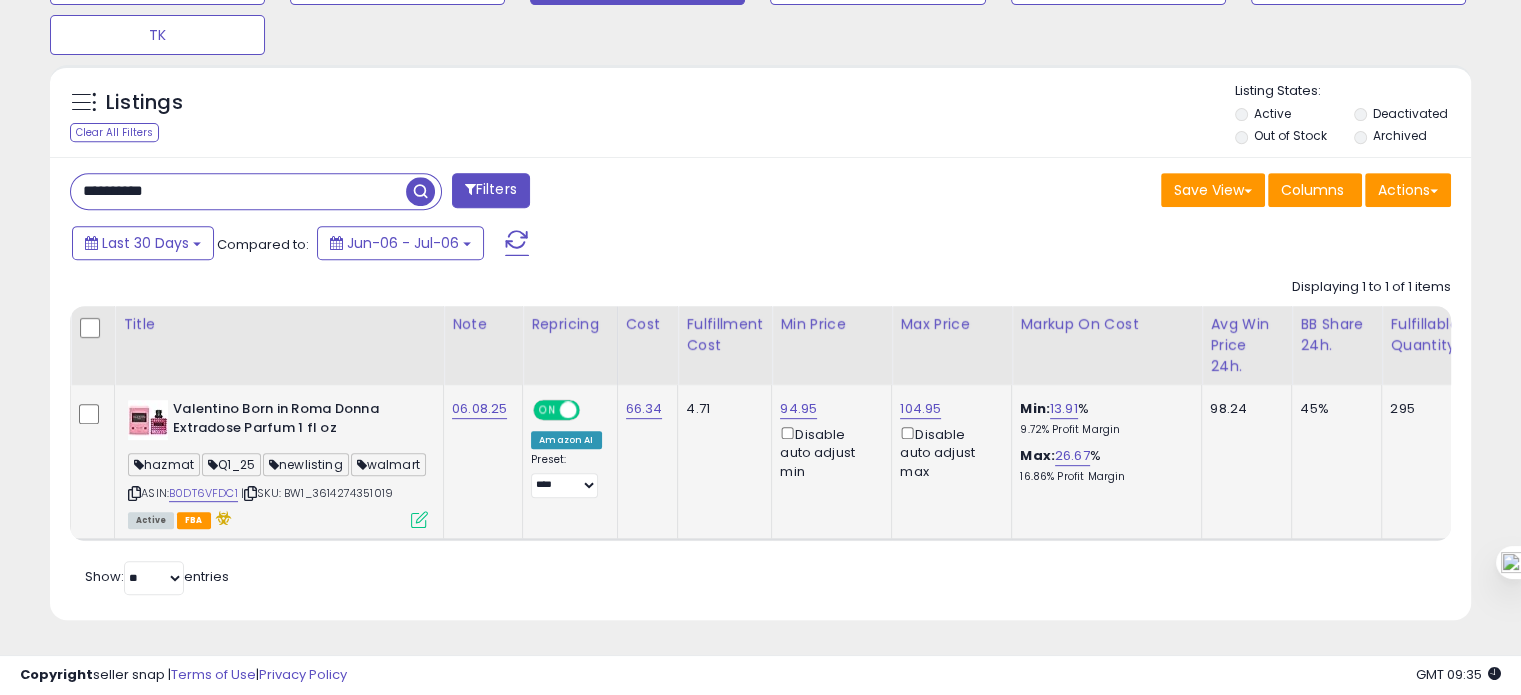 click on "**********" at bounding box center [238, 191] 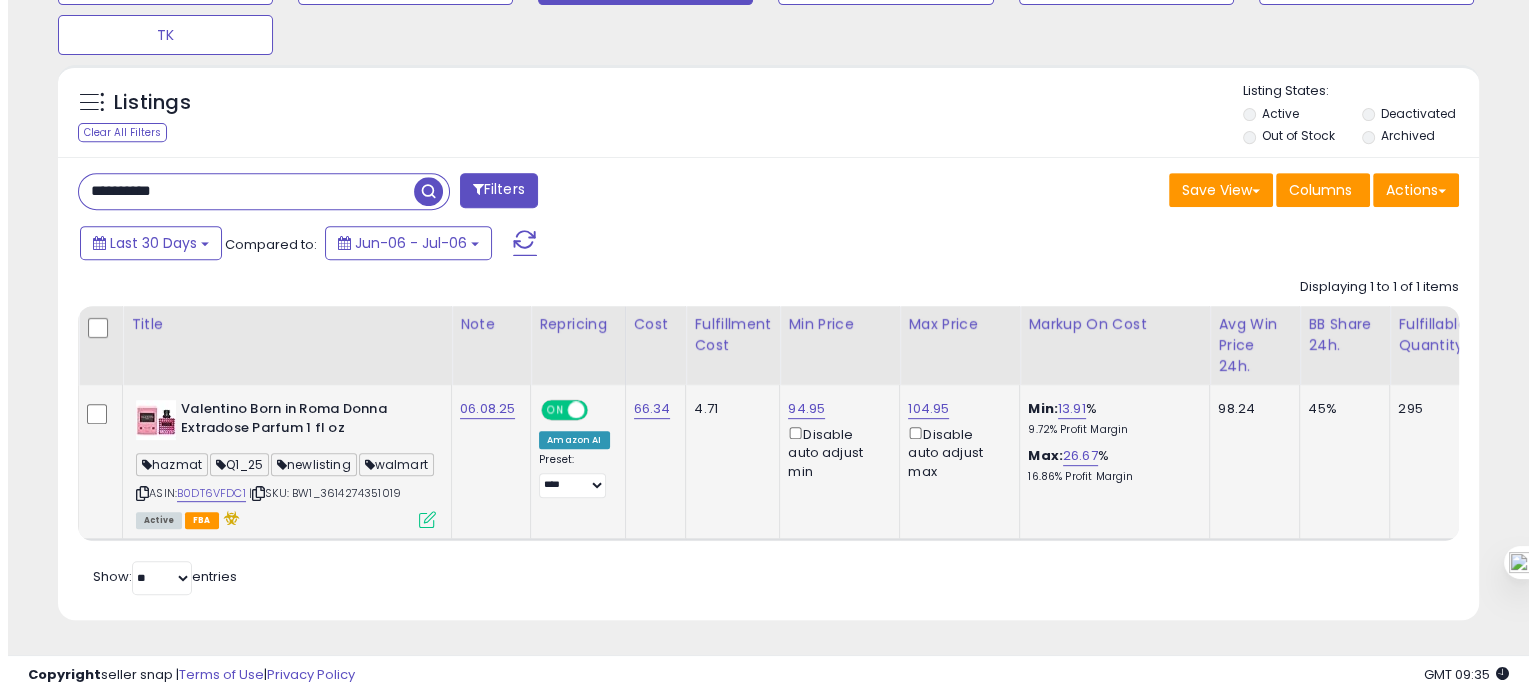 scroll, scrollTop: 674, scrollLeft: 0, axis: vertical 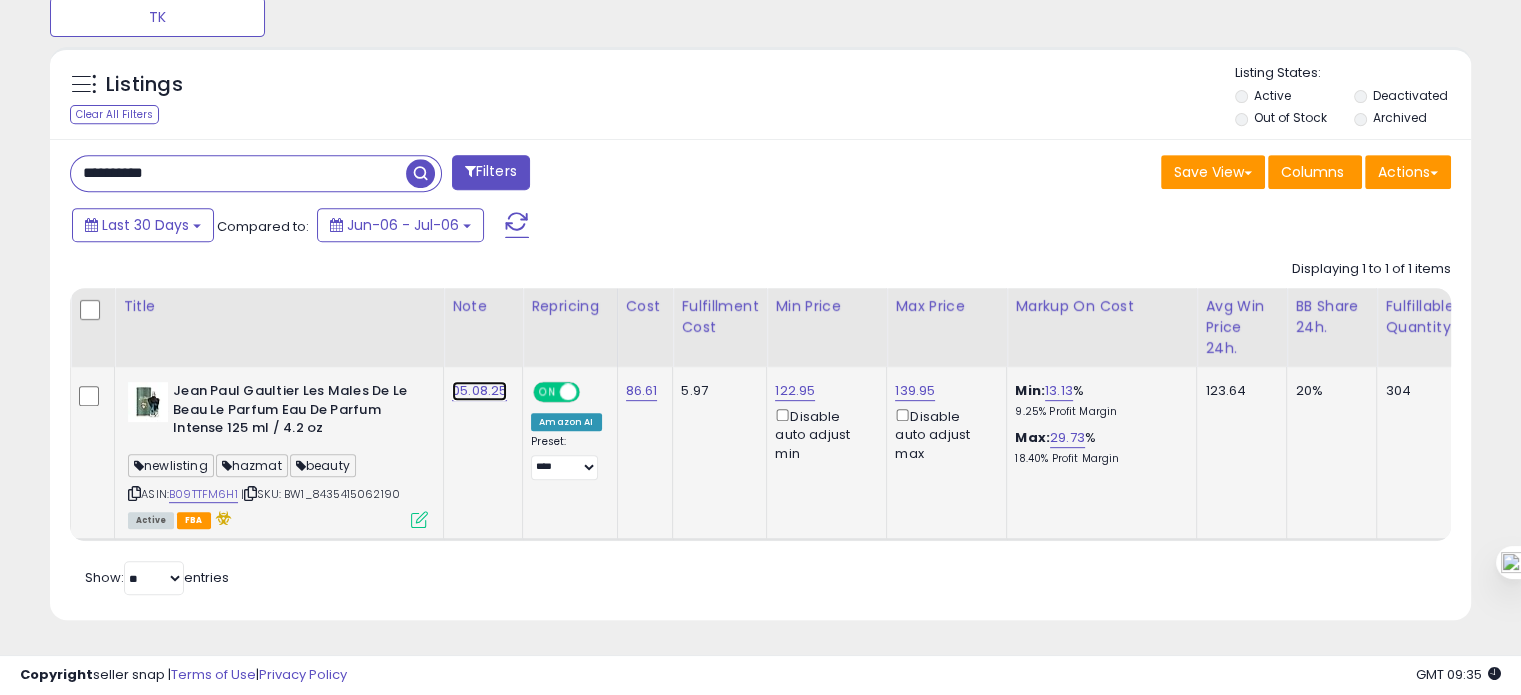 click on "05.08.25" at bounding box center (479, 391) 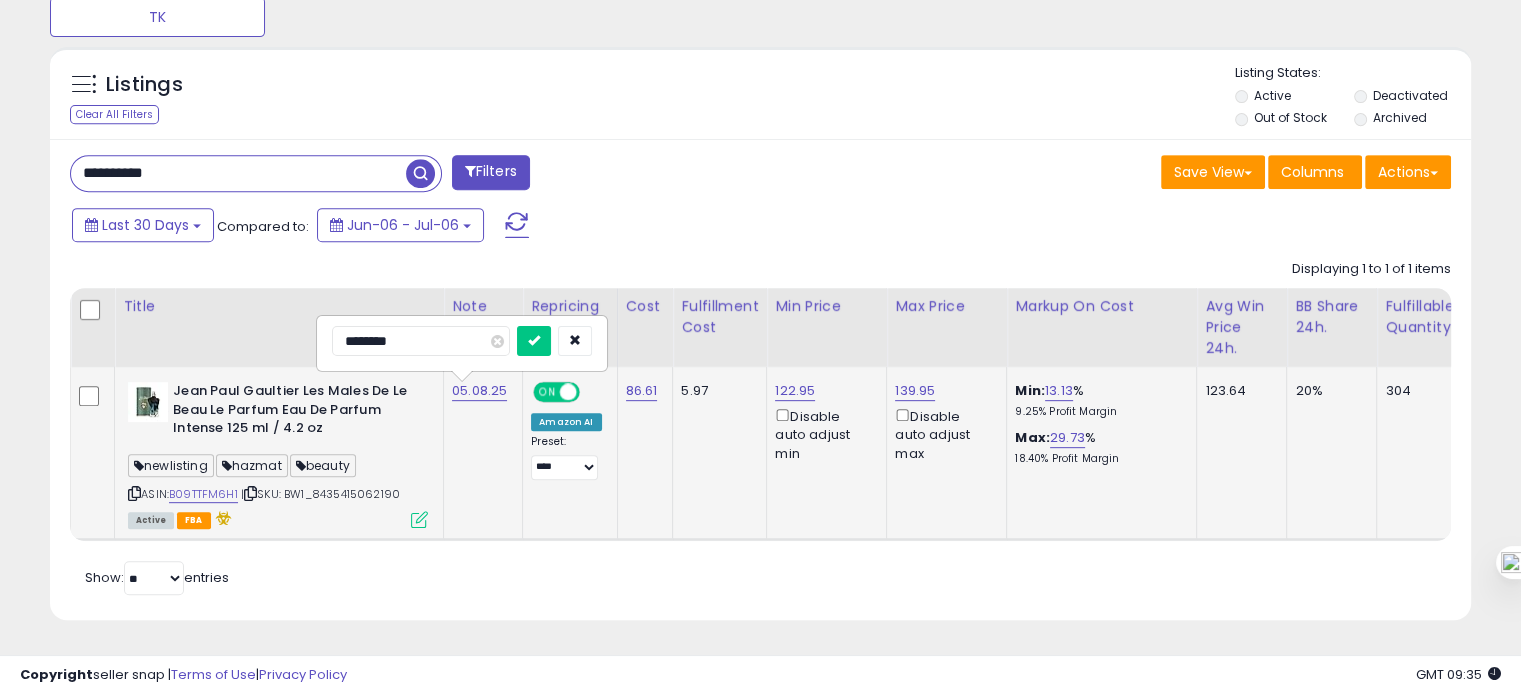 click on "********" at bounding box center (421, 341) 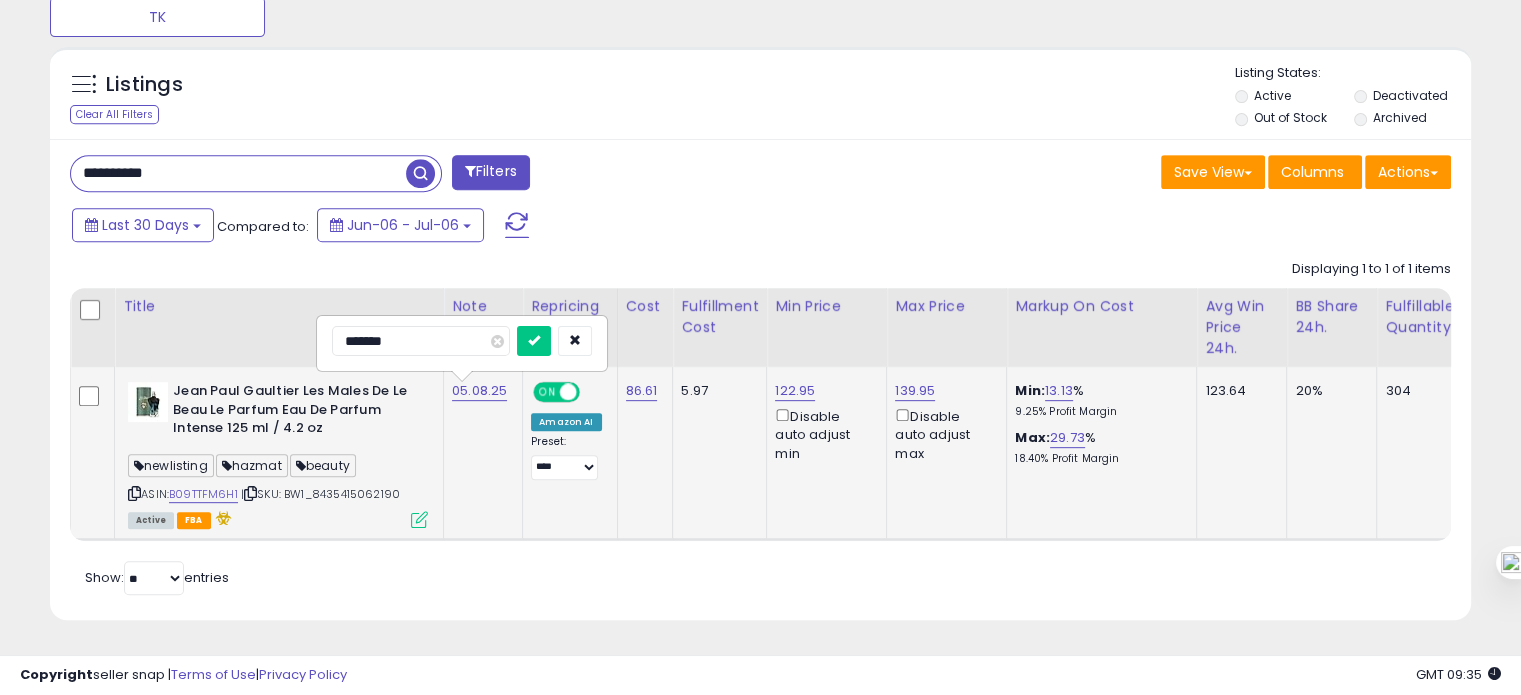 type on "********" 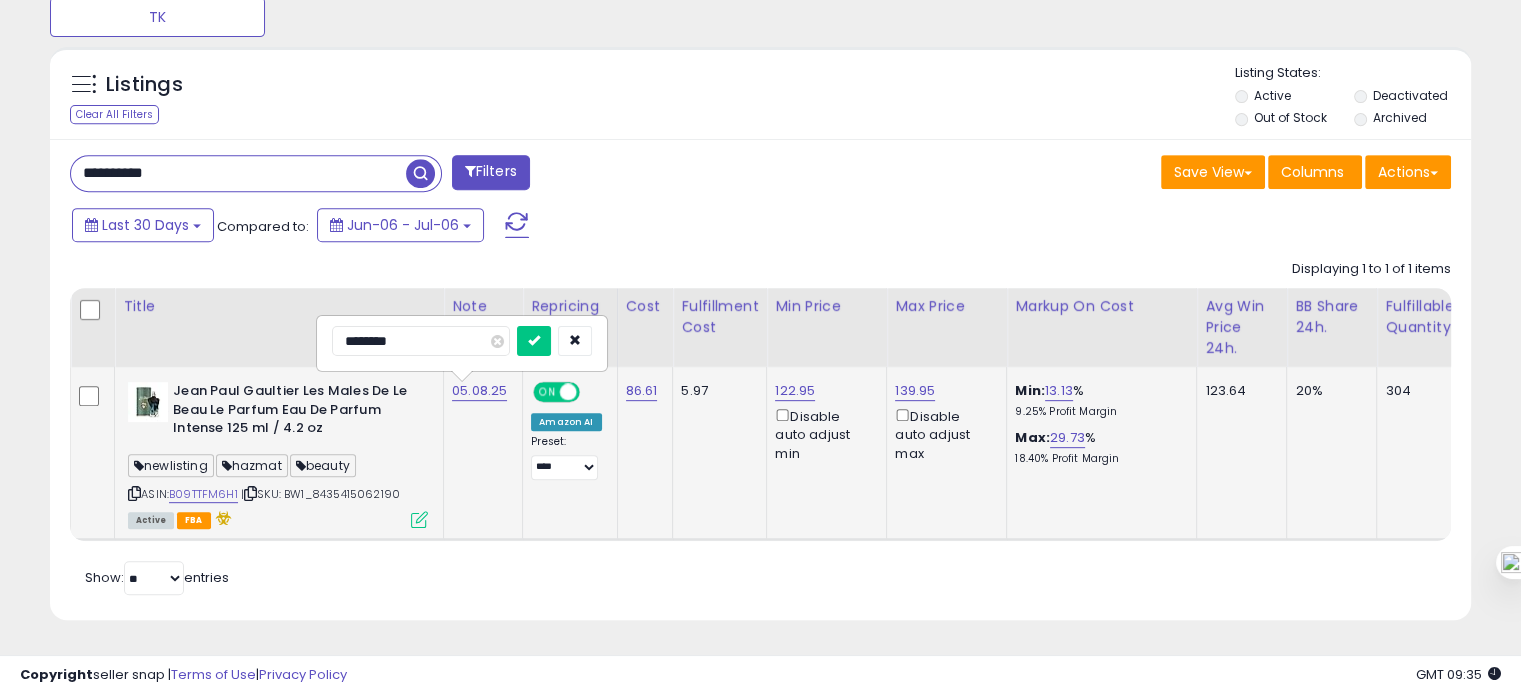 click at bounding box center (534, 341) 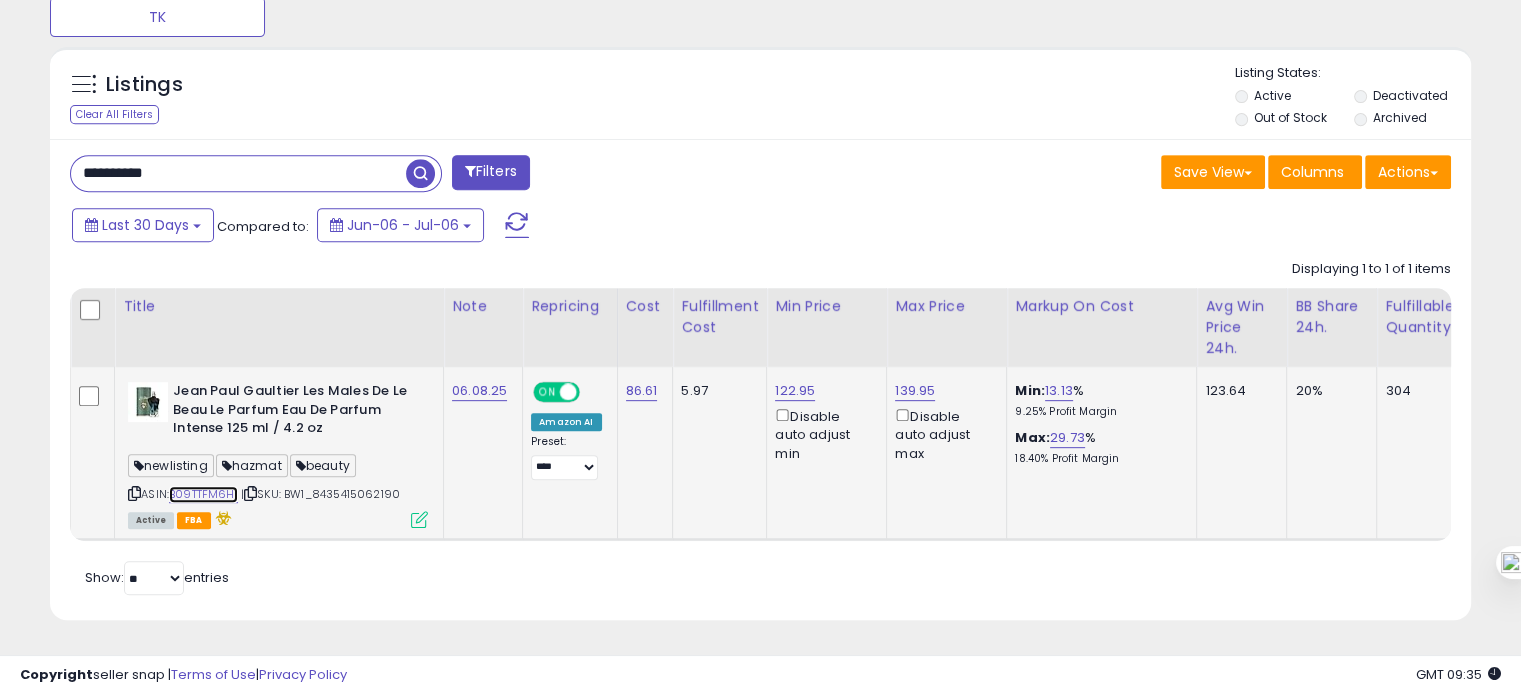 click on "B09TTFM6H1" at bounding box center [203, 494] 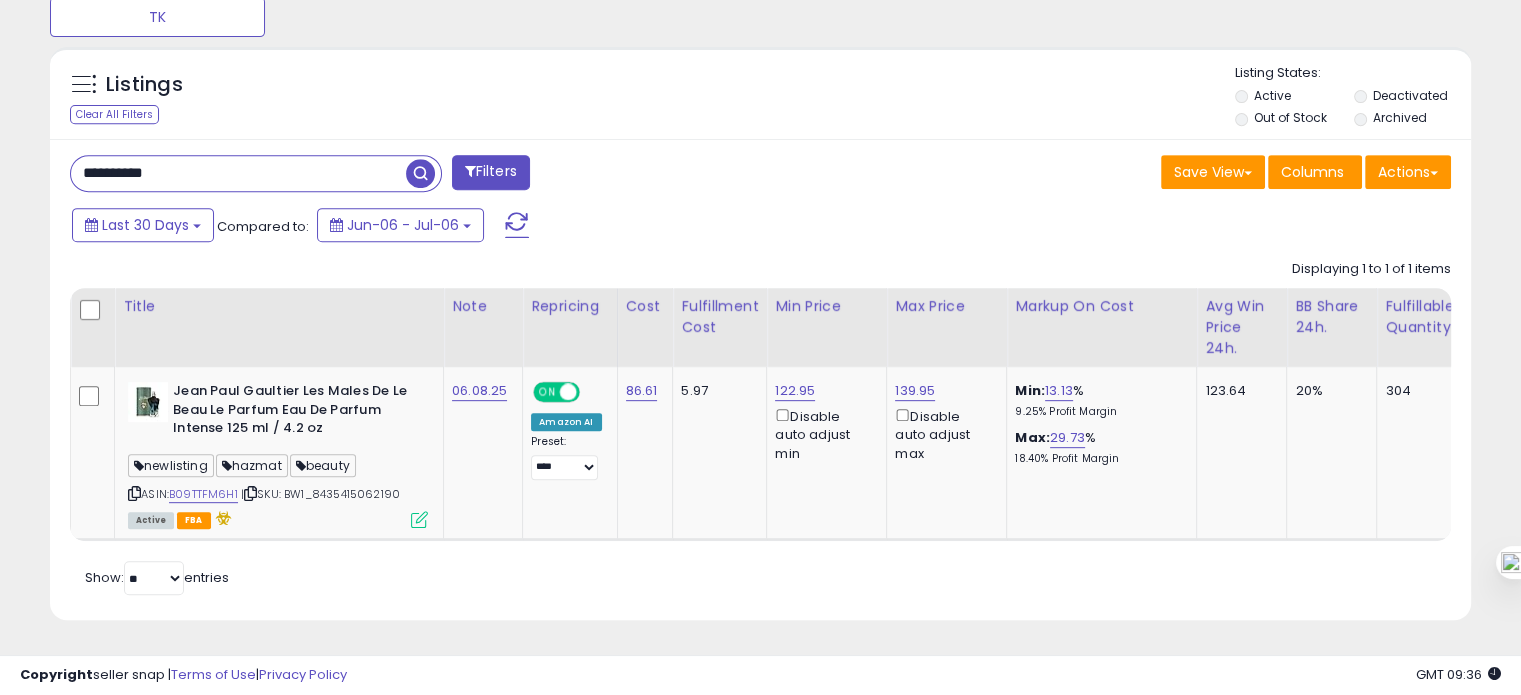 click on "**********" at bounding box center (238, 173) 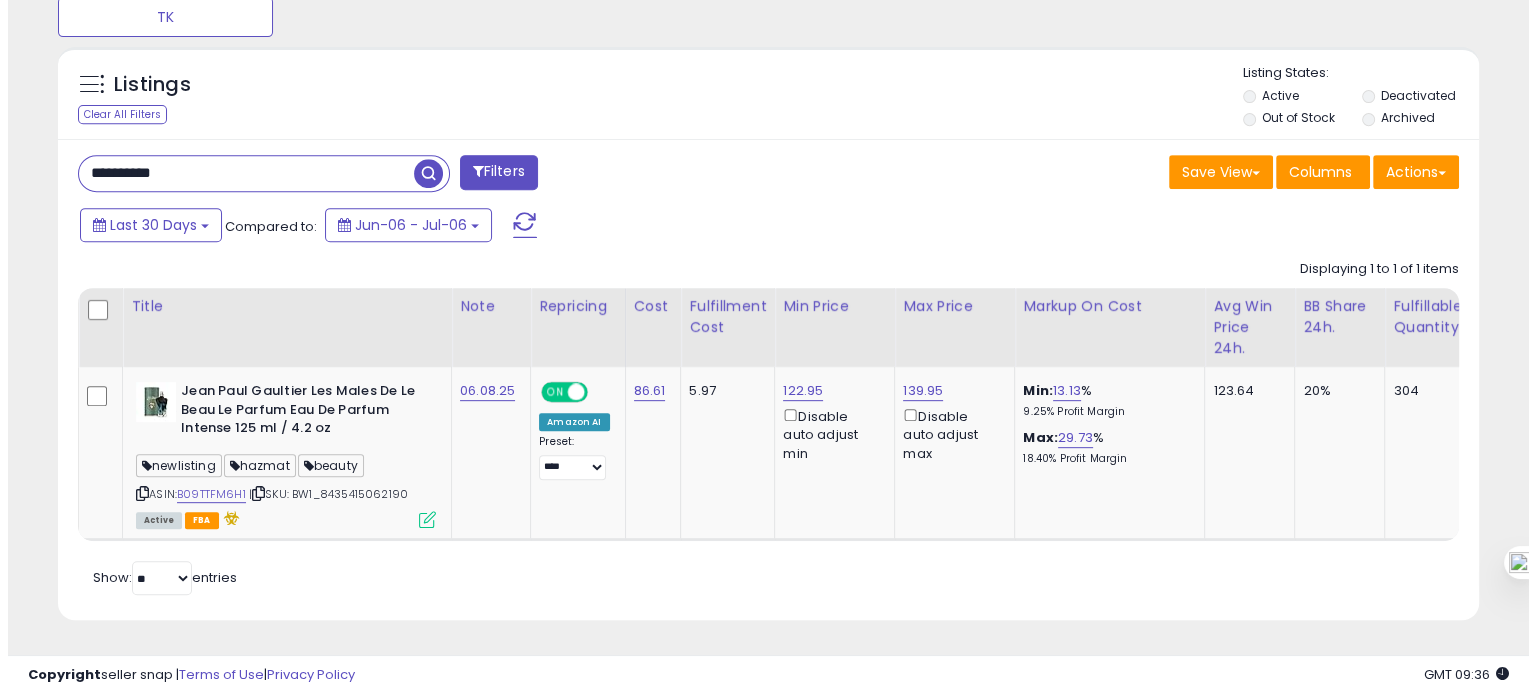 scroll, scrollTop: 674, scrollLeft: 0, axis: vertical 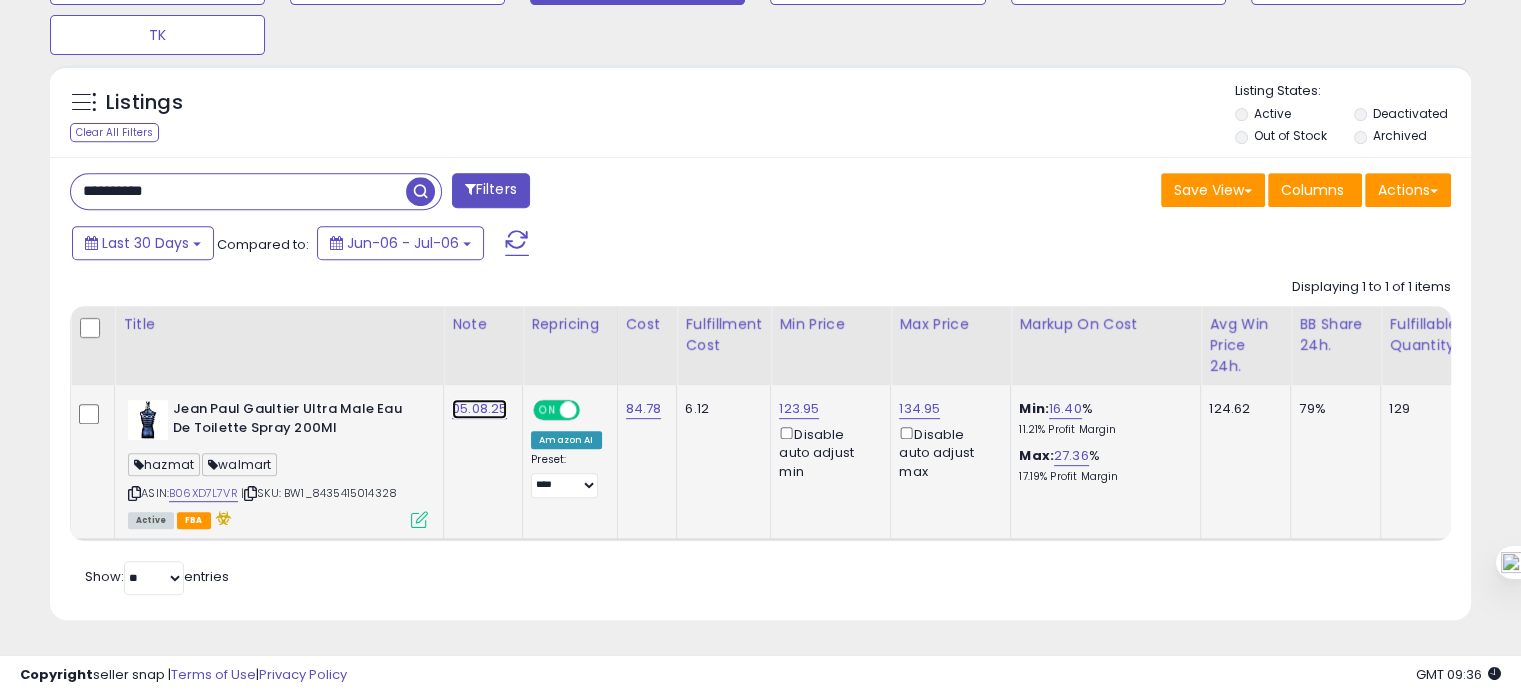 click on "05.08.25" at bounding box center [479, 409] 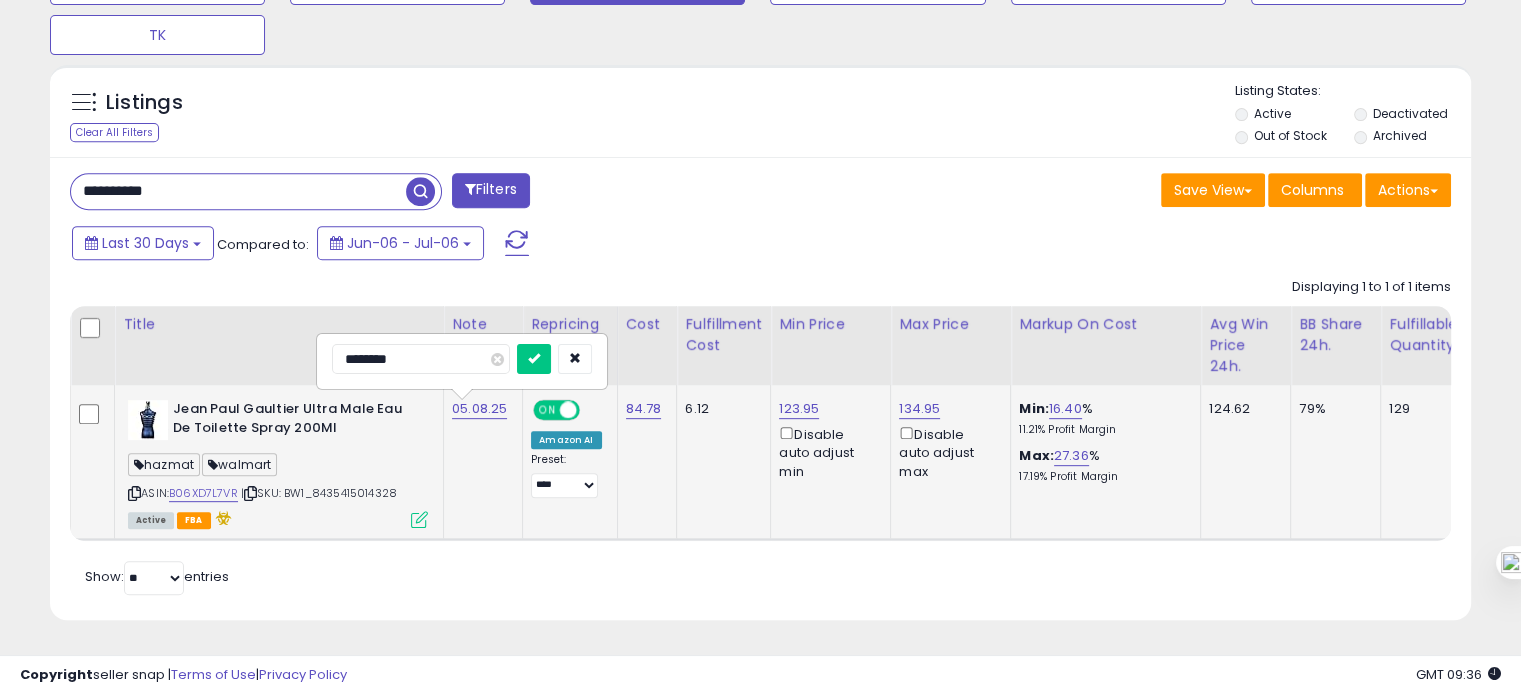 click on "********" at bounding box center [421, 359] 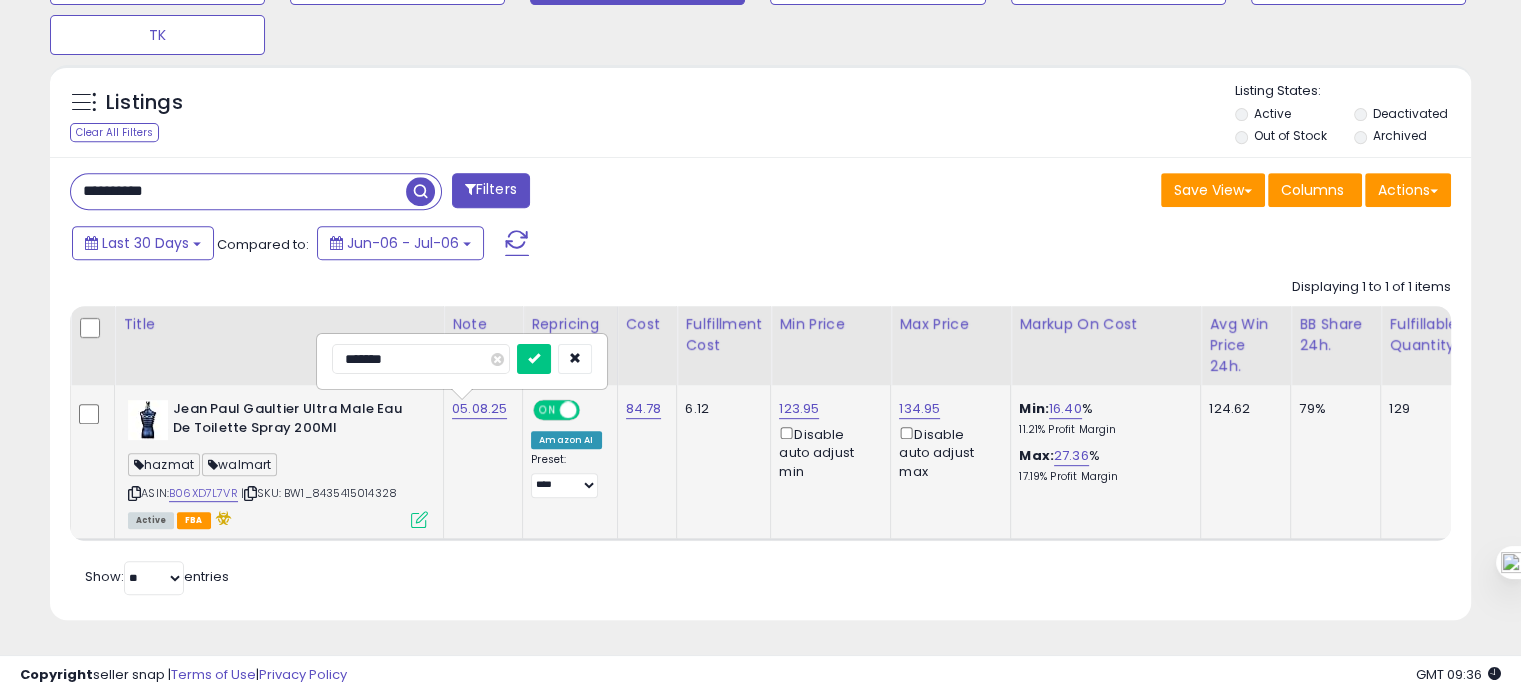 type on "********" 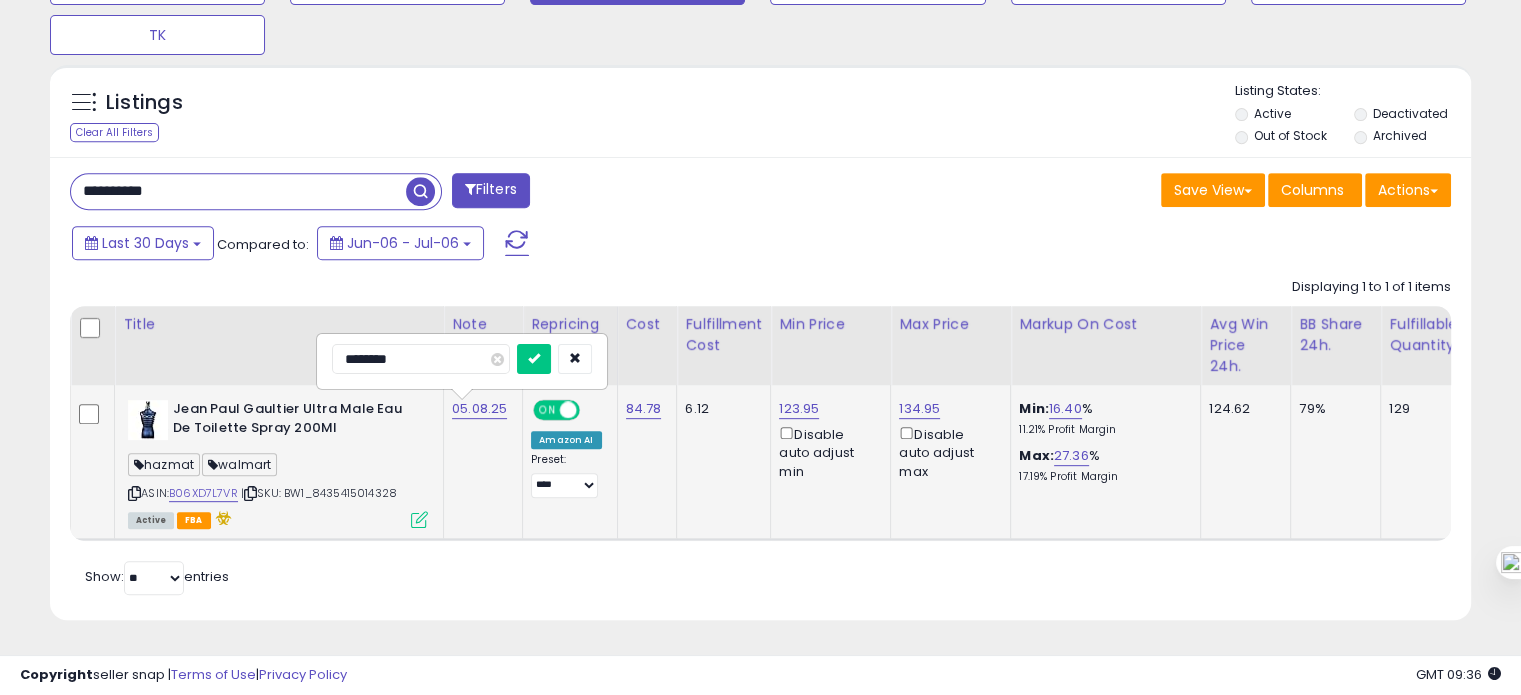click at bounding box center (534, 359) 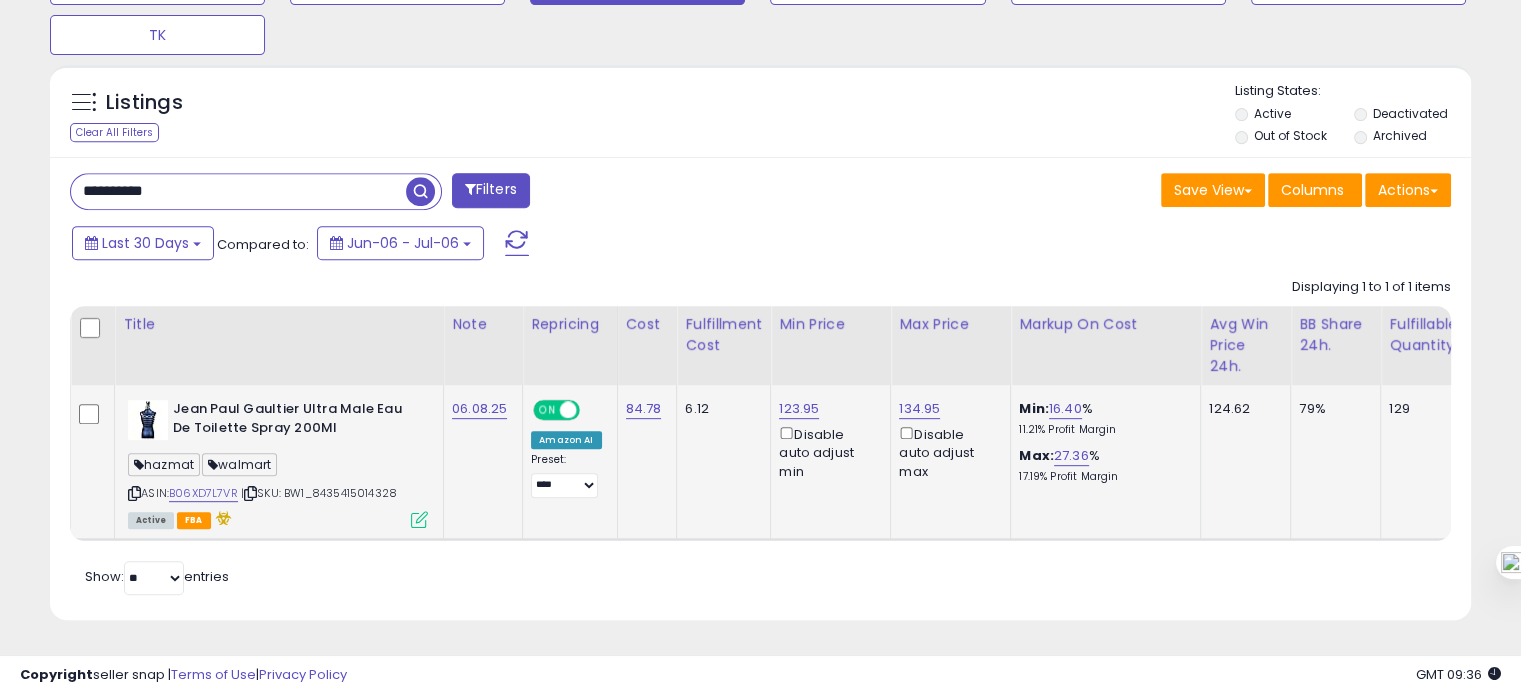 click on "**********" at bounding box center (238, 191) 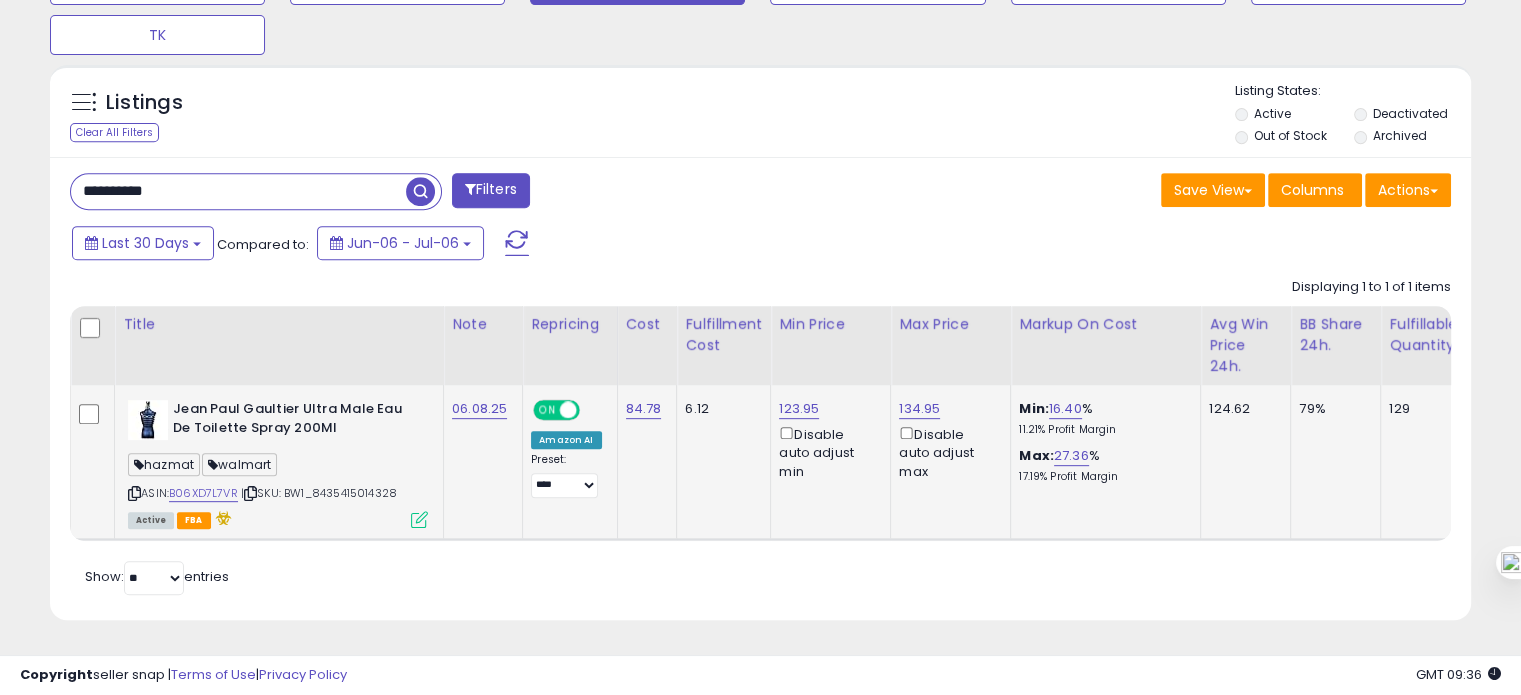 paste 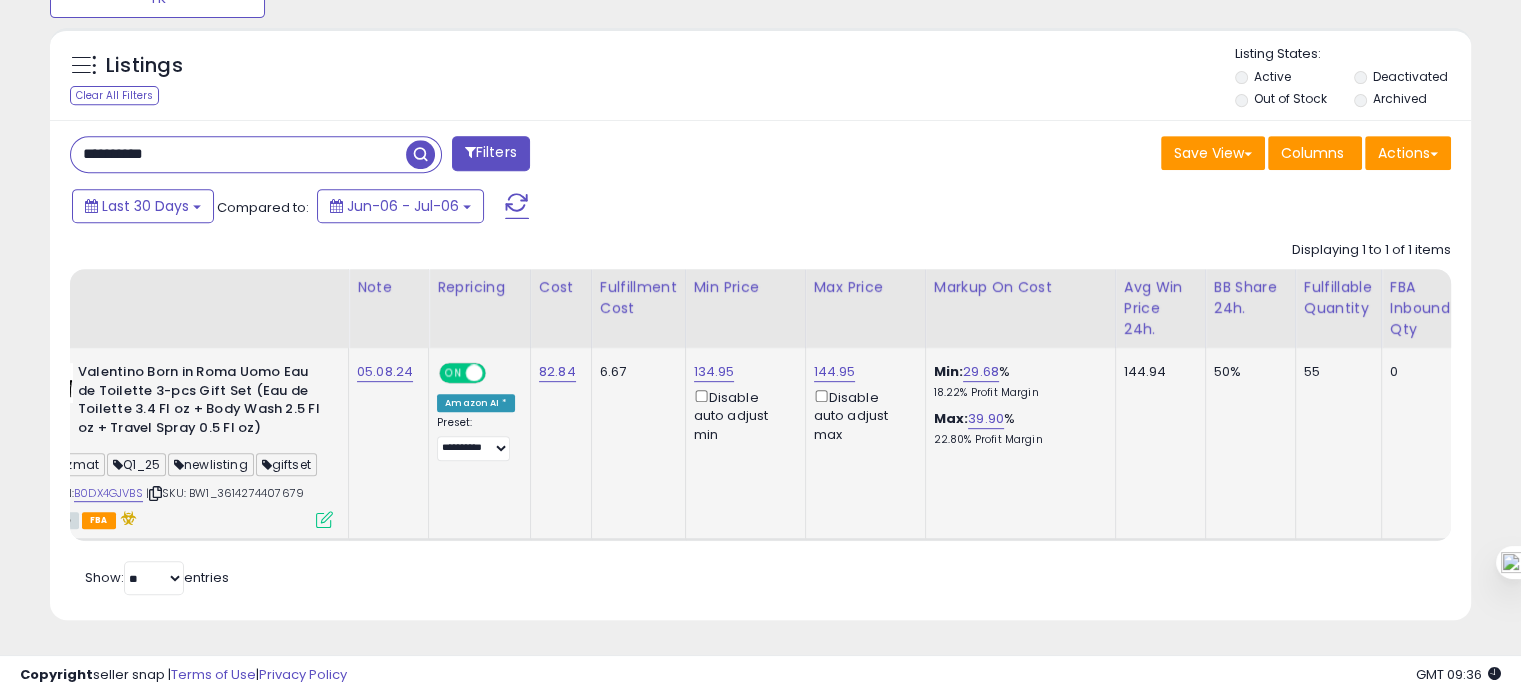 click on "05.08.24" 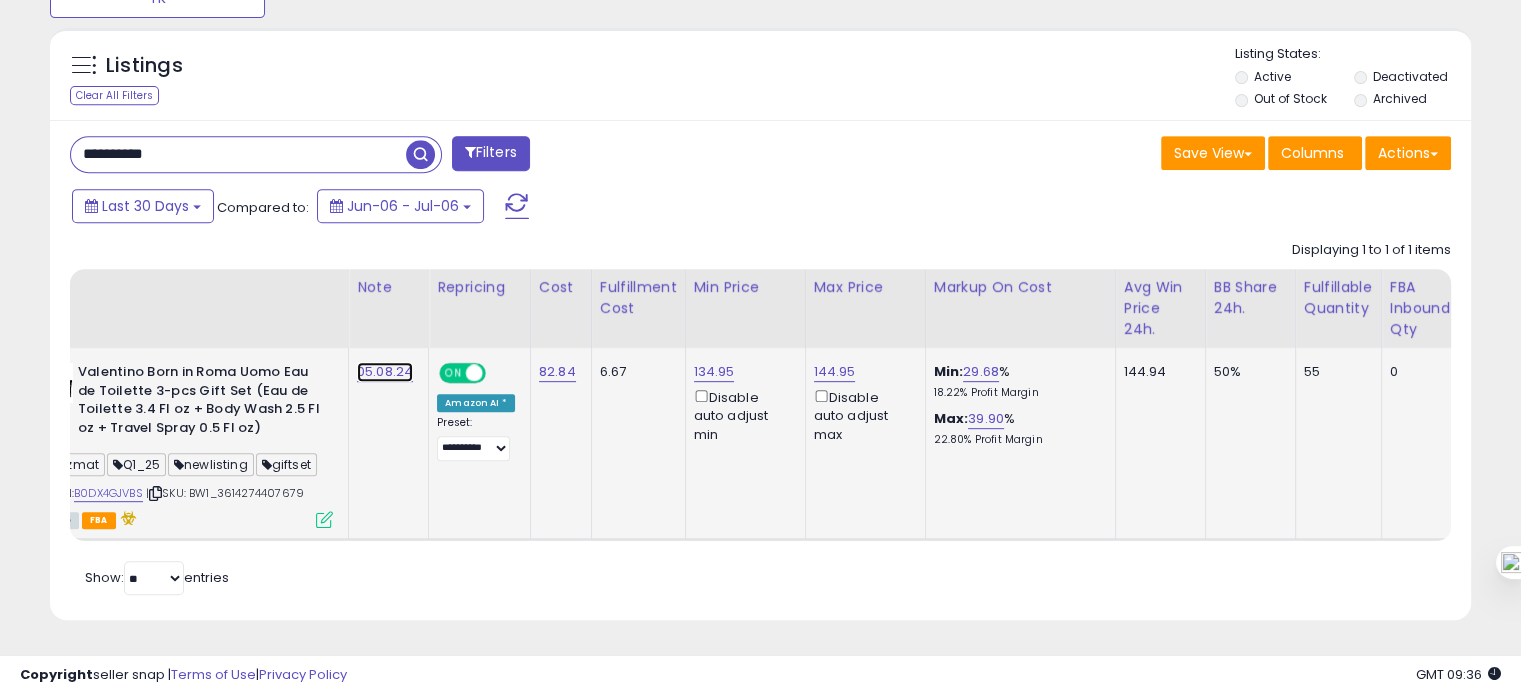 click on "05.08.24" at bounding box center (385, 372) 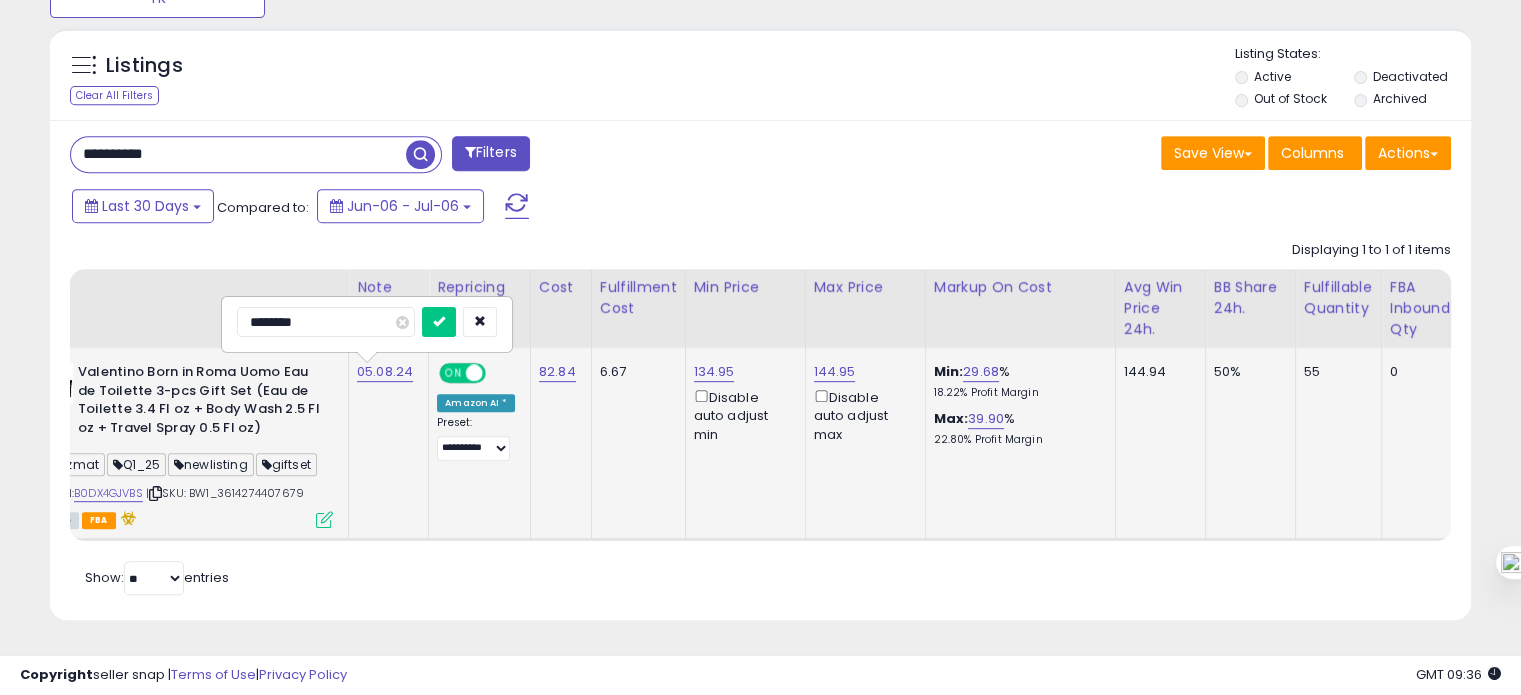 click on "********" at bounding box center [326, 322] 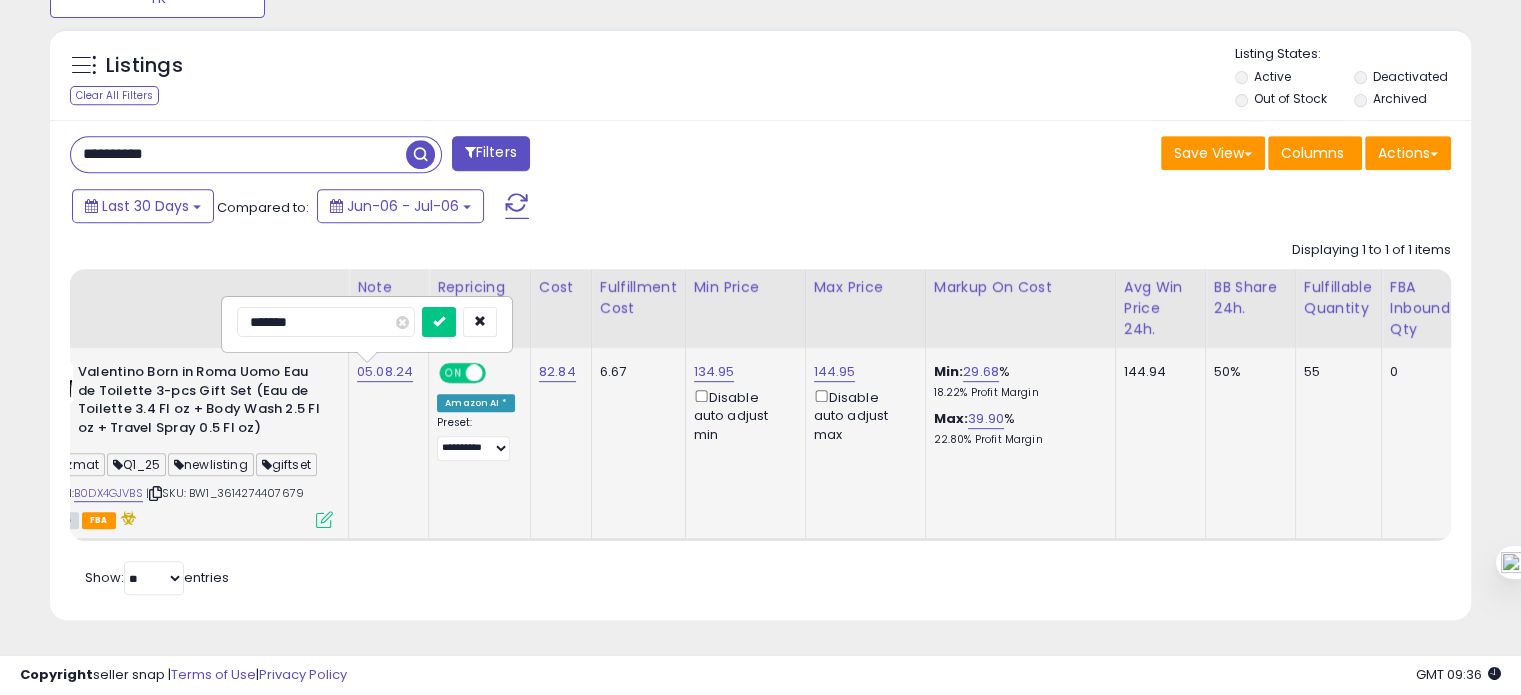 type on "********" 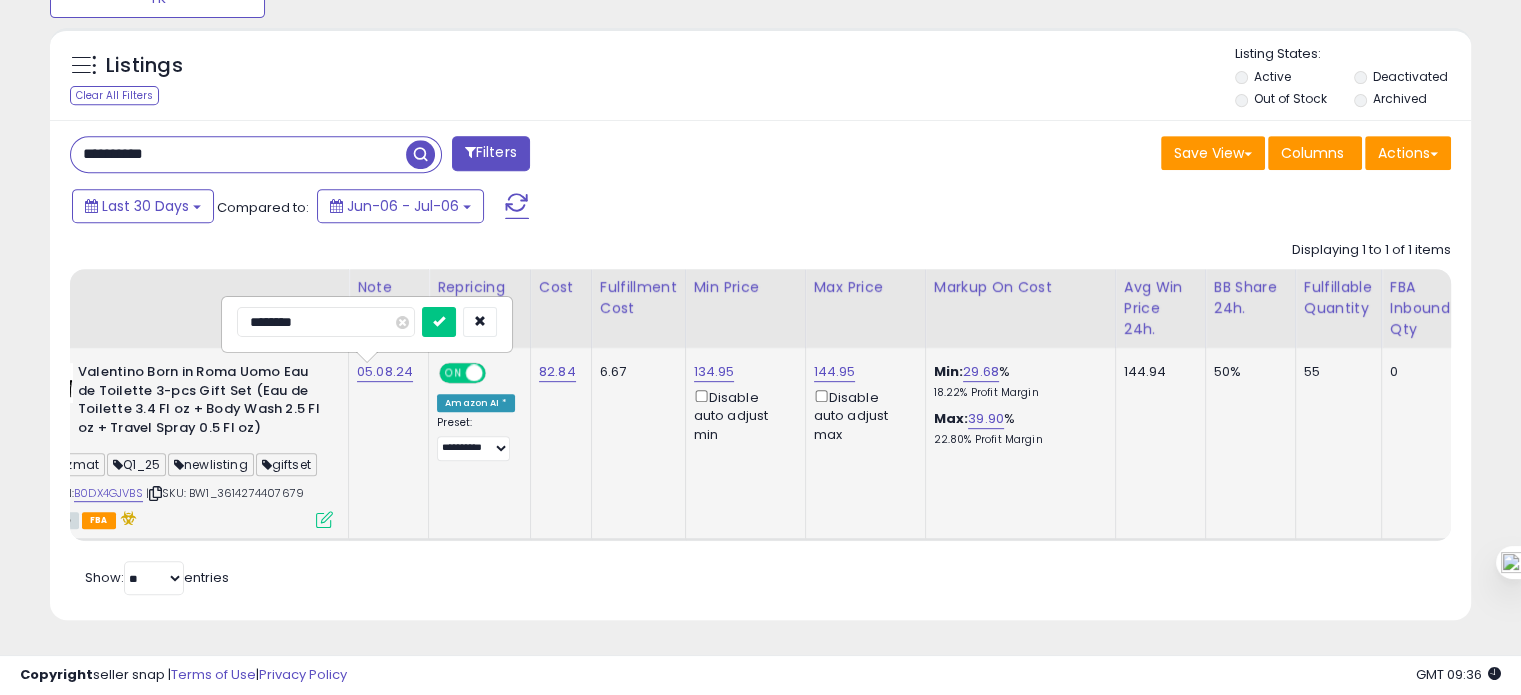 click at bounding box center [439, 322] 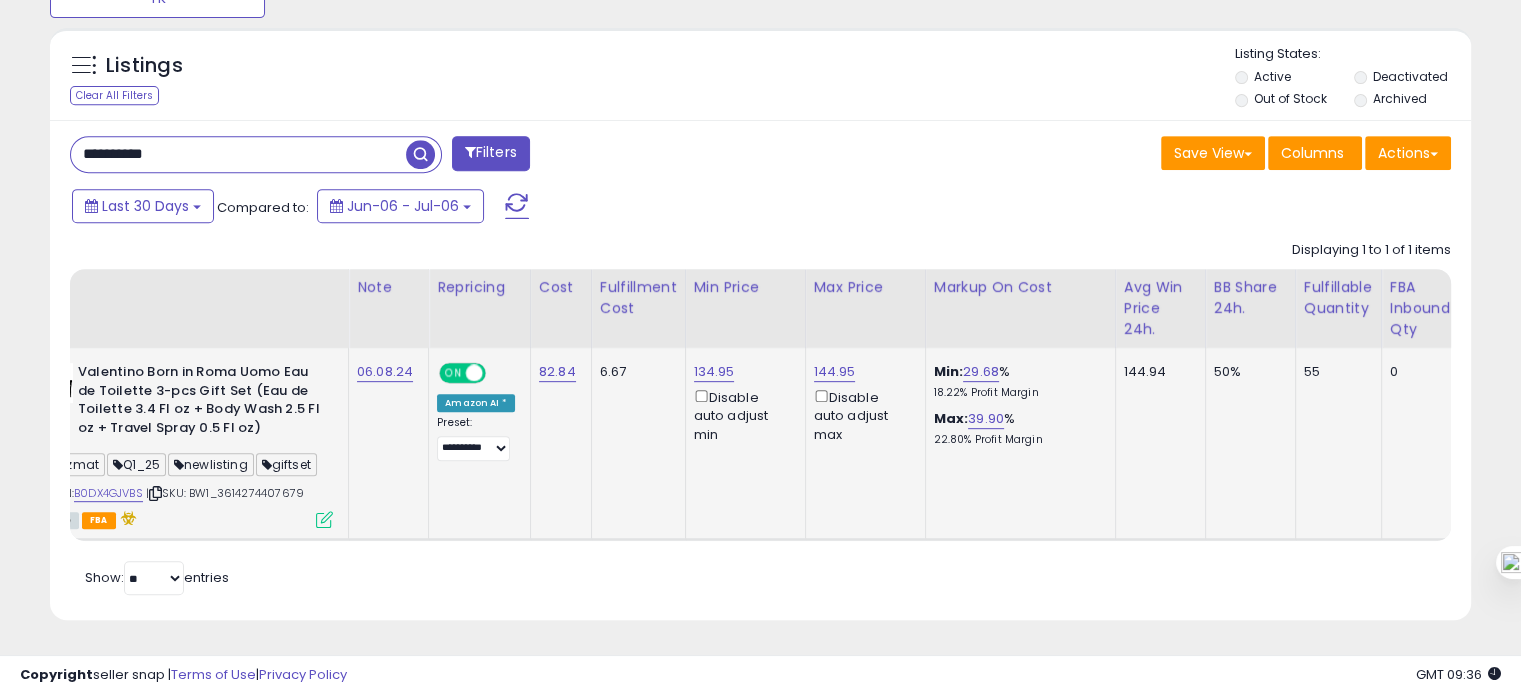 click on "**********" at bounding box center (238, 154) 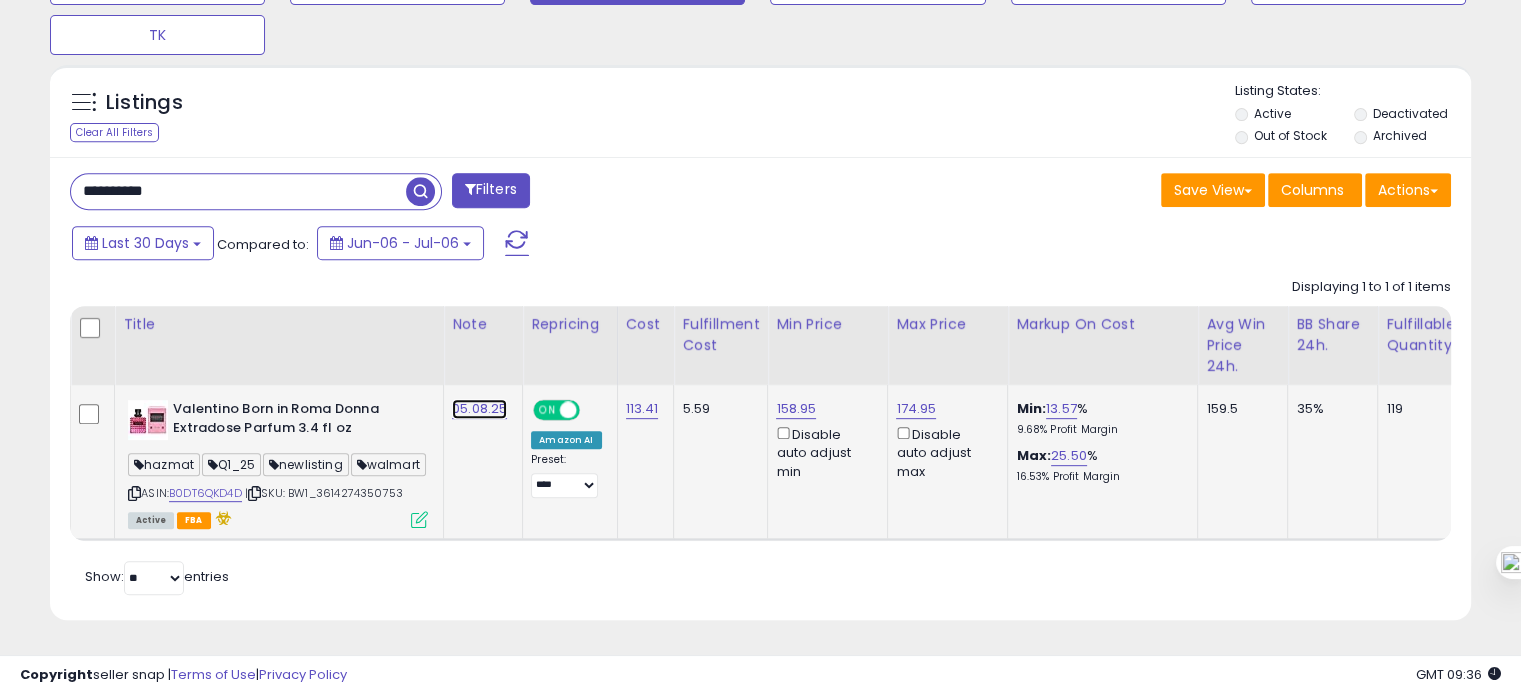 click on "05.08.25" at bounding box center (479, 409) 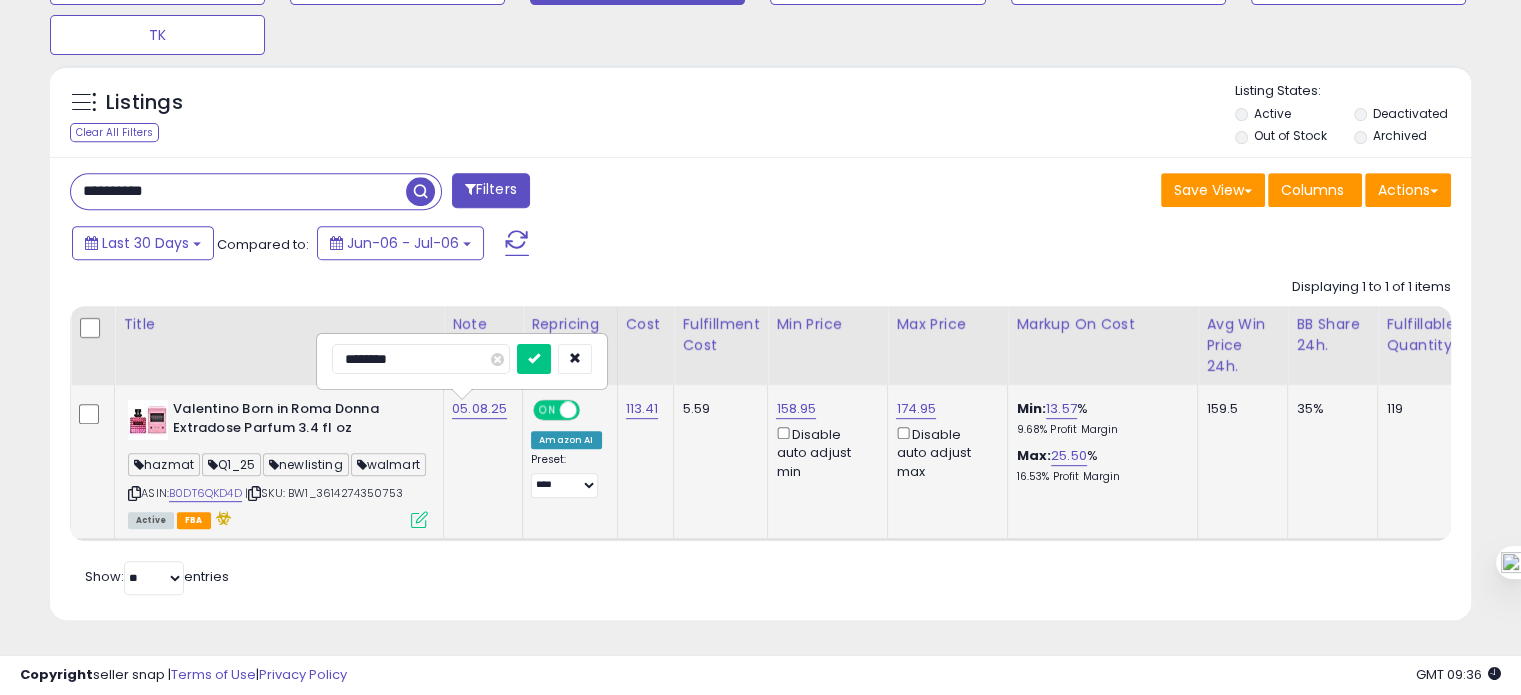click on "********" at bounding box center [421, 359] 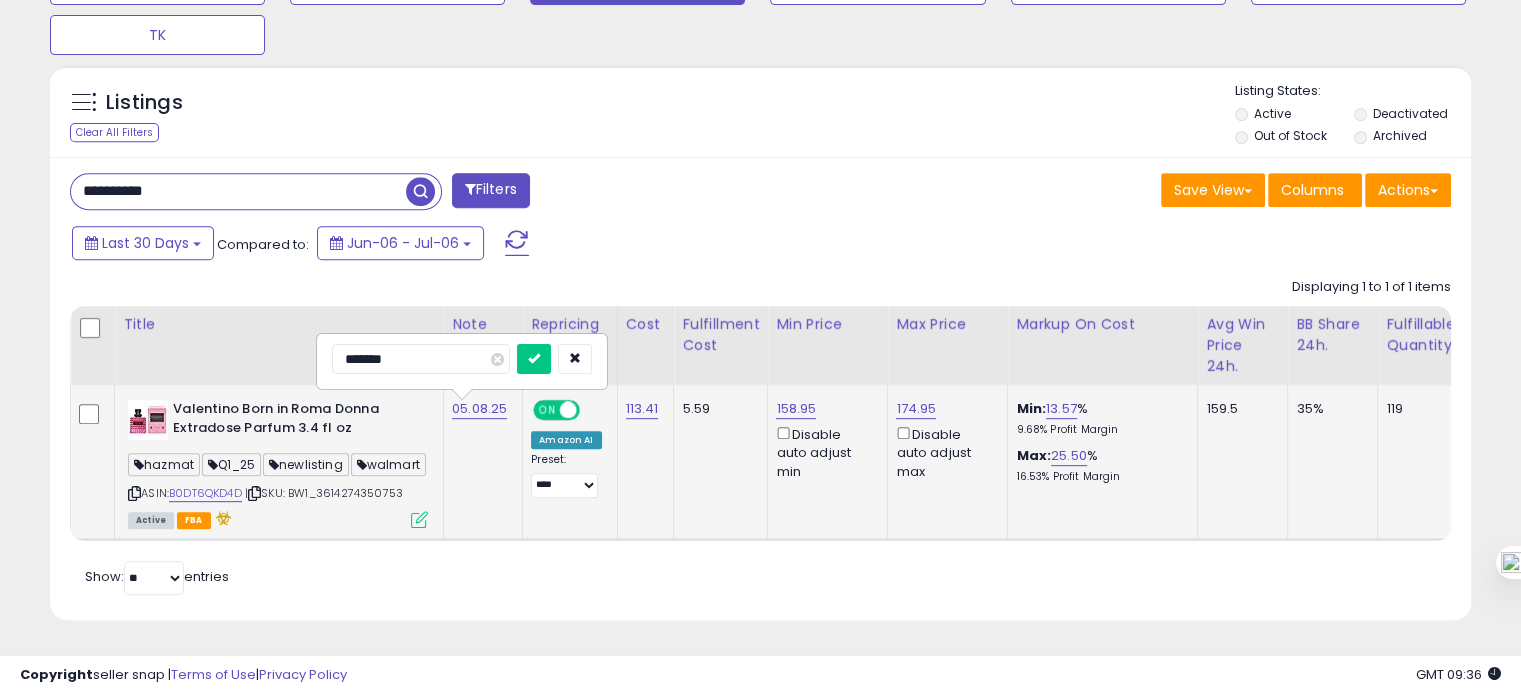 type on "********" 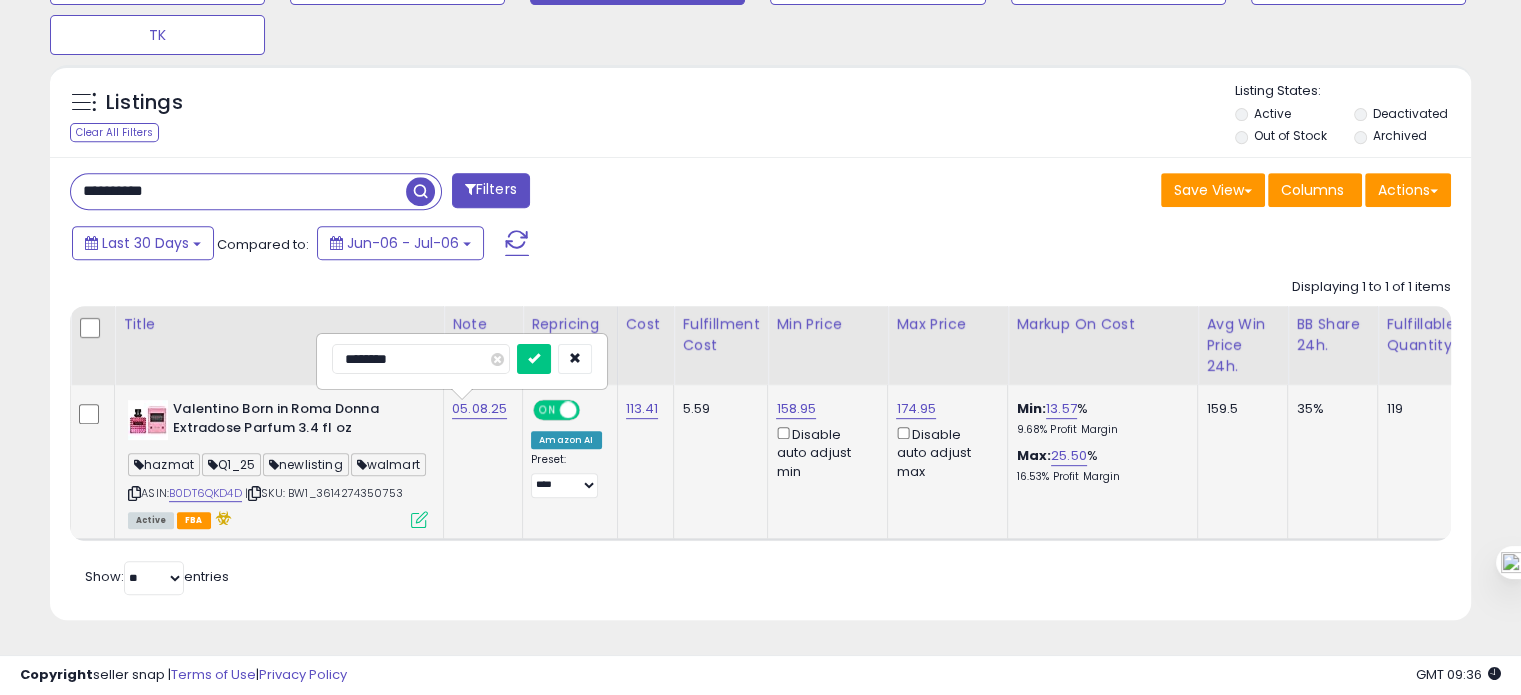 click at bounding box center (534, 359) 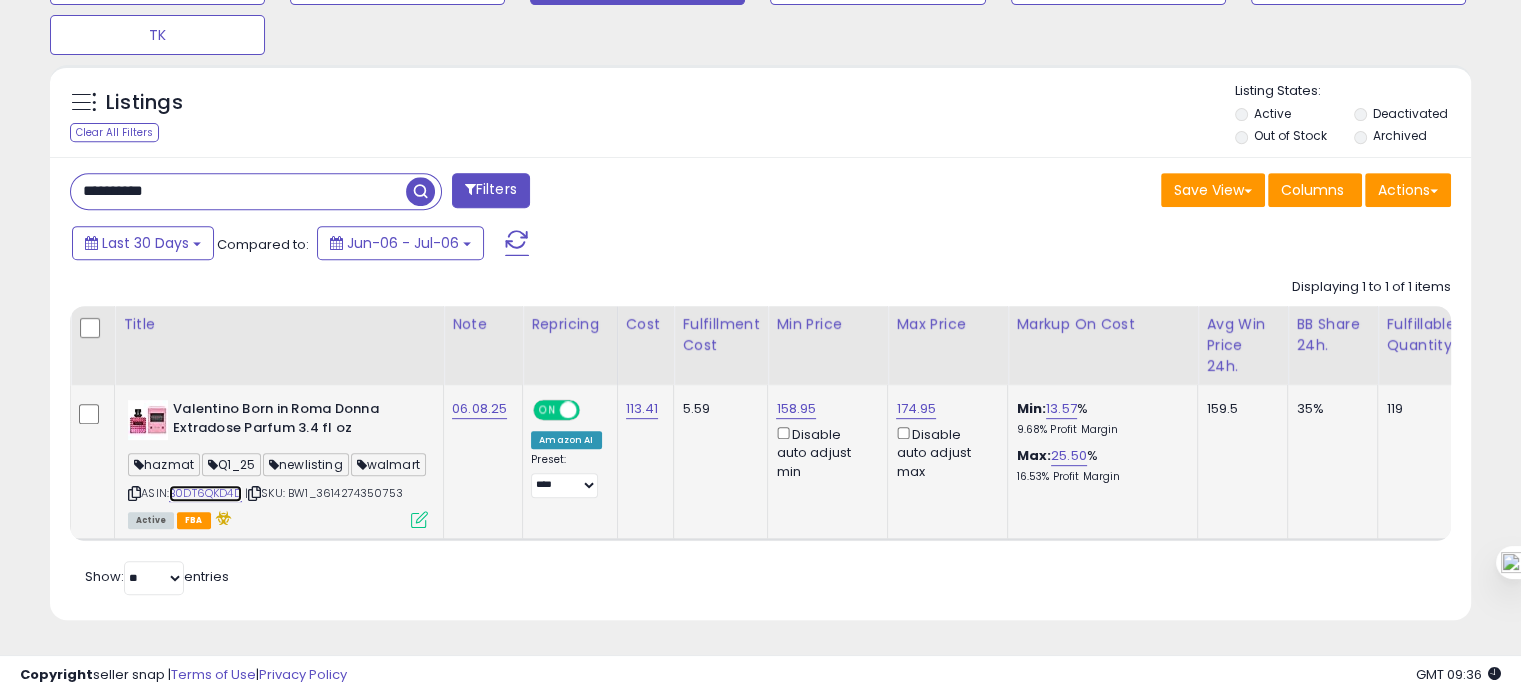 click on "B0DT6QKD4D" at bounding box center (205, 493) 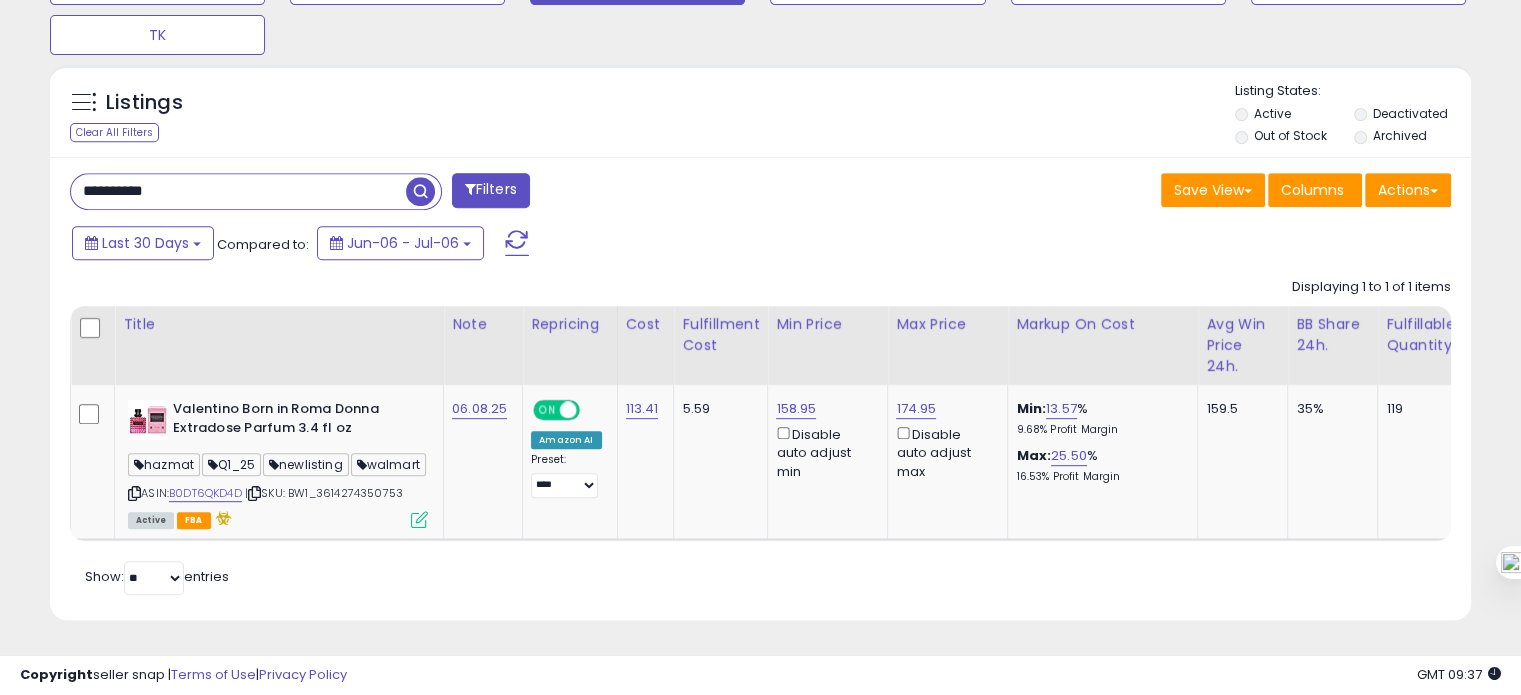 click on "**********" at bounding box center (238, 191) 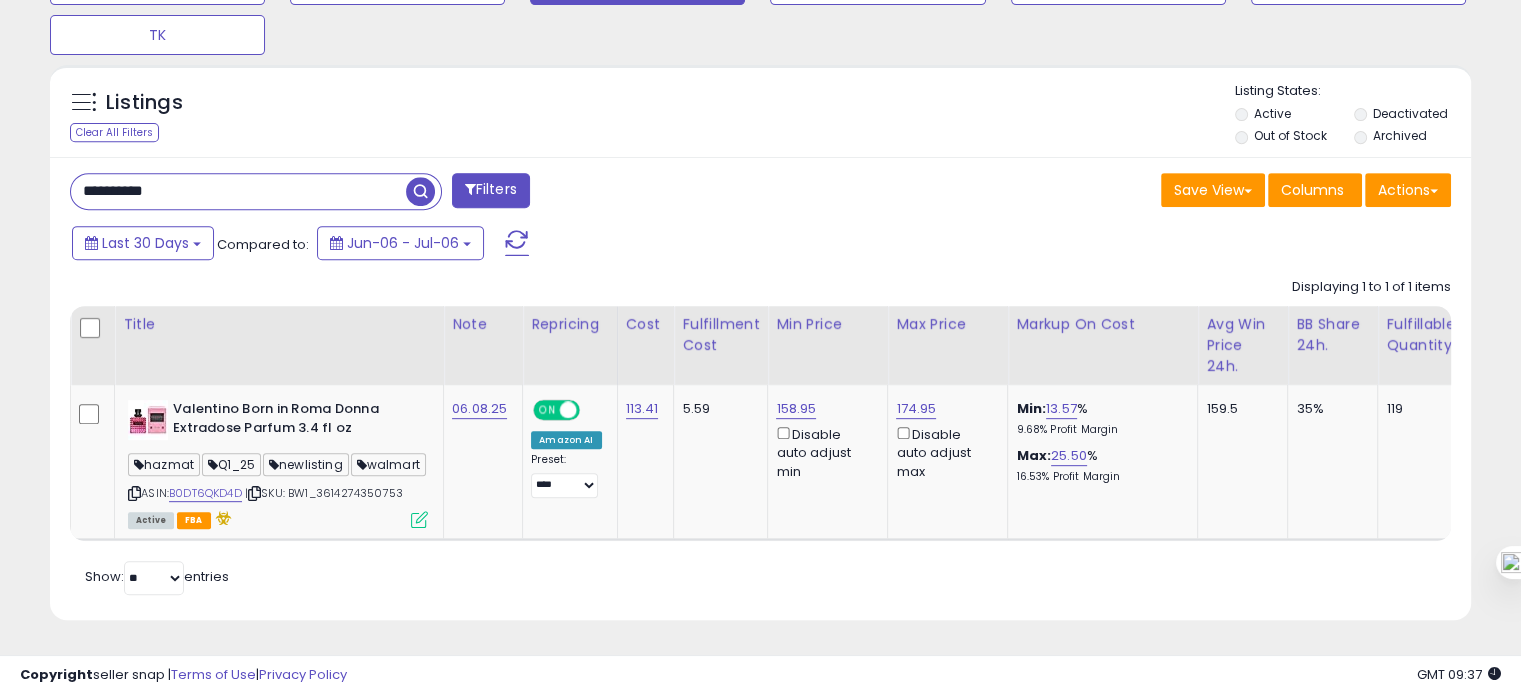paste 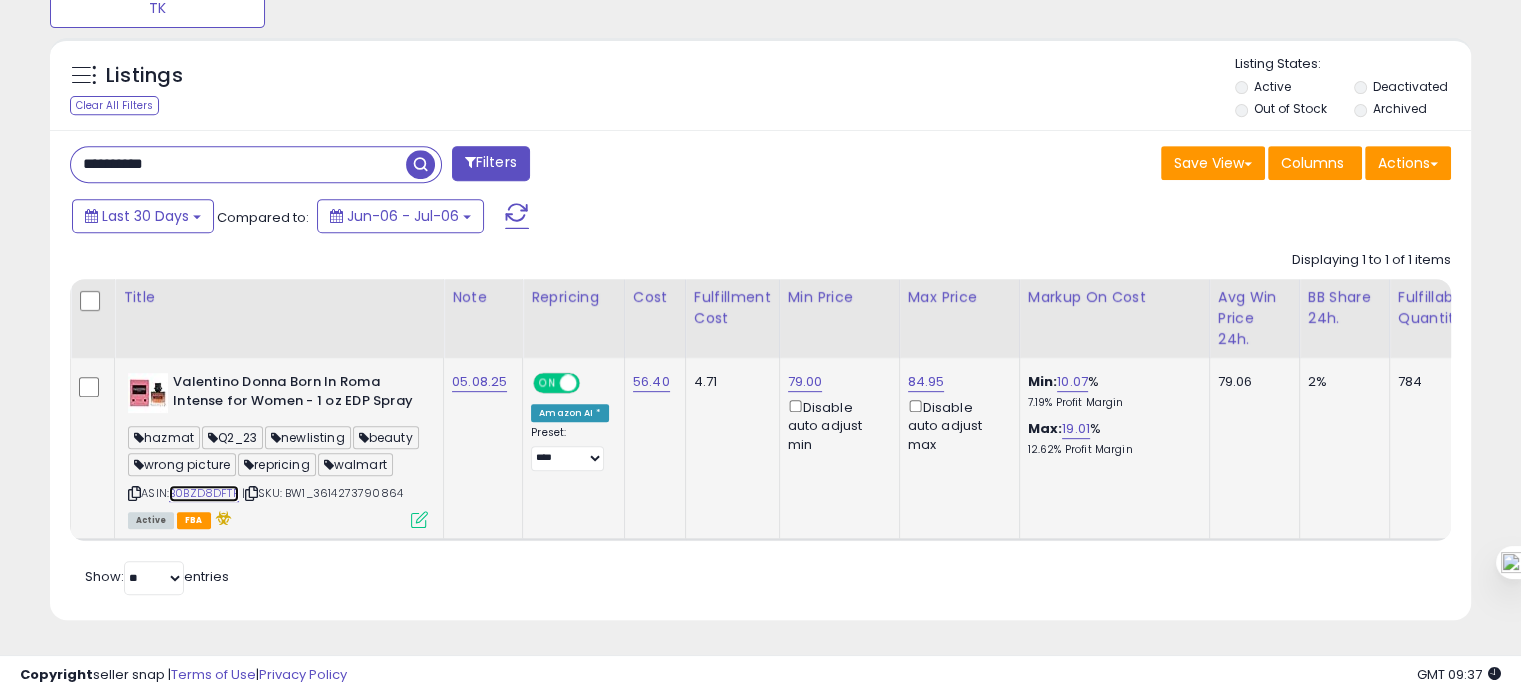 click on "B0BZD8DFTF" at bounding box center [204, 493] 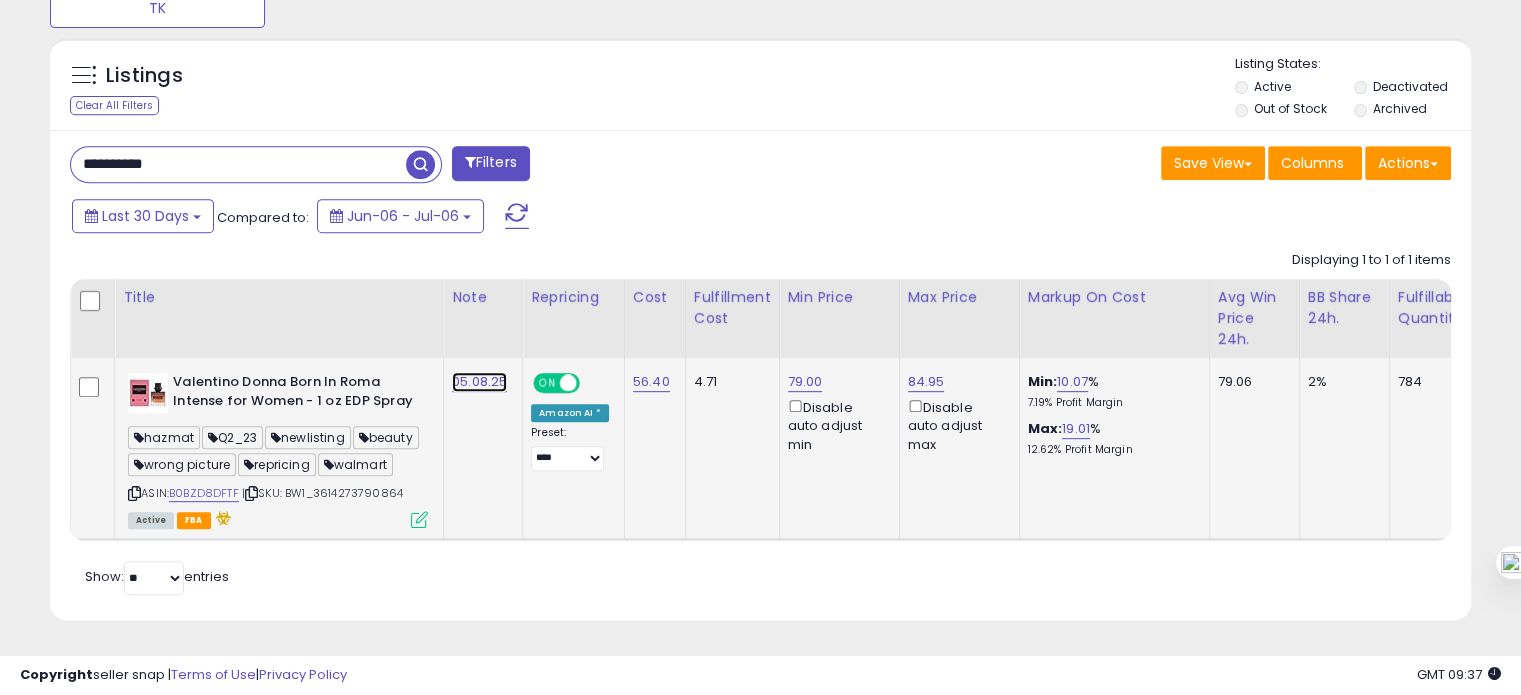 click on "05.08.25" at bounding box center [479, 382] 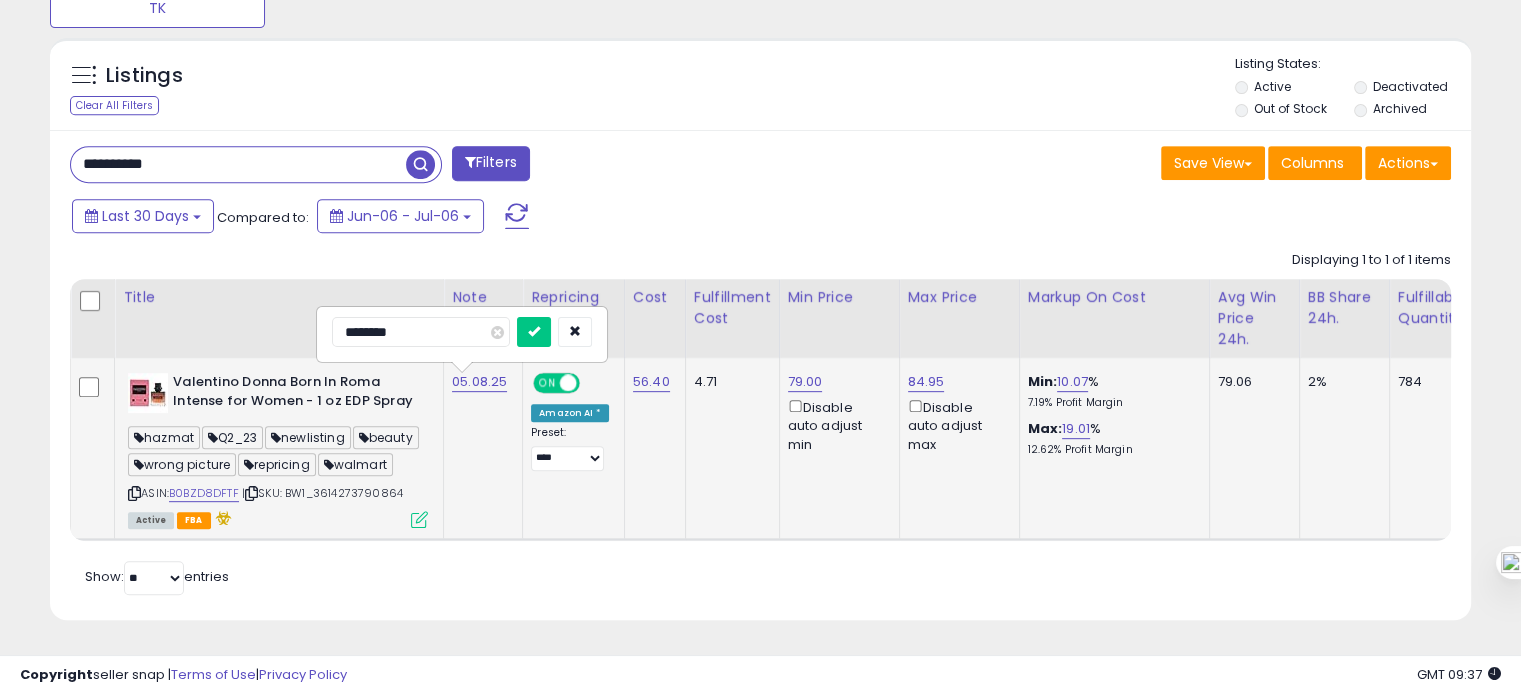 click on "********" at bounding box center (421, 332) 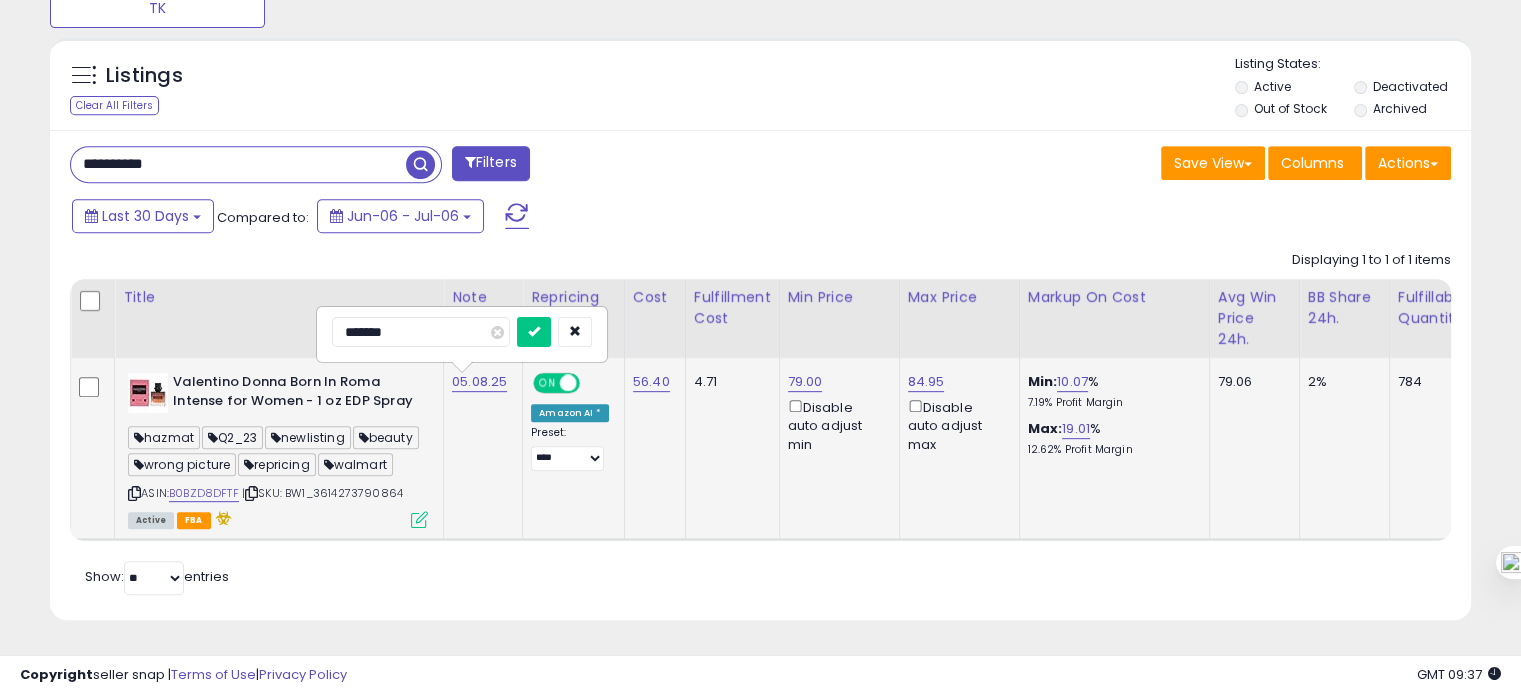 type on "********" 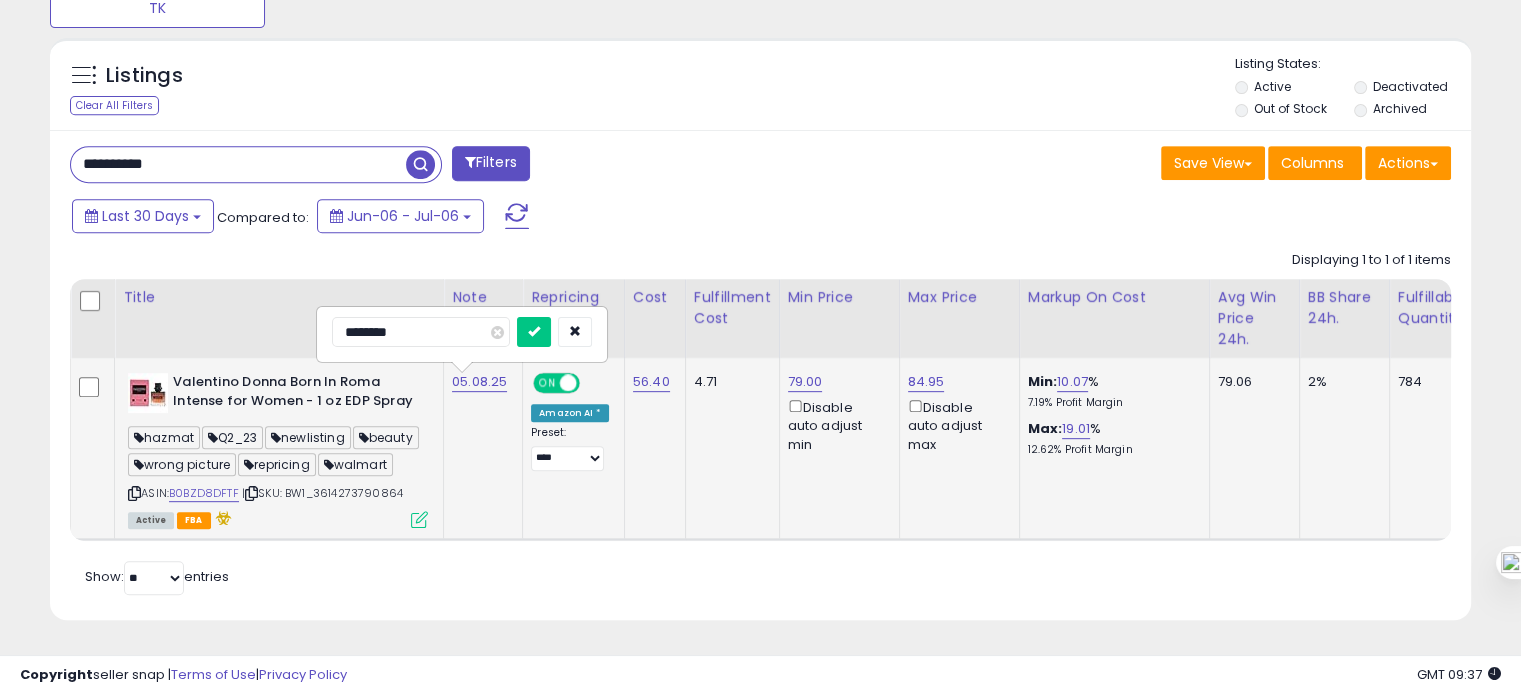 click at bounding box center (534, 332) 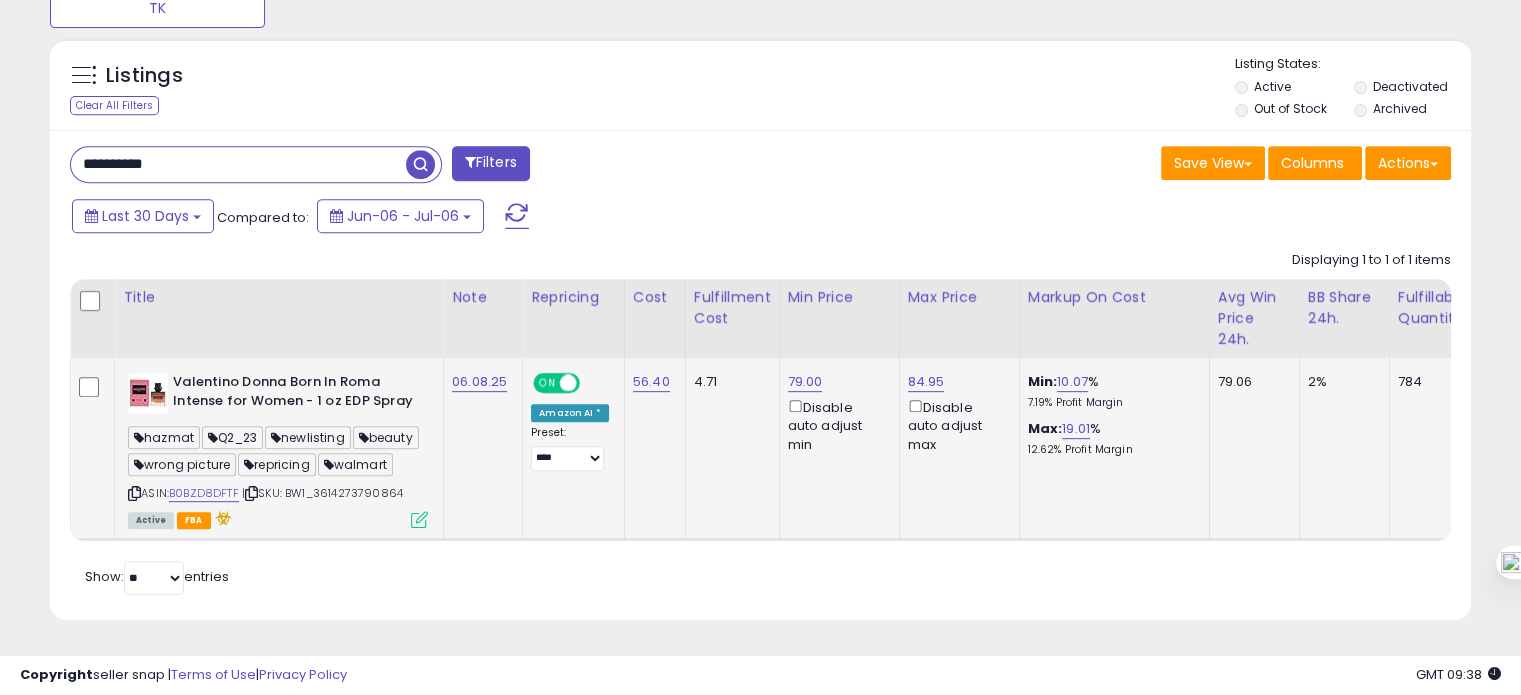 click on "**********" at bounding box center [238, 164] 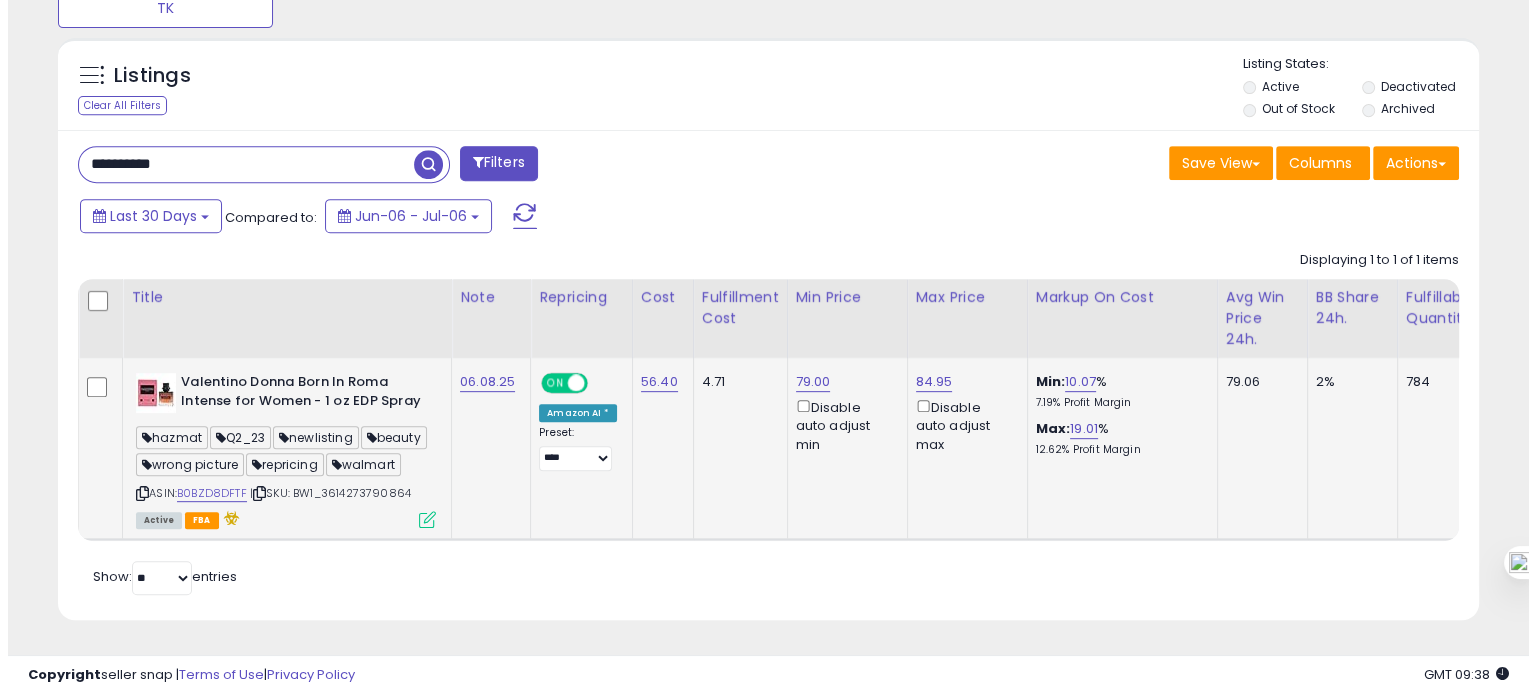 scroll, scrollTop: 674, scrollLeft: 0, axis: vertical 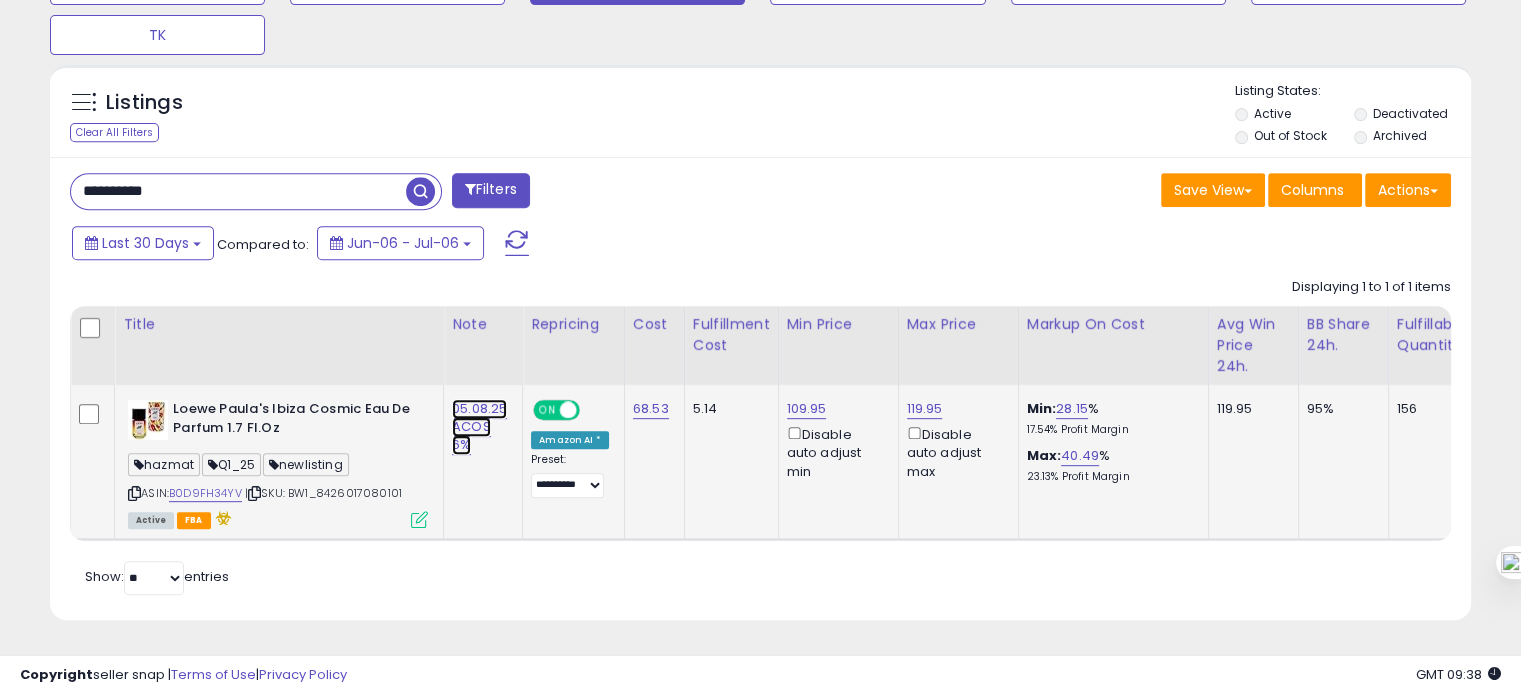 click on "05.08.25 ACOS 6%" at bounding box center [479, 427] 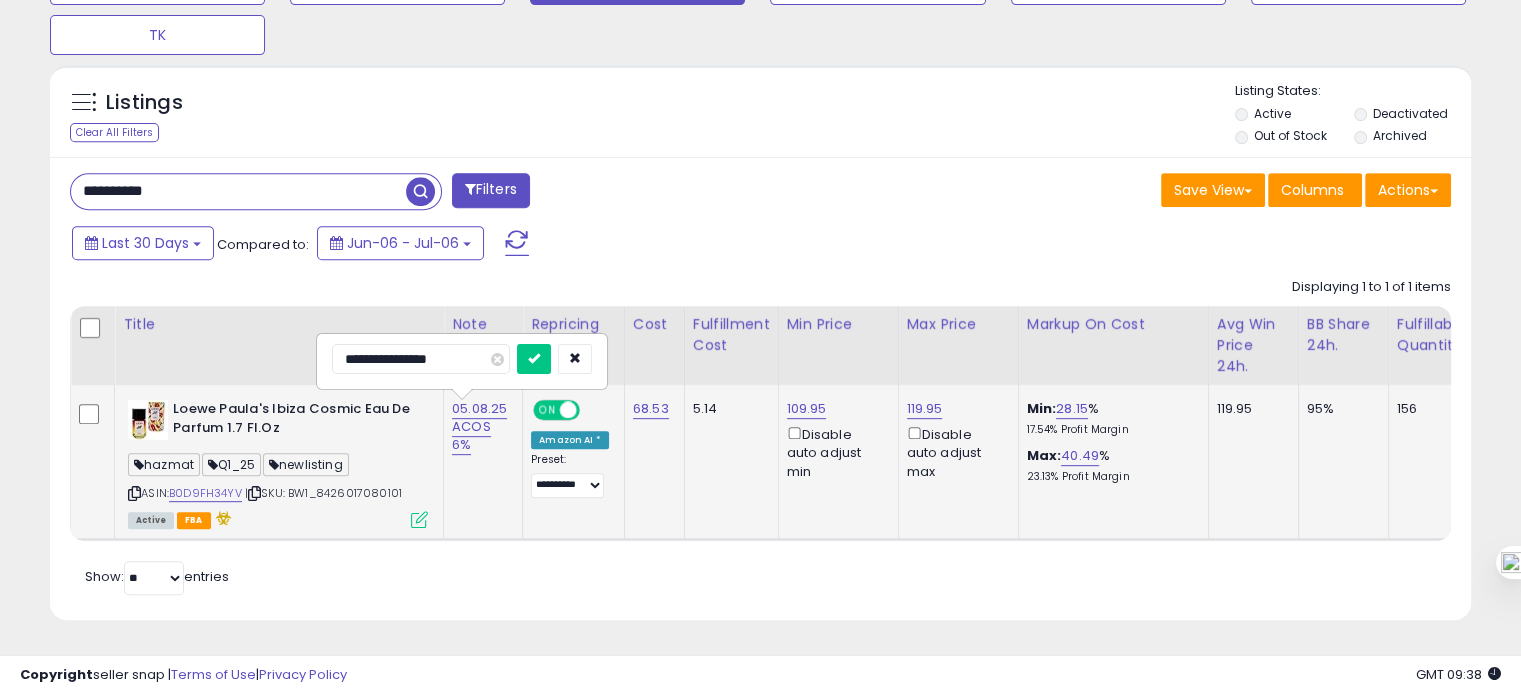 click on "**********" at bounding box center [421, 359] 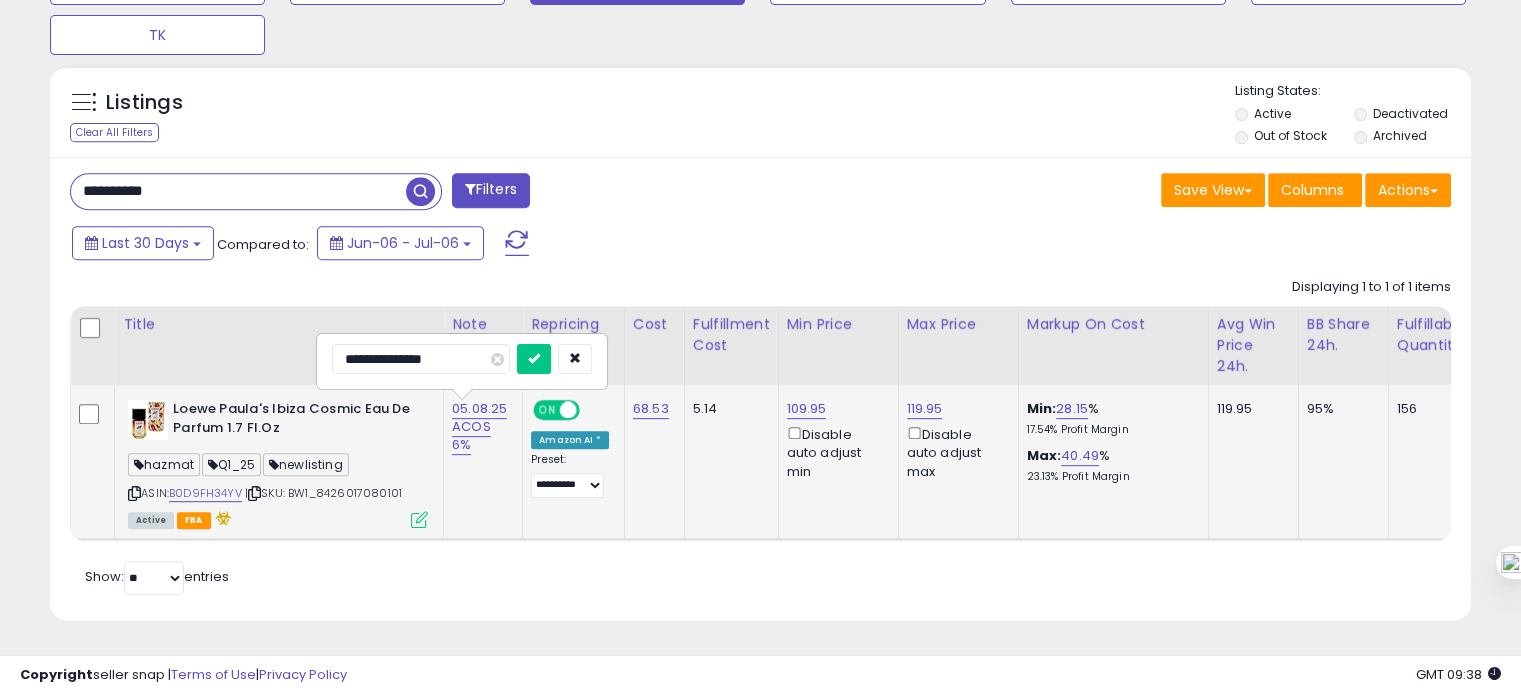 type on "**********" 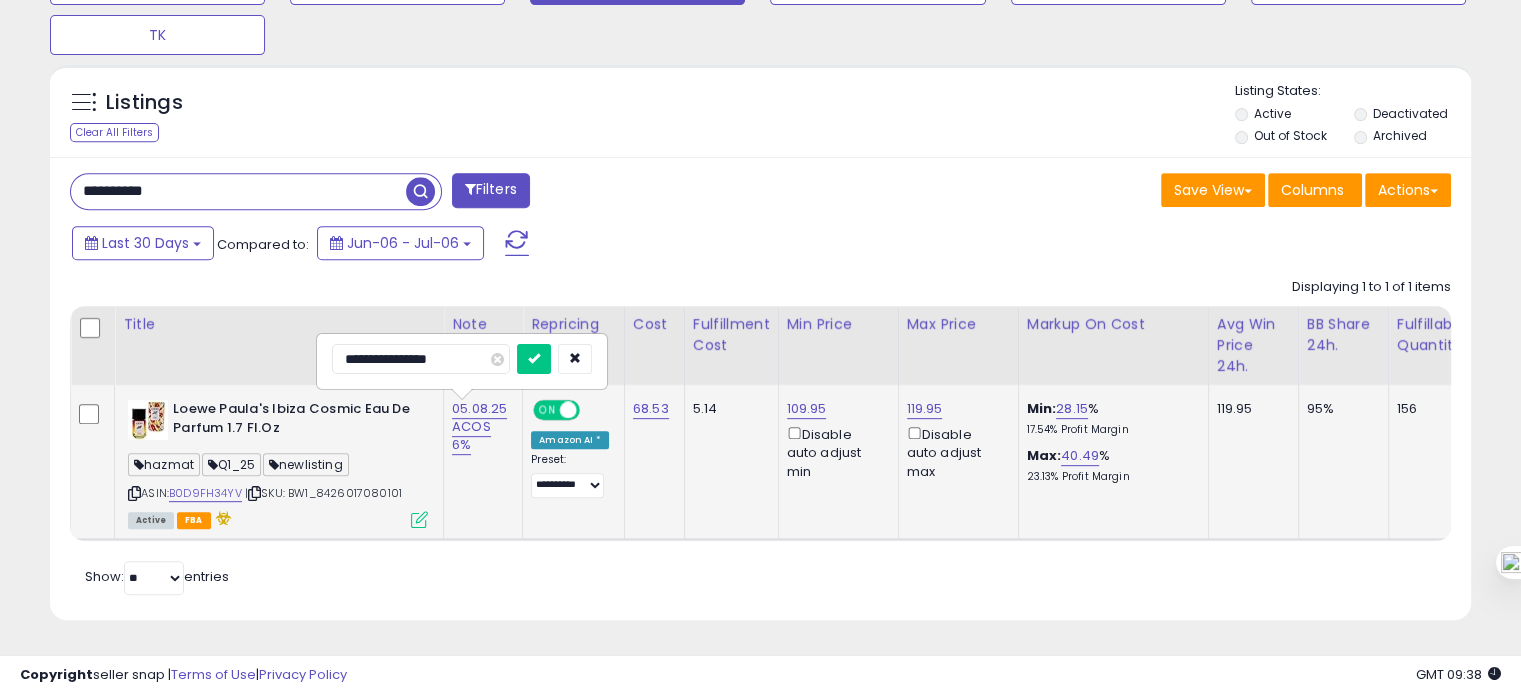 click at bounding box center (534, 359) 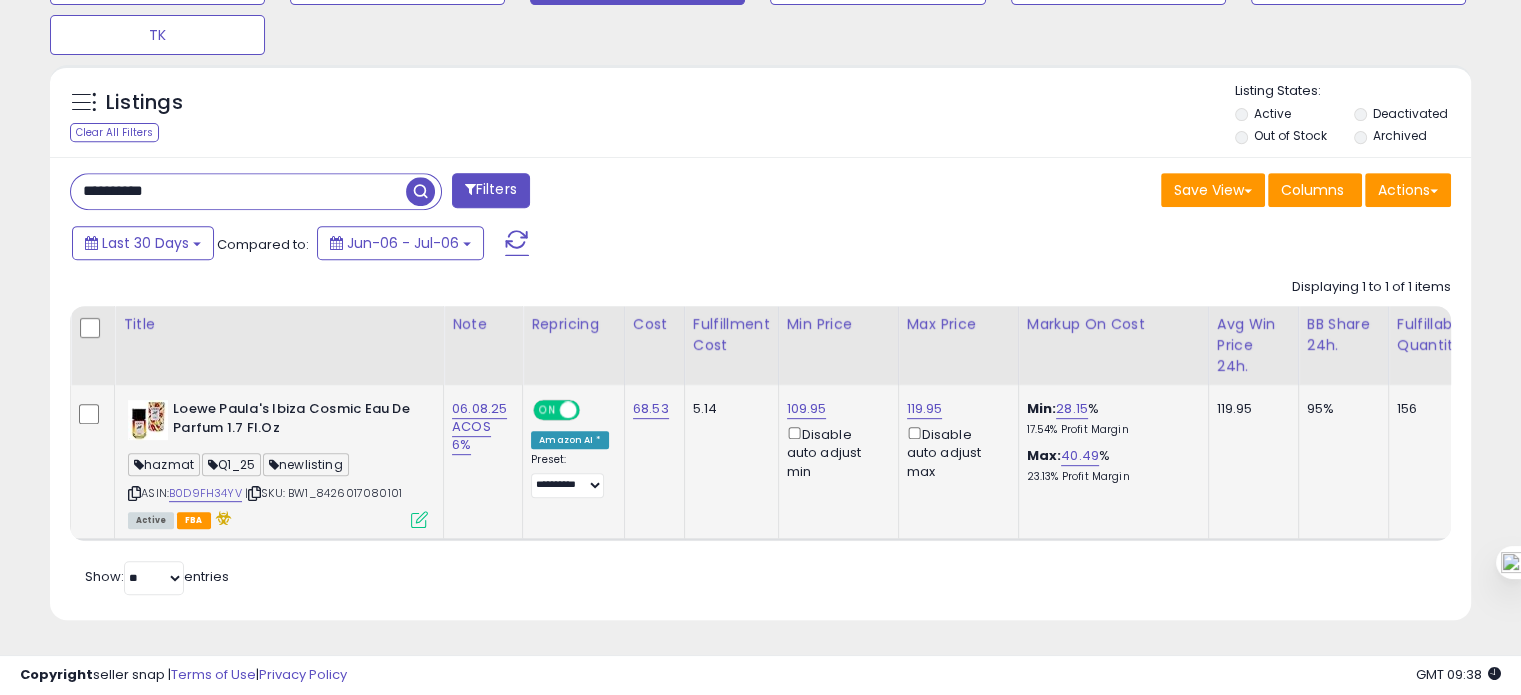 click on "**********" at bounding box center [238, 191] 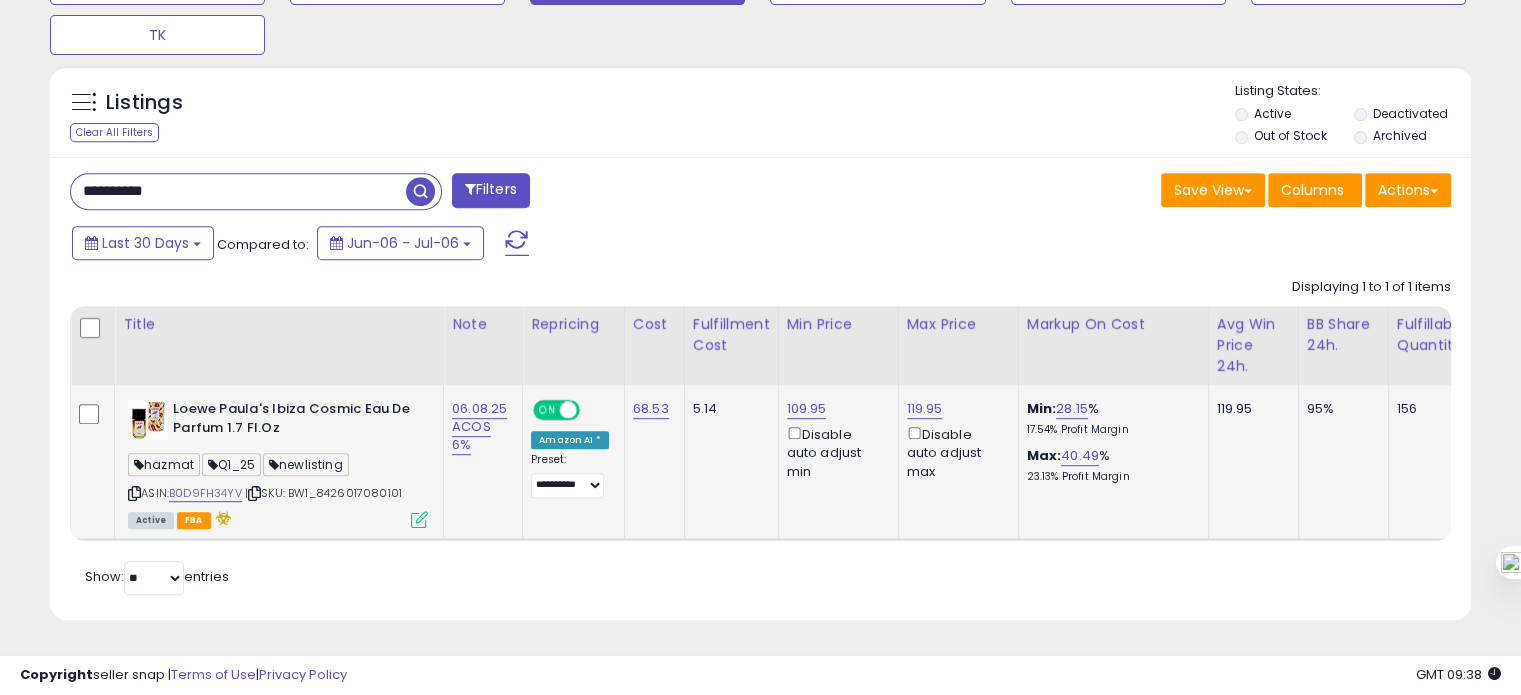 click on "**********" at bounding box center [238, 191] 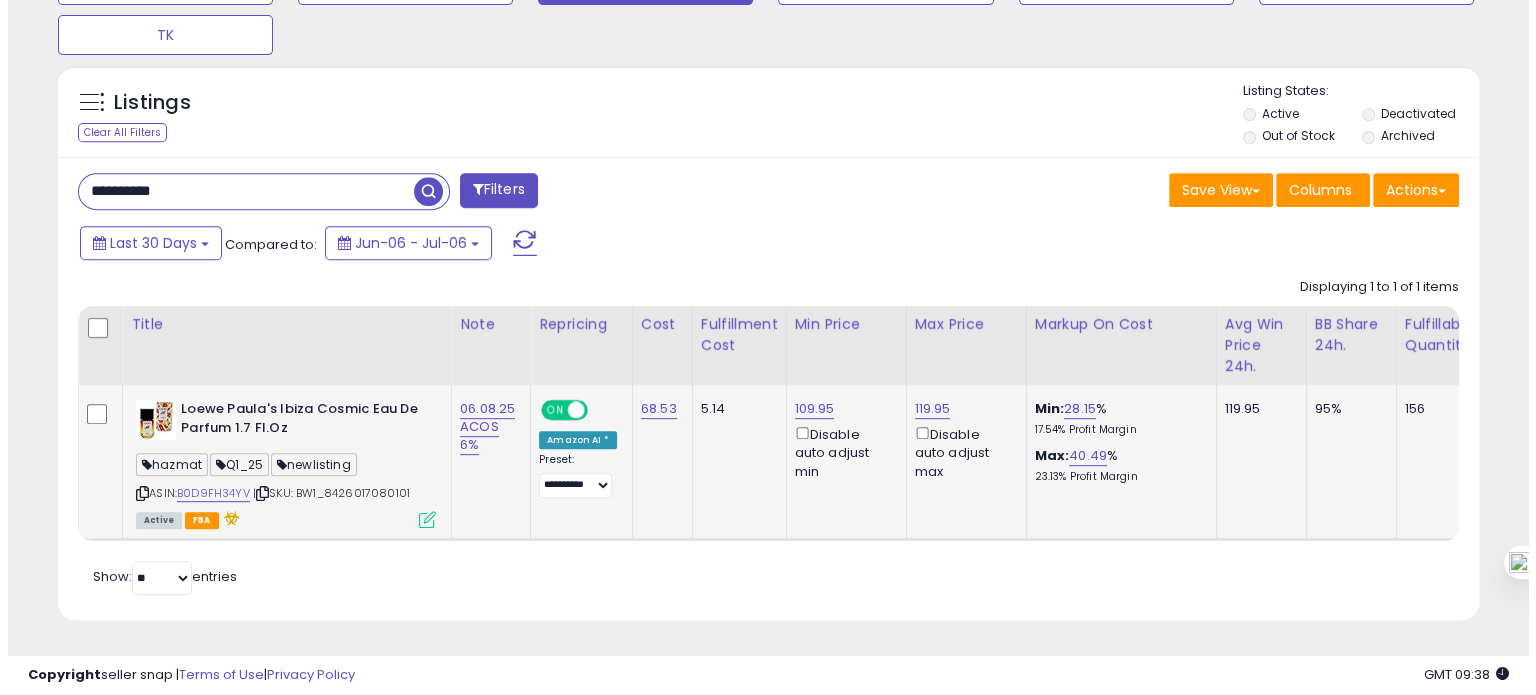 scroll, scrollTop: 674, scrollLeft: 0, axis: vertical 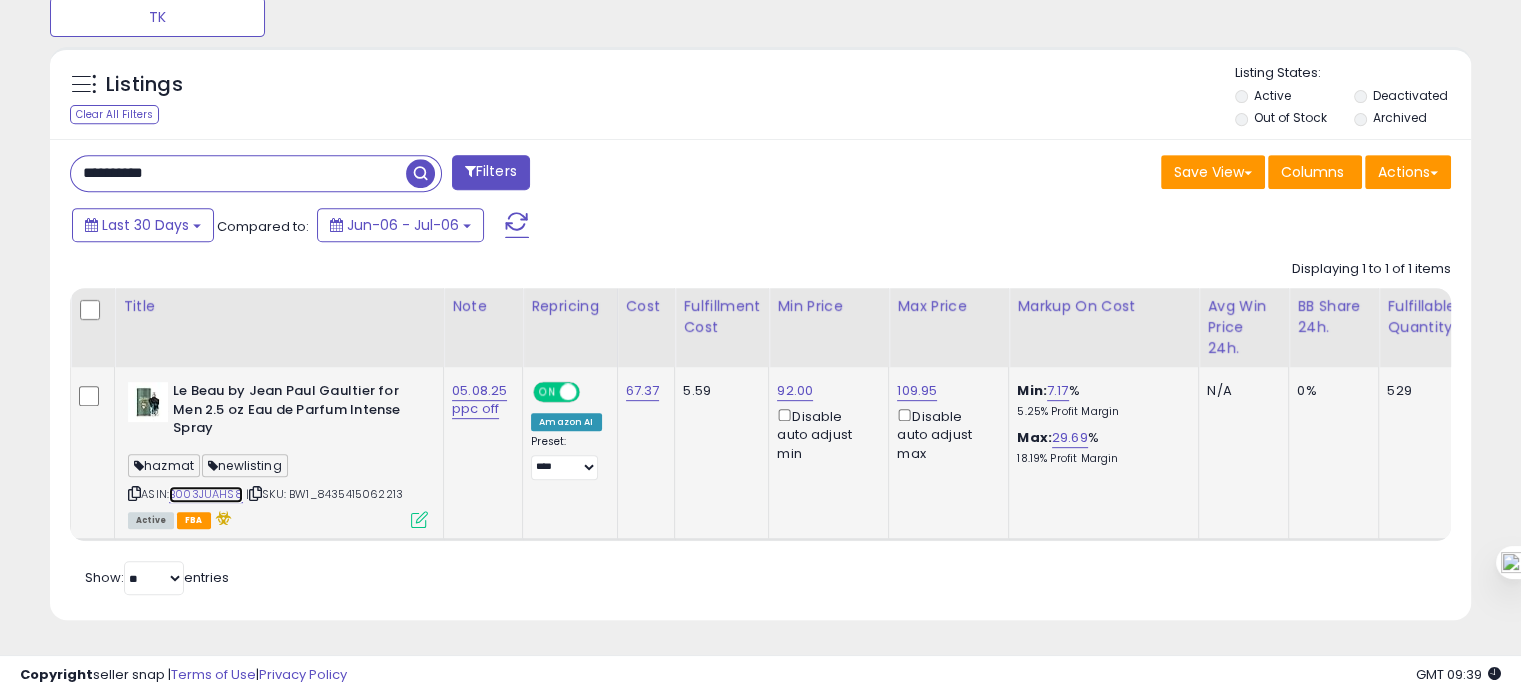 click on "B003JUAHS8" at bounding box center (206, 494) 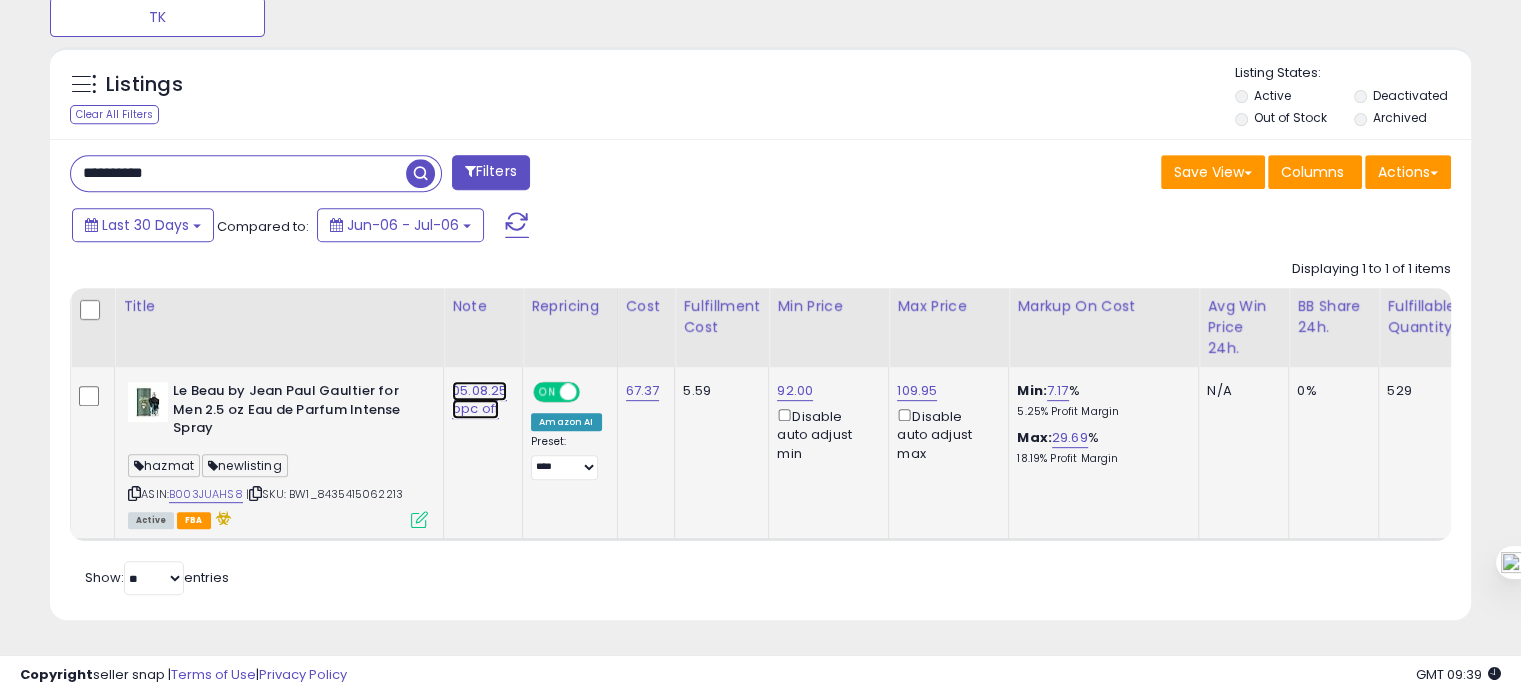 click on "05.08.25 ppc off" at bounding box center [479, 400] 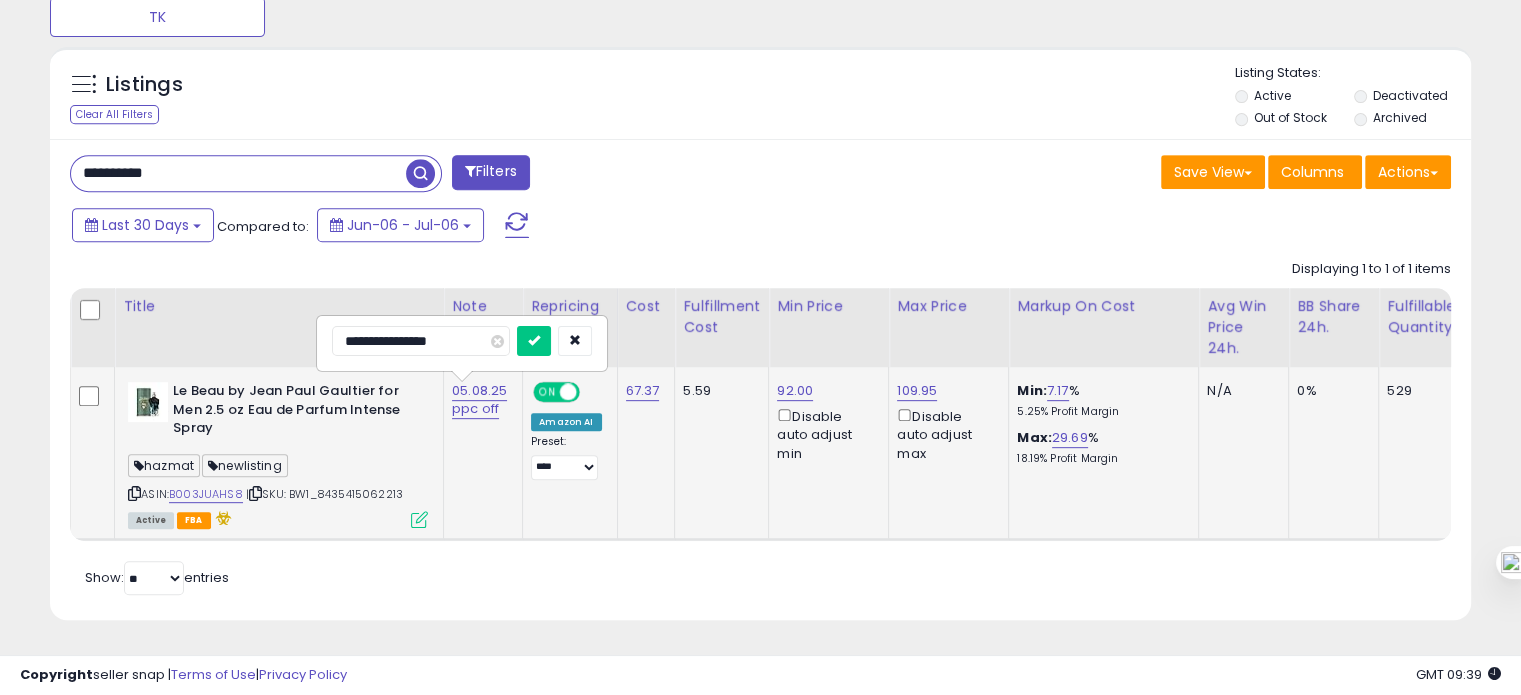 click on "**********" at bounding box center [421, 341] 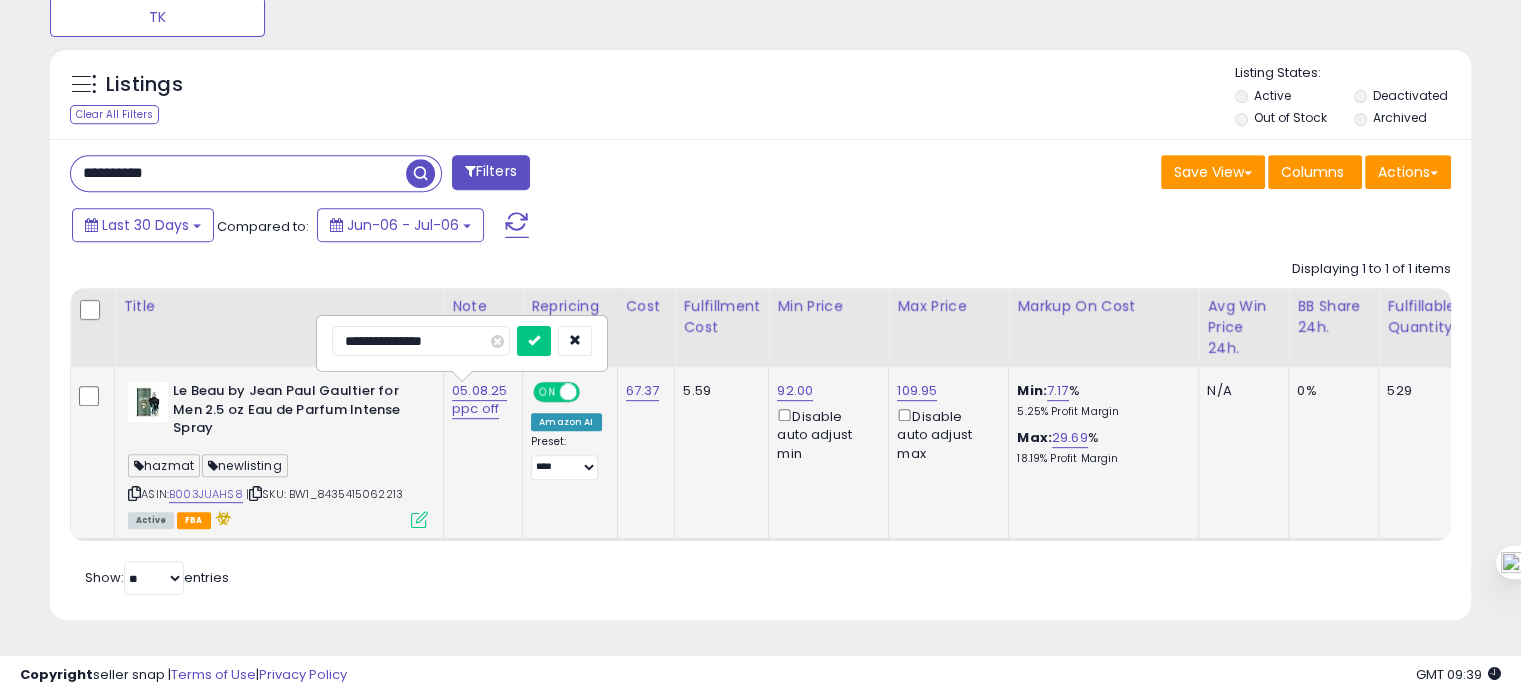 type on "**********" 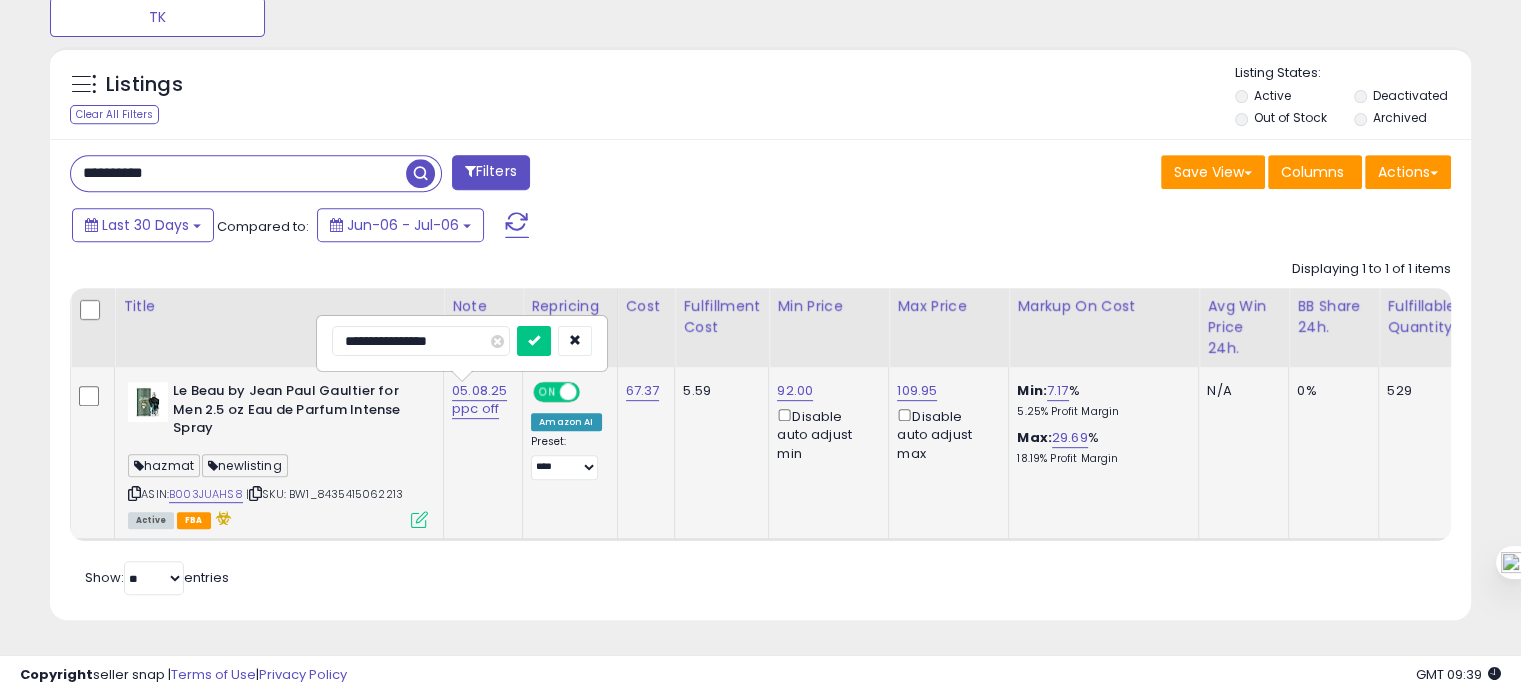 click at bounding box center (534, 341) 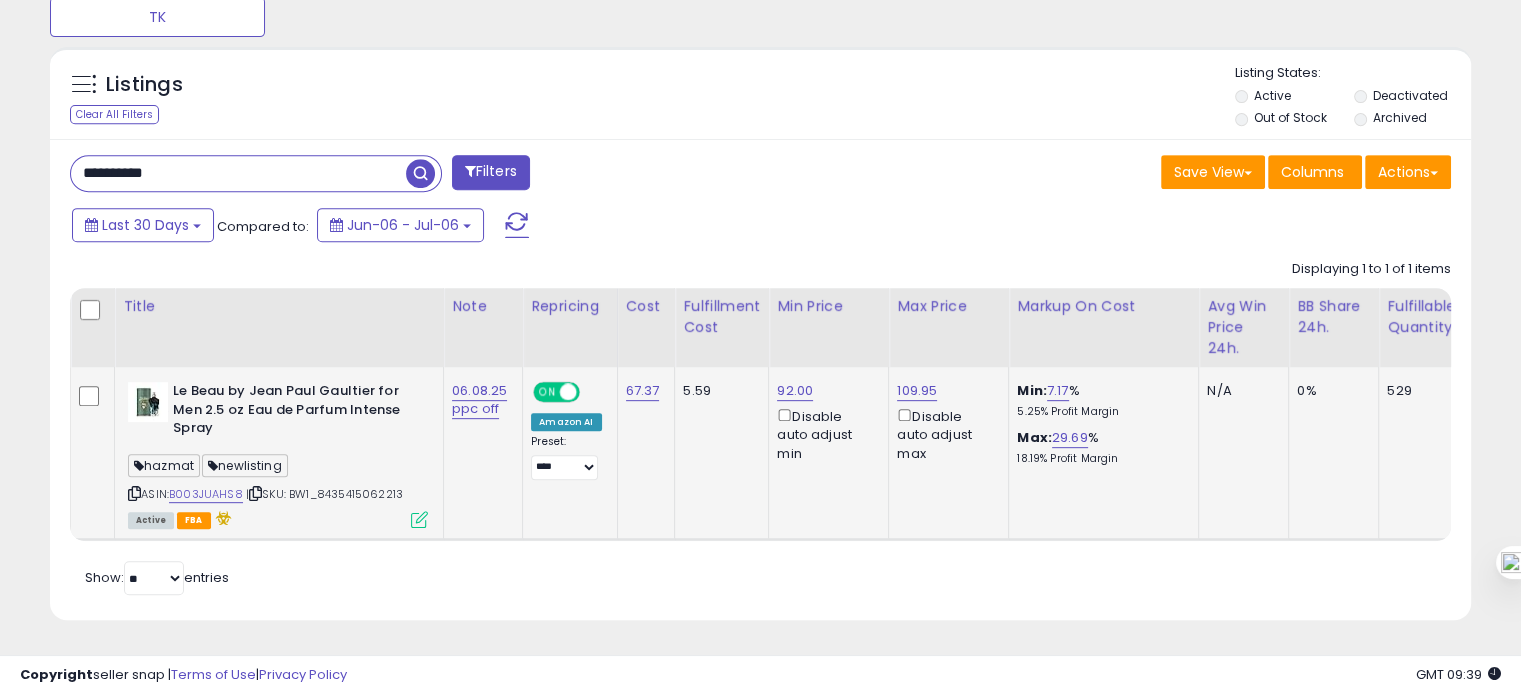 click on "**********" at bounding box center [238, 173] 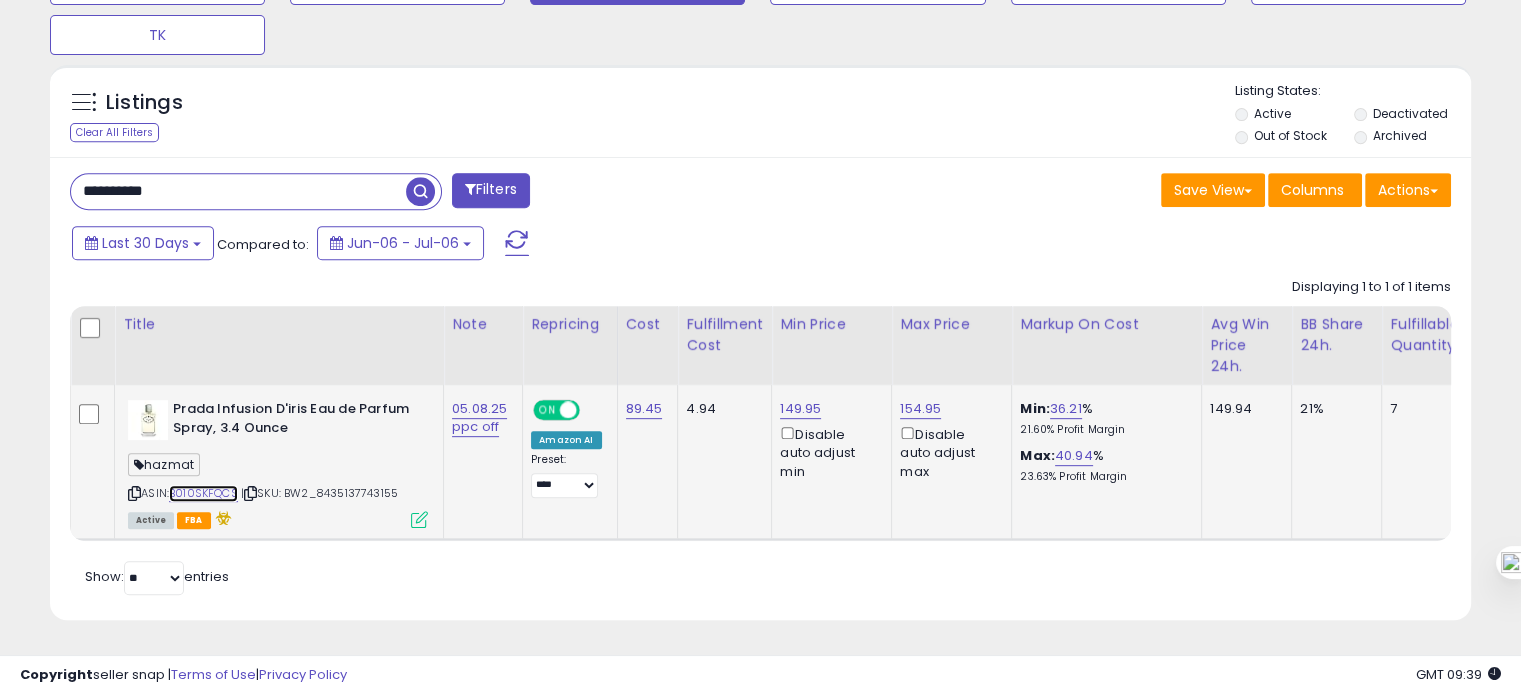 click on "B010SKFQCS" at bounding box center [203, 493] 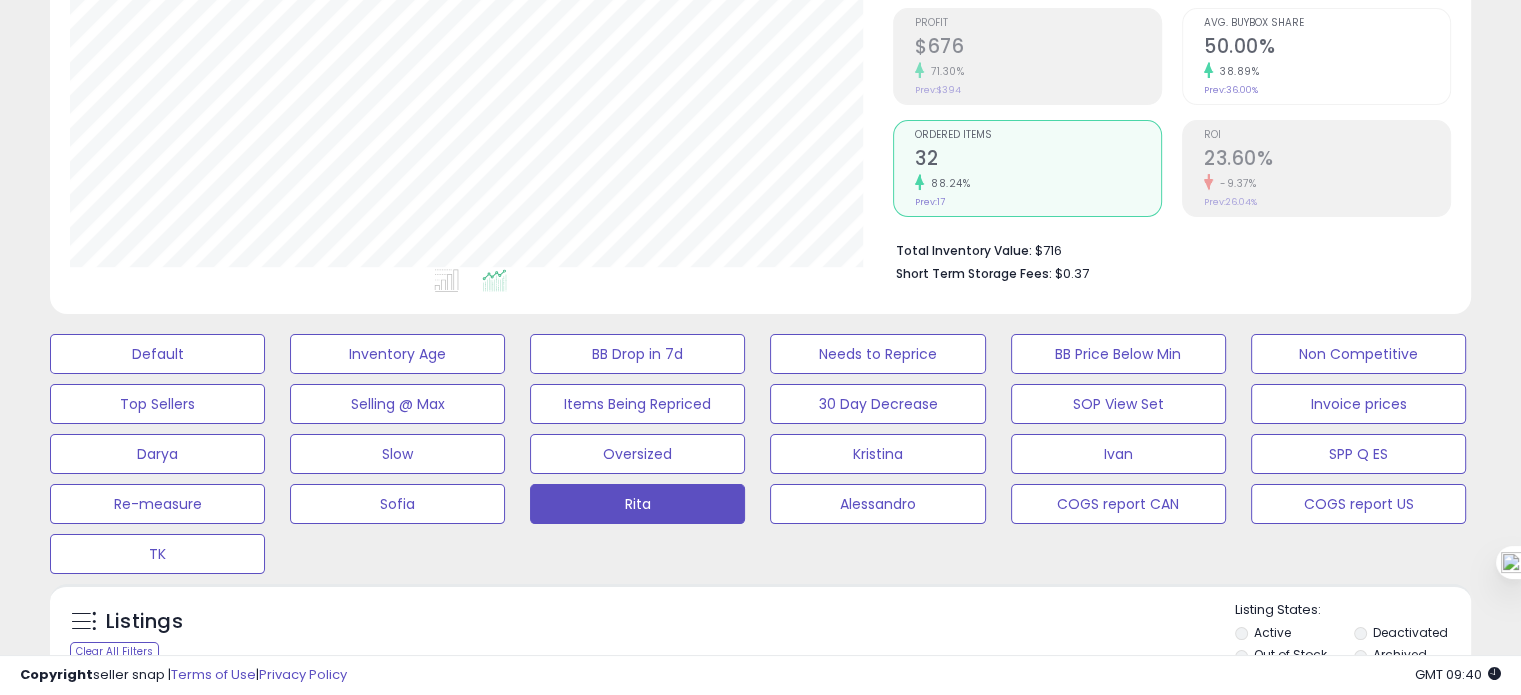 scroll, scrollTop: 276, scrollLeft: 0, axis: vertical 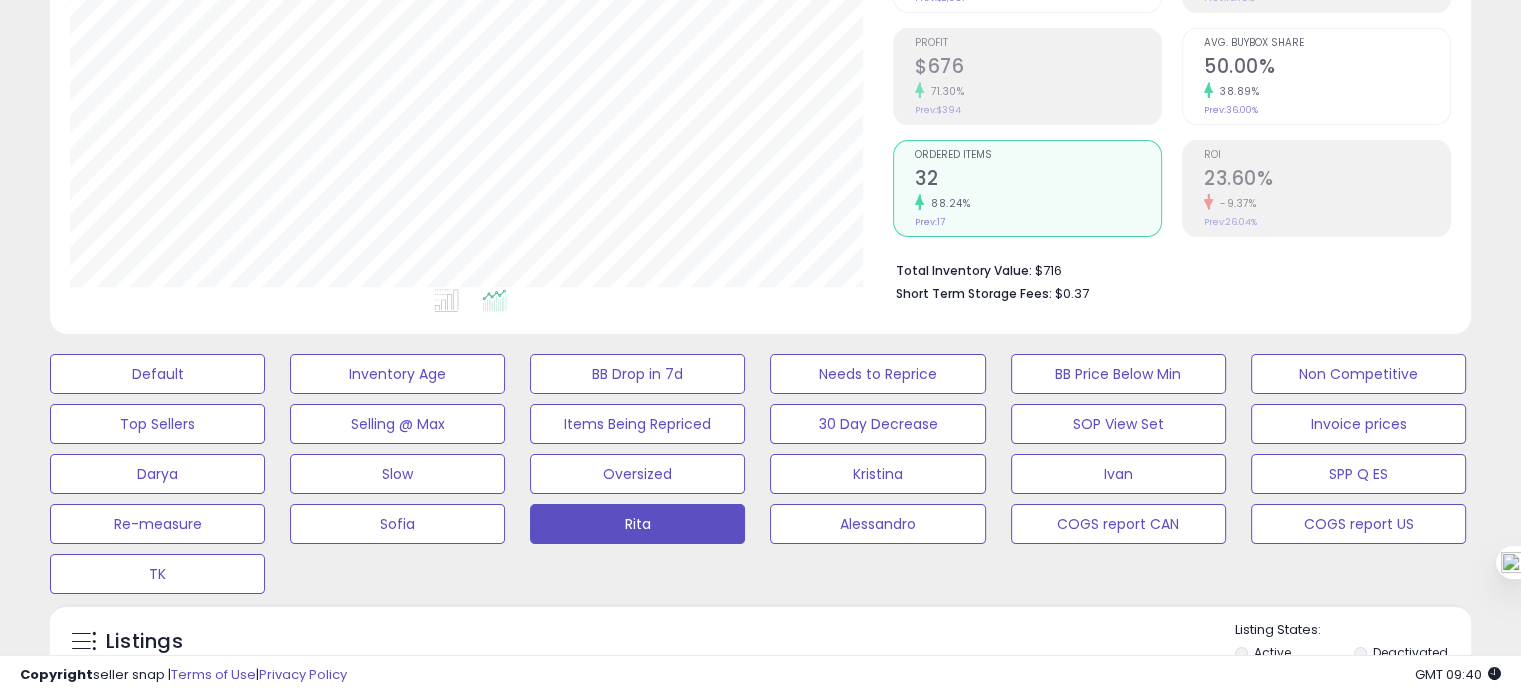 click on "Analytics
Totals For
All Selected Listings
Listings With Cost
Include Returns
Include Ad Spend" 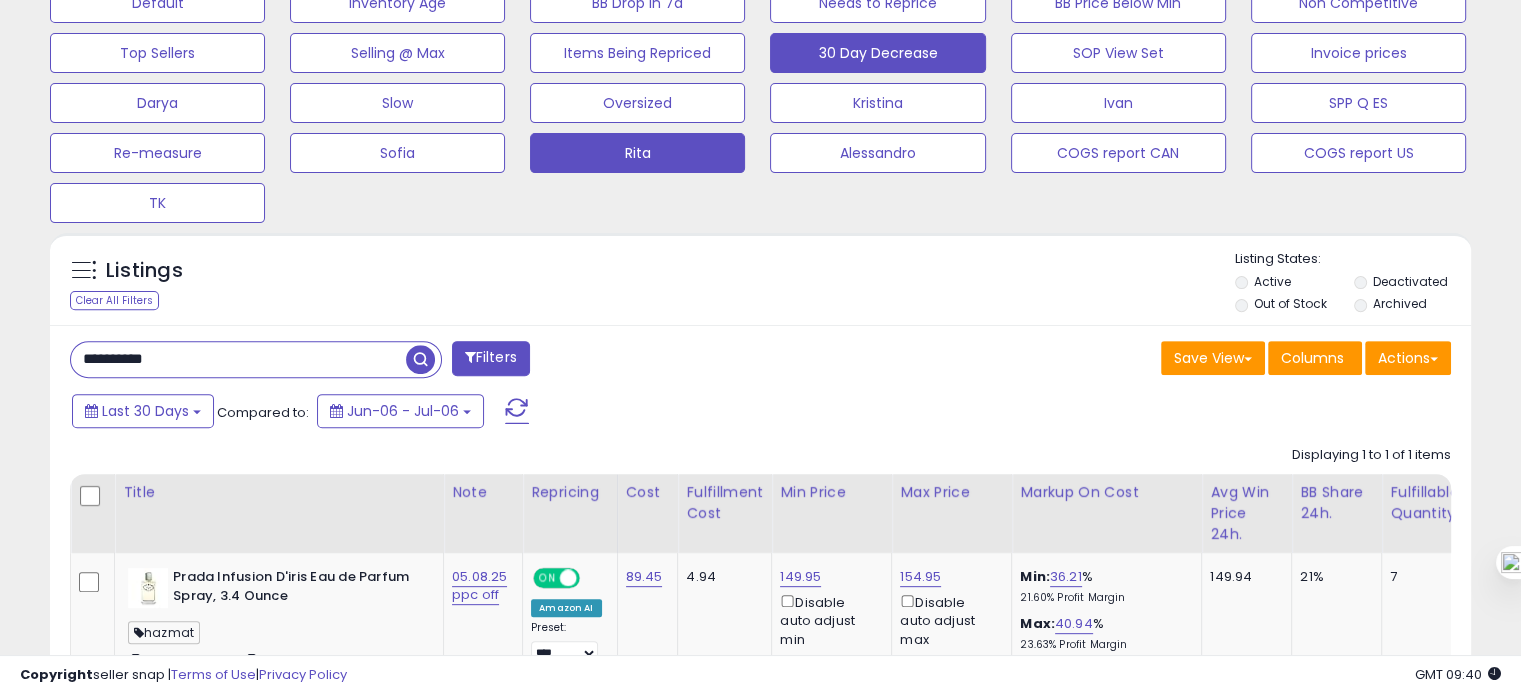 scroll, scrollTop: 828, scrollLeft: 0, axis: vertical 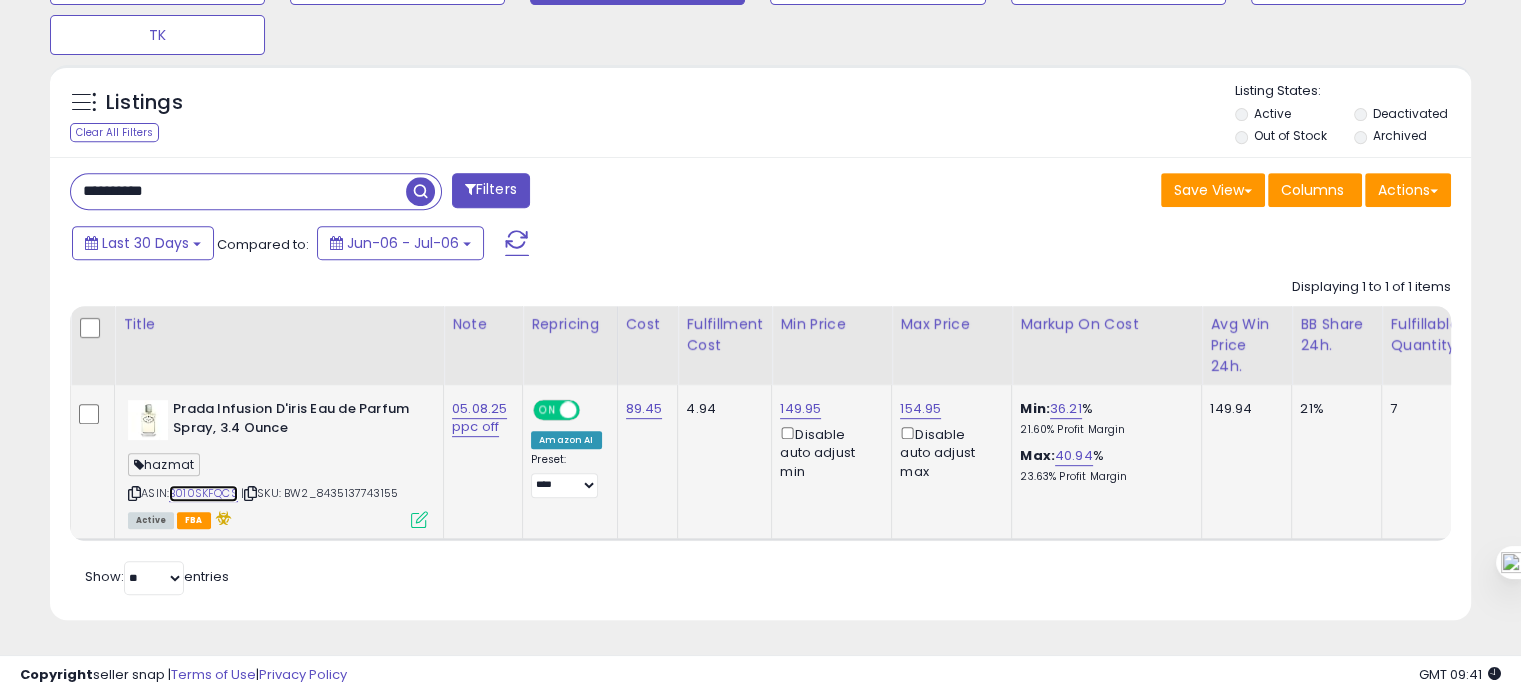 click on "B010SKFQCS" at bounding box center [203, 493] 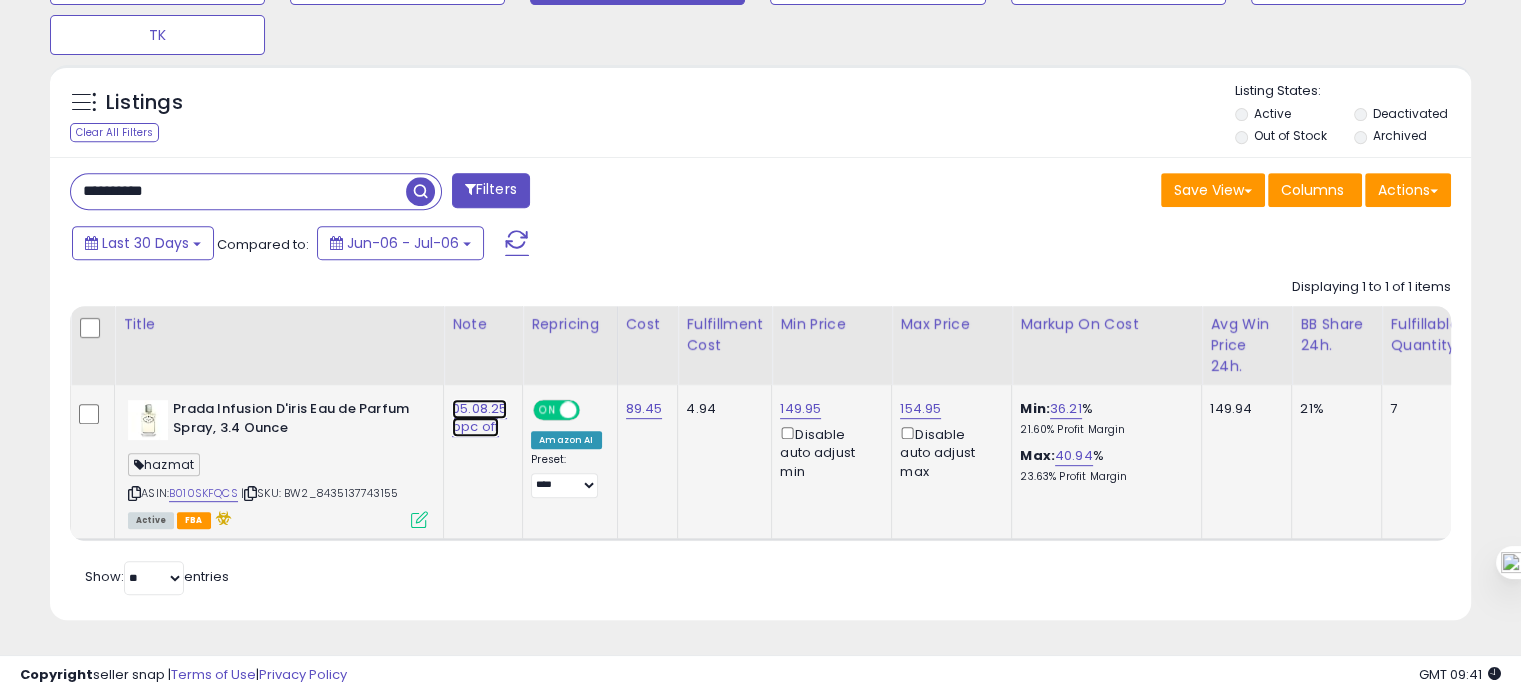 click on "05.08.25 ppc off" at bounding box center [479, 418] 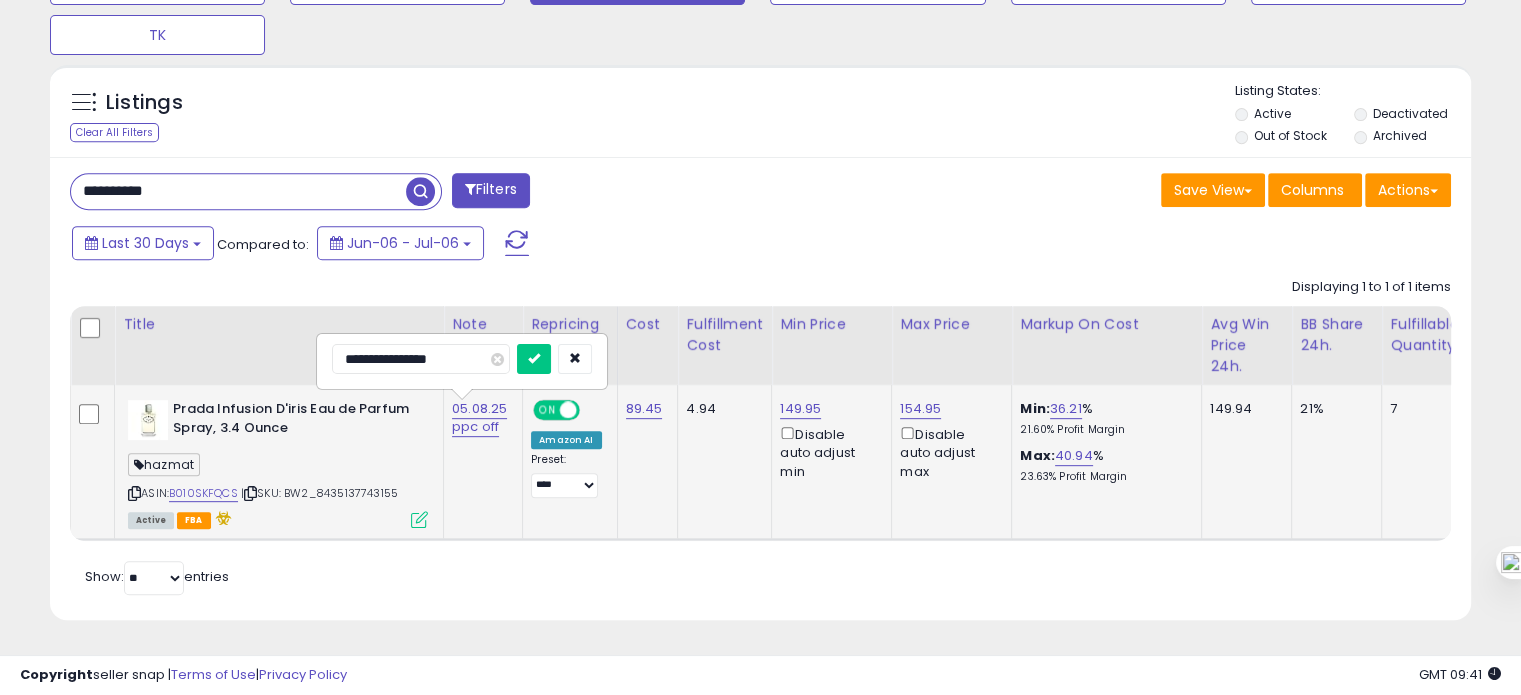 click on "**********" at bounding box center [421, 359] 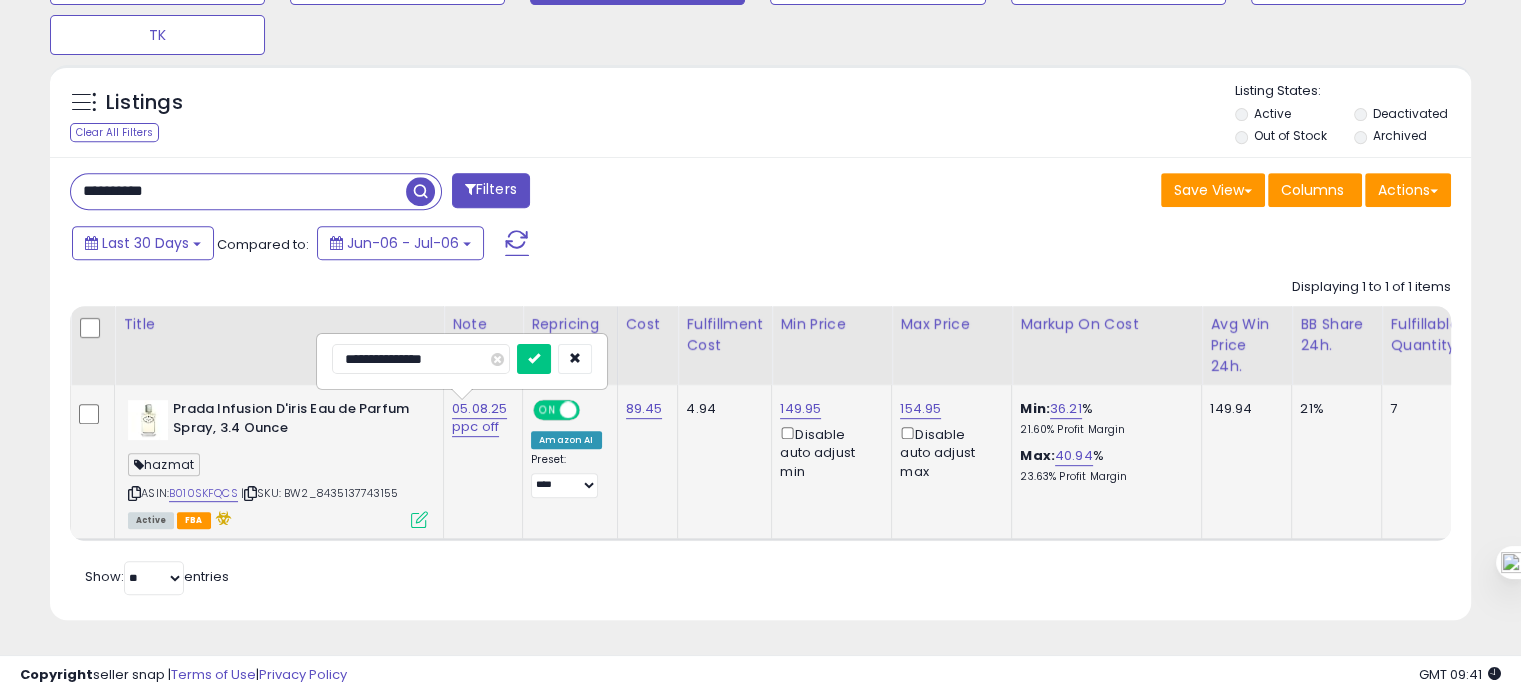 type on "**********" 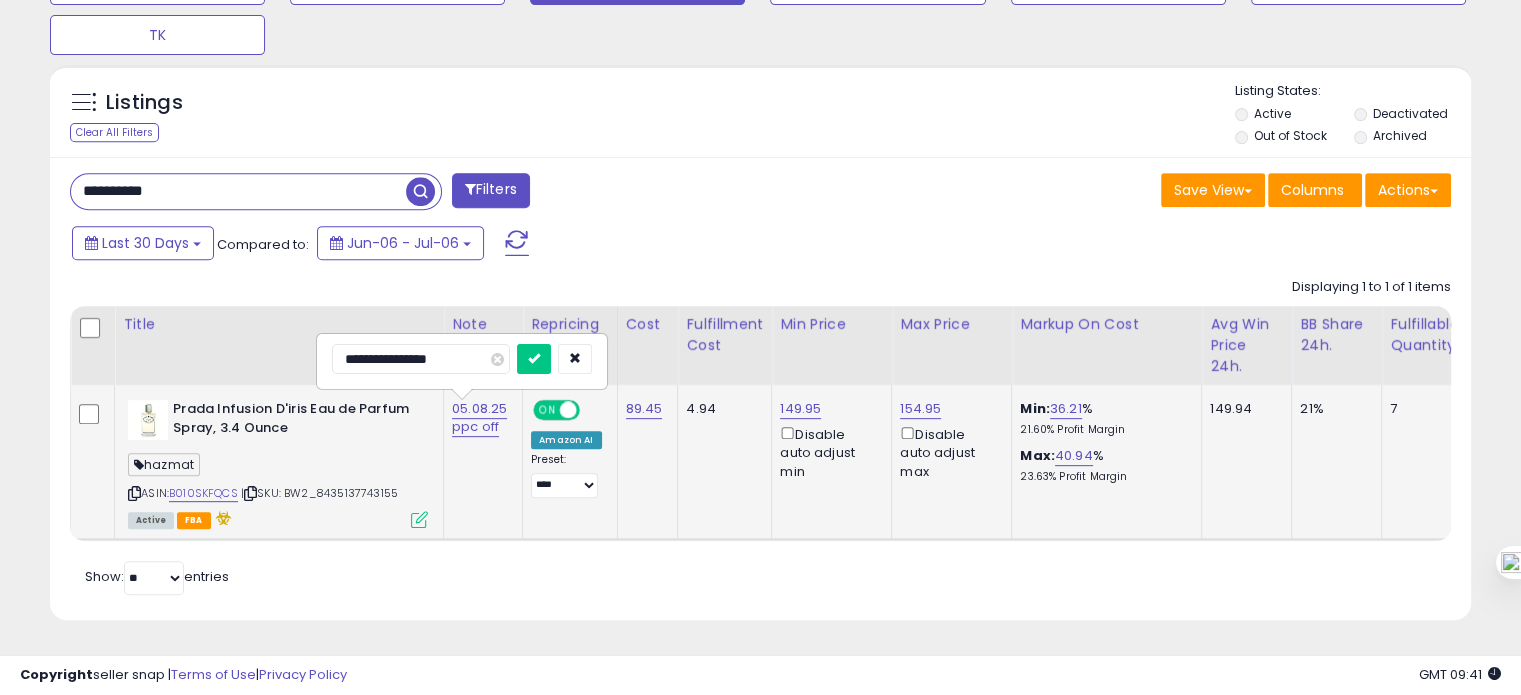 click at bounding box center [534, 359] 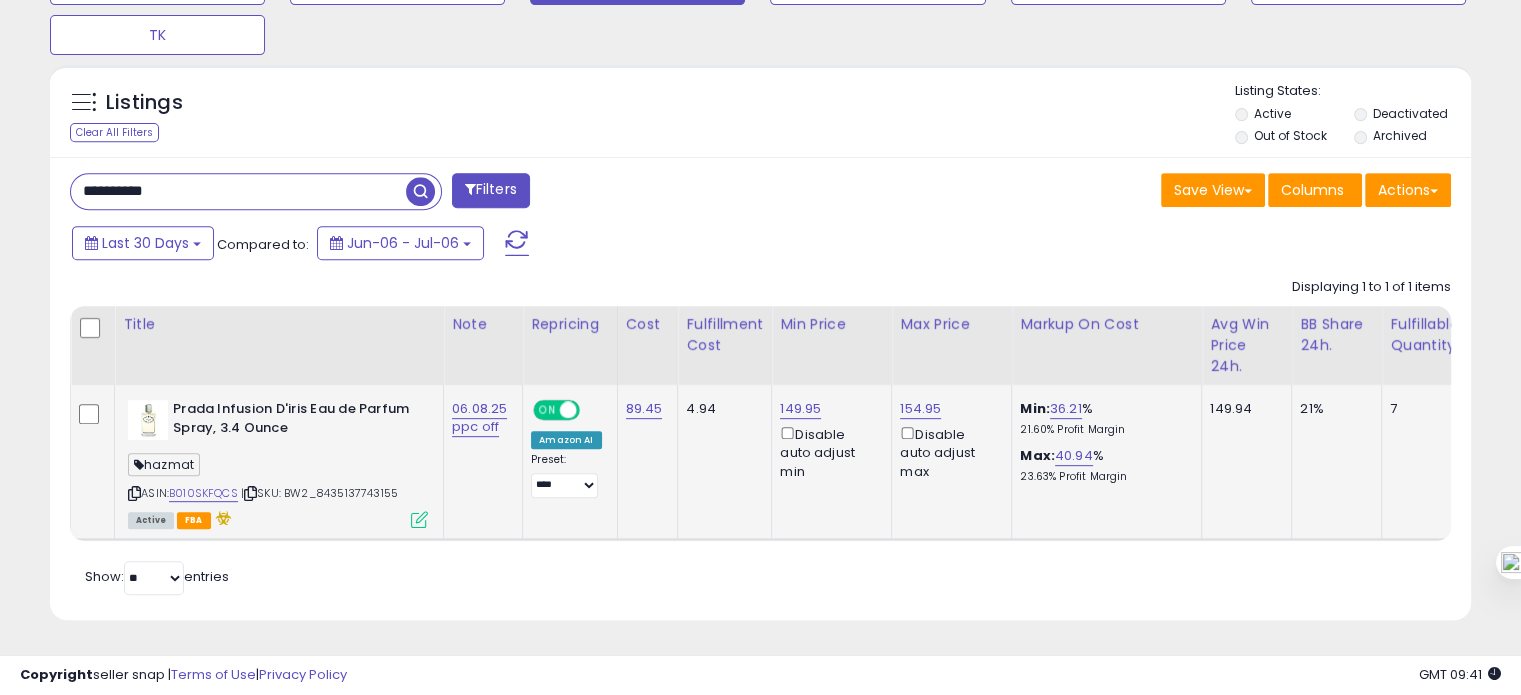 click on "**********" at bounding box center [238, 191] 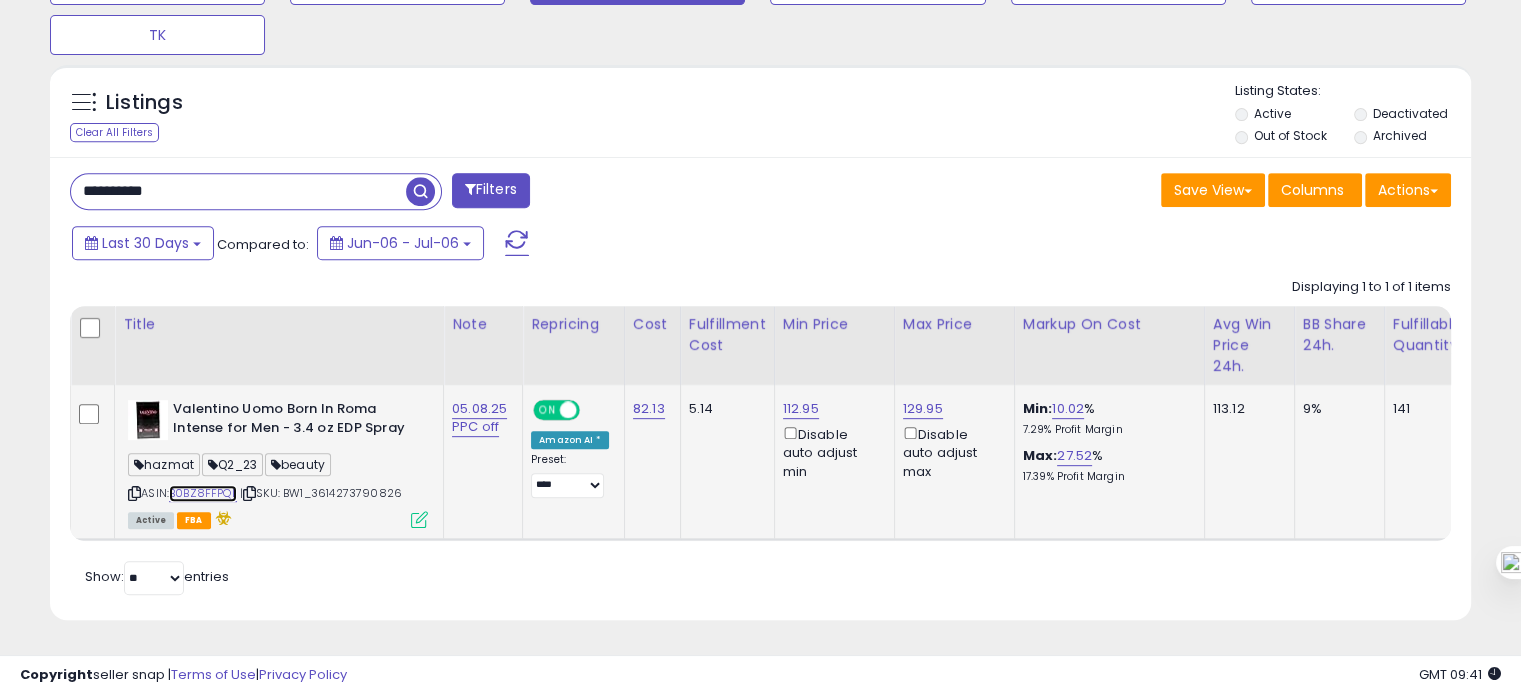 click on "B0BZ8FFPQL" at bounding box center (203, 493) 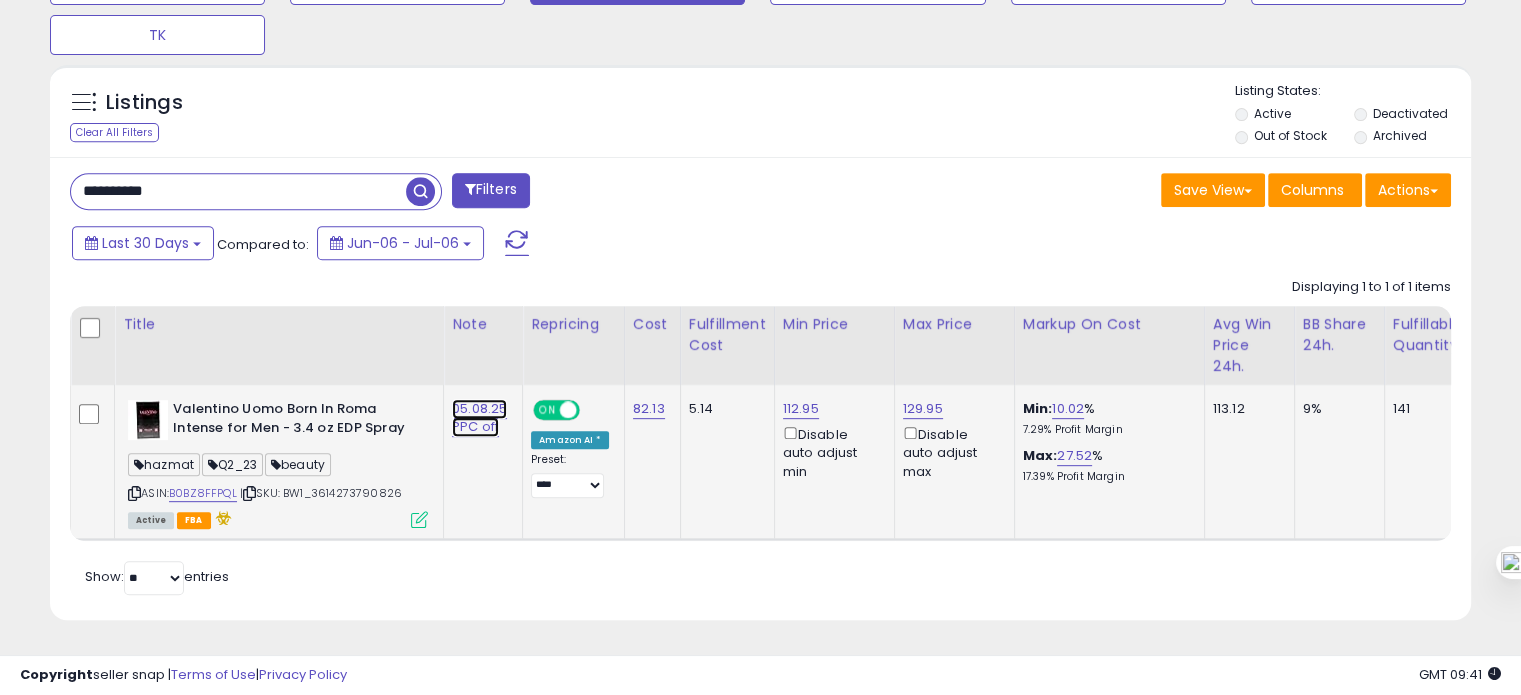 click on "05.08.25 PPC off" at bounding box center (479, 418) 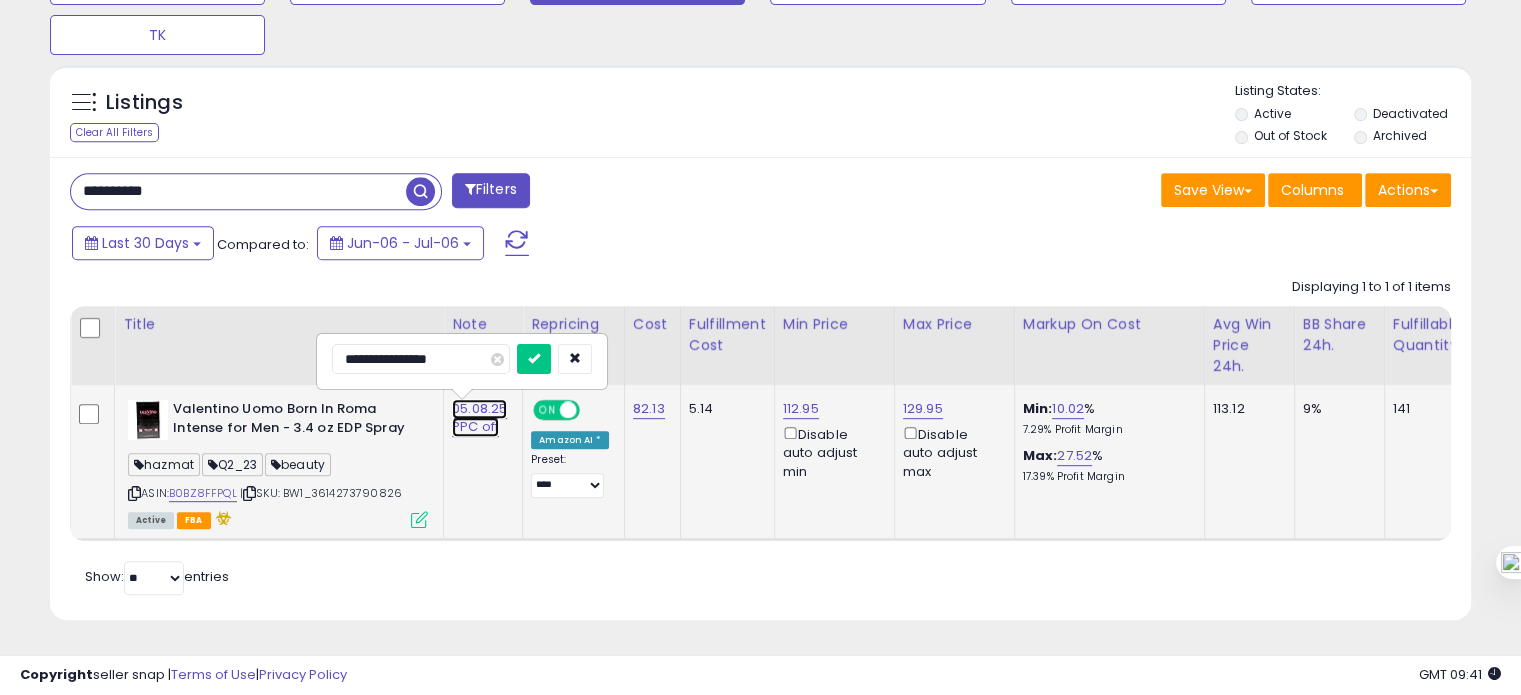 click on "05.08.25 PPC off" at bounding box center [479, 418] 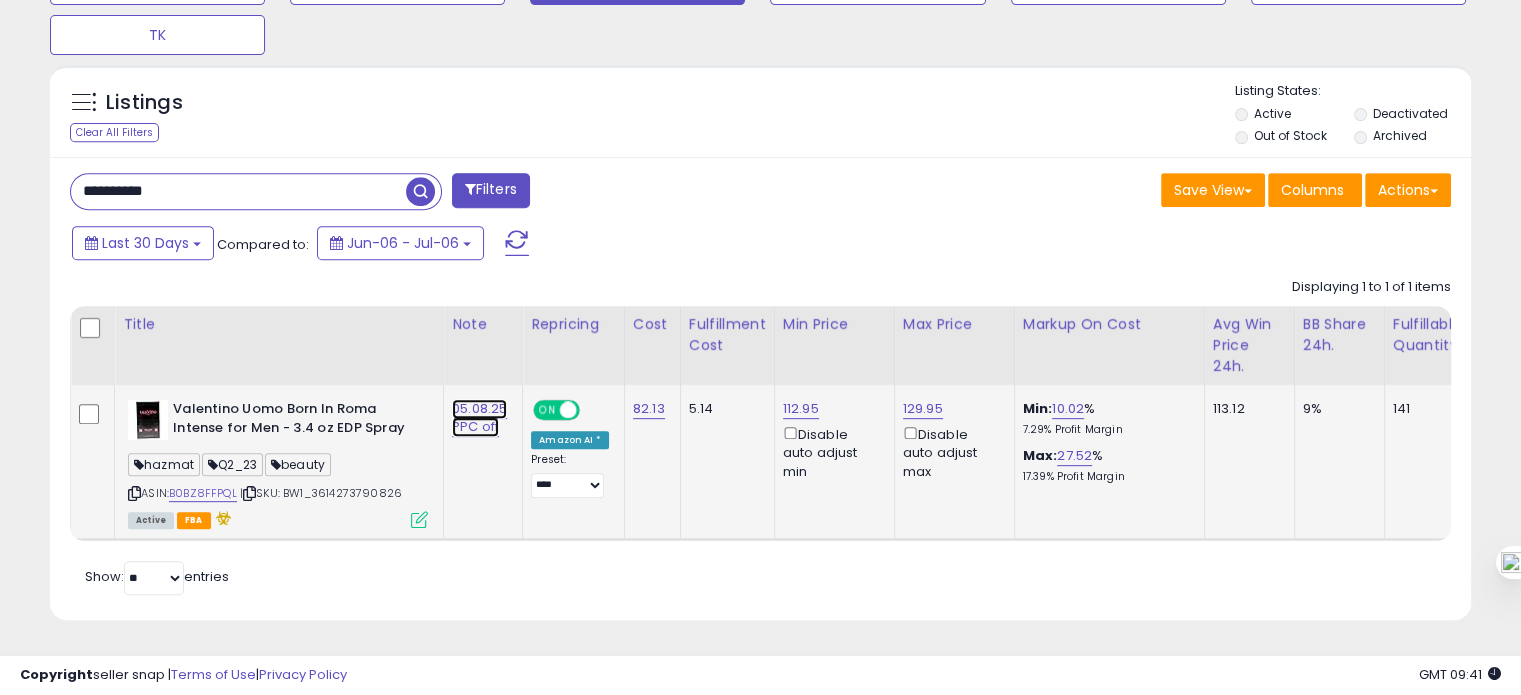 click on "05.08.25 PPC off" at bounding box center [479, 418] 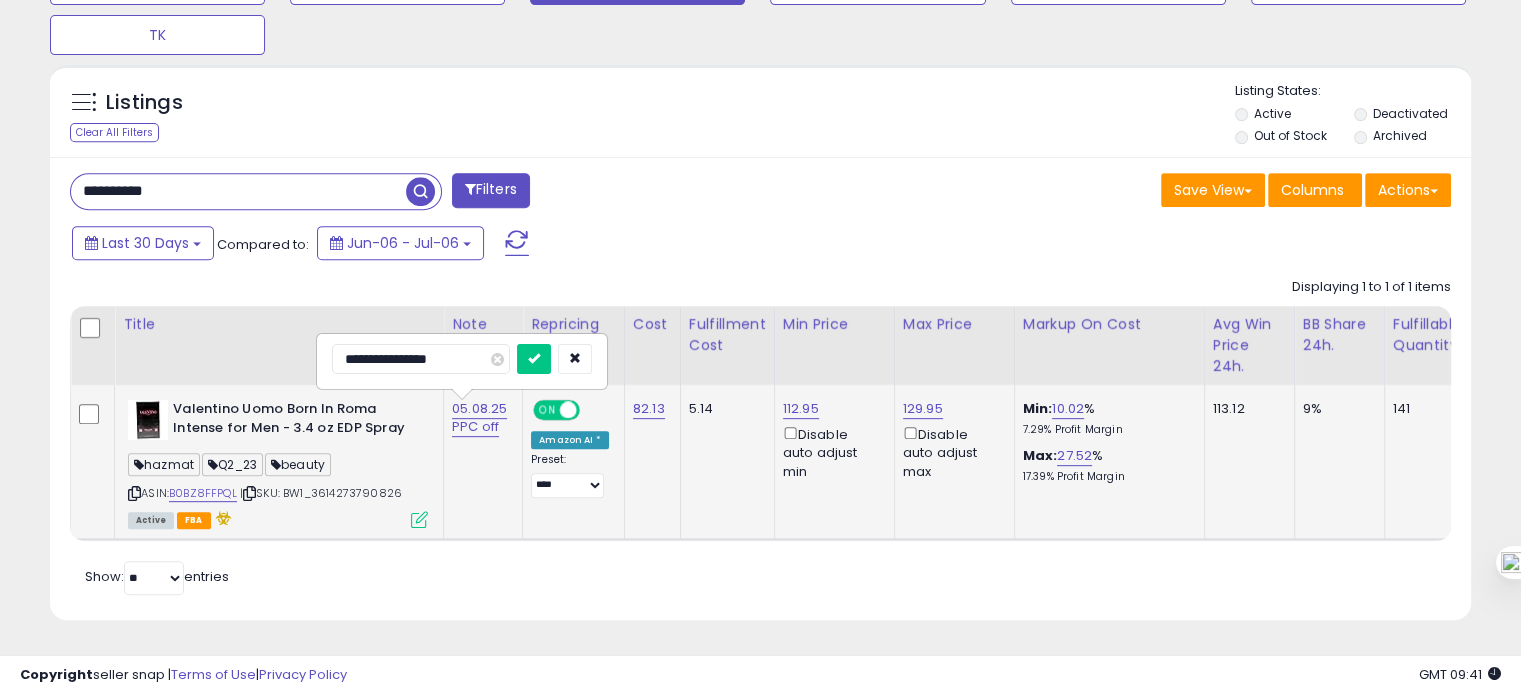 click on "**********" at bounding box center [421, 359] 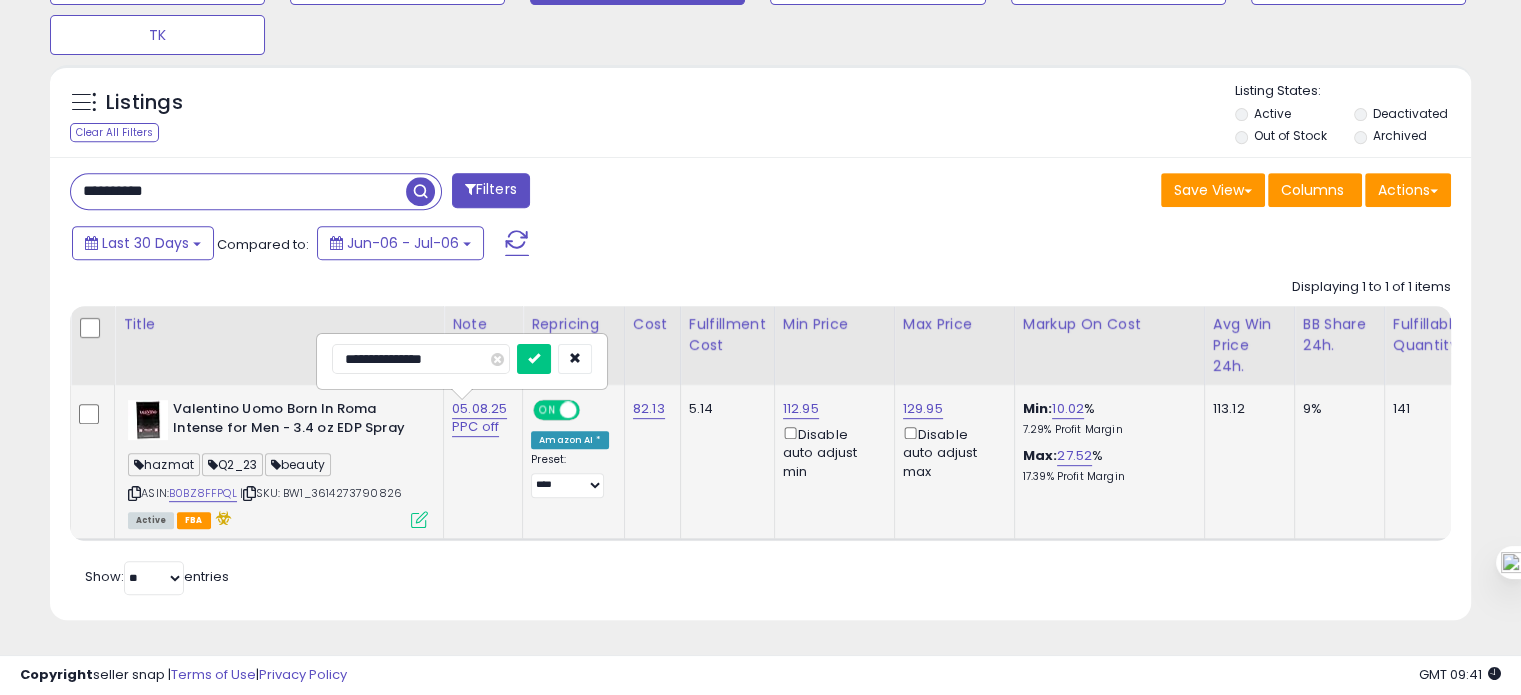 type on "**********" 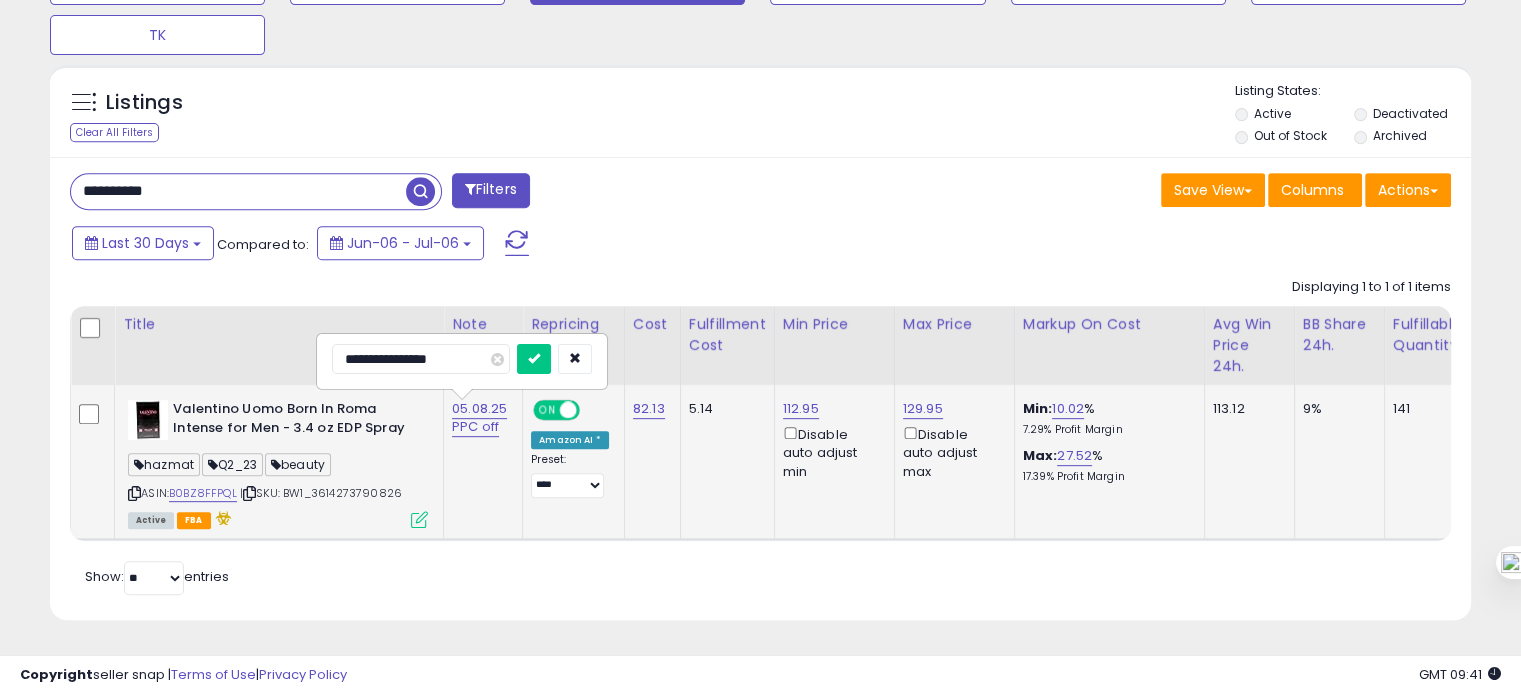 click at bounding box center [534, 359] 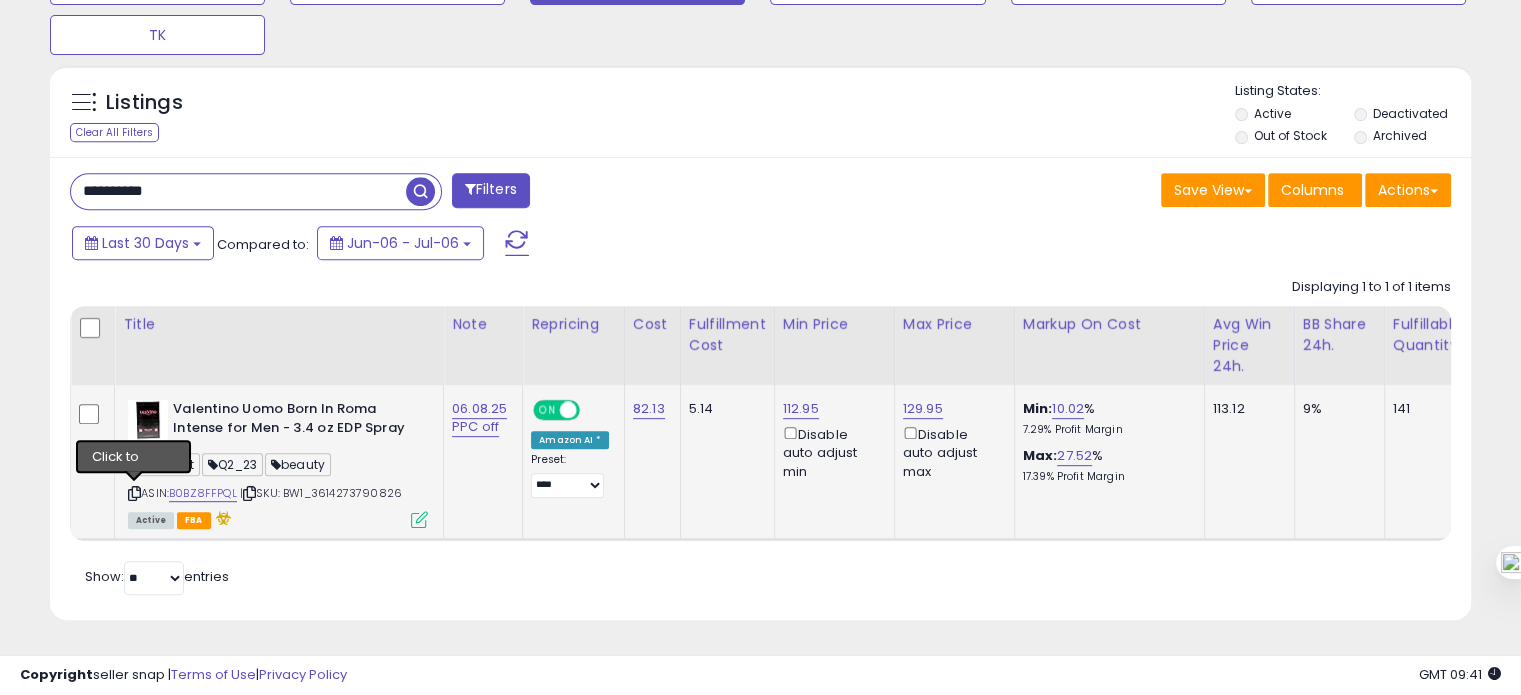 click at bounding box center (134, 493) 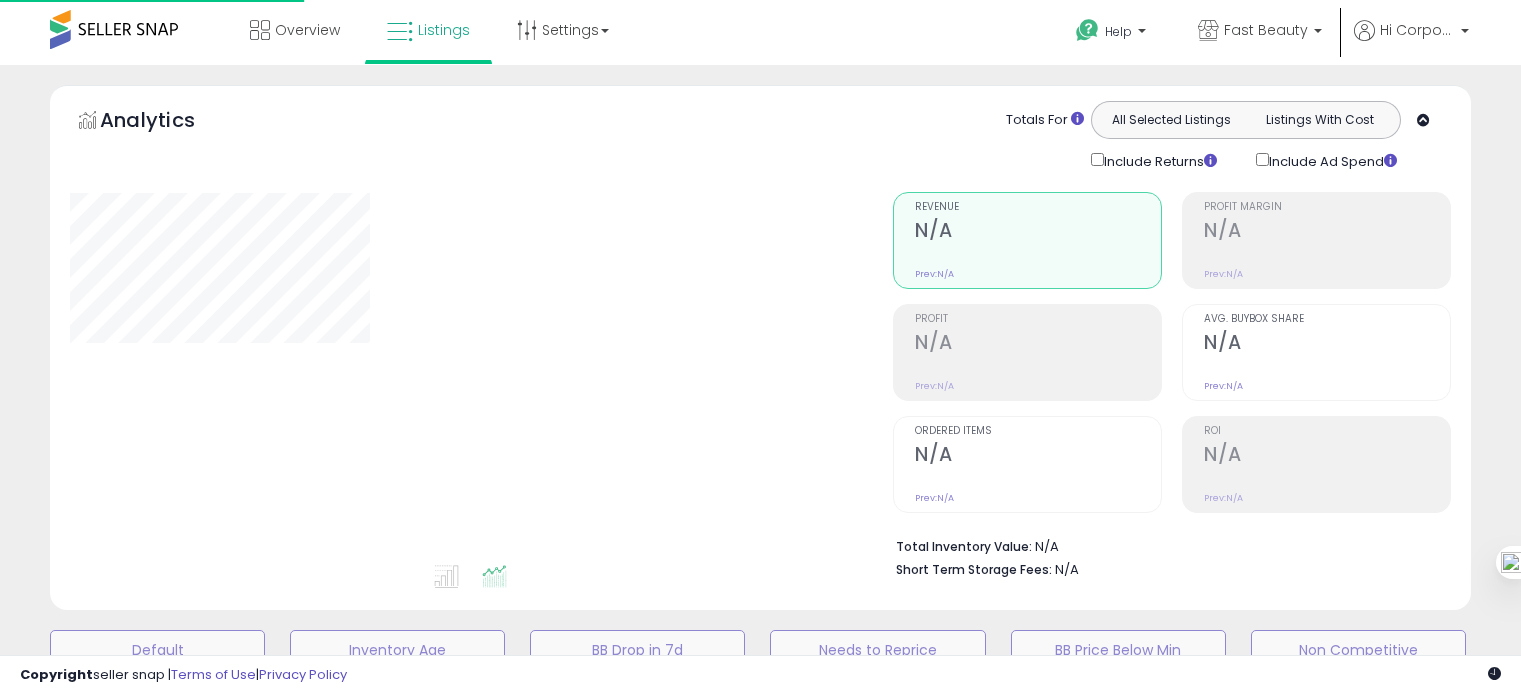 scroll, scrollTop: 0, scrollLeft: 0, axis: both 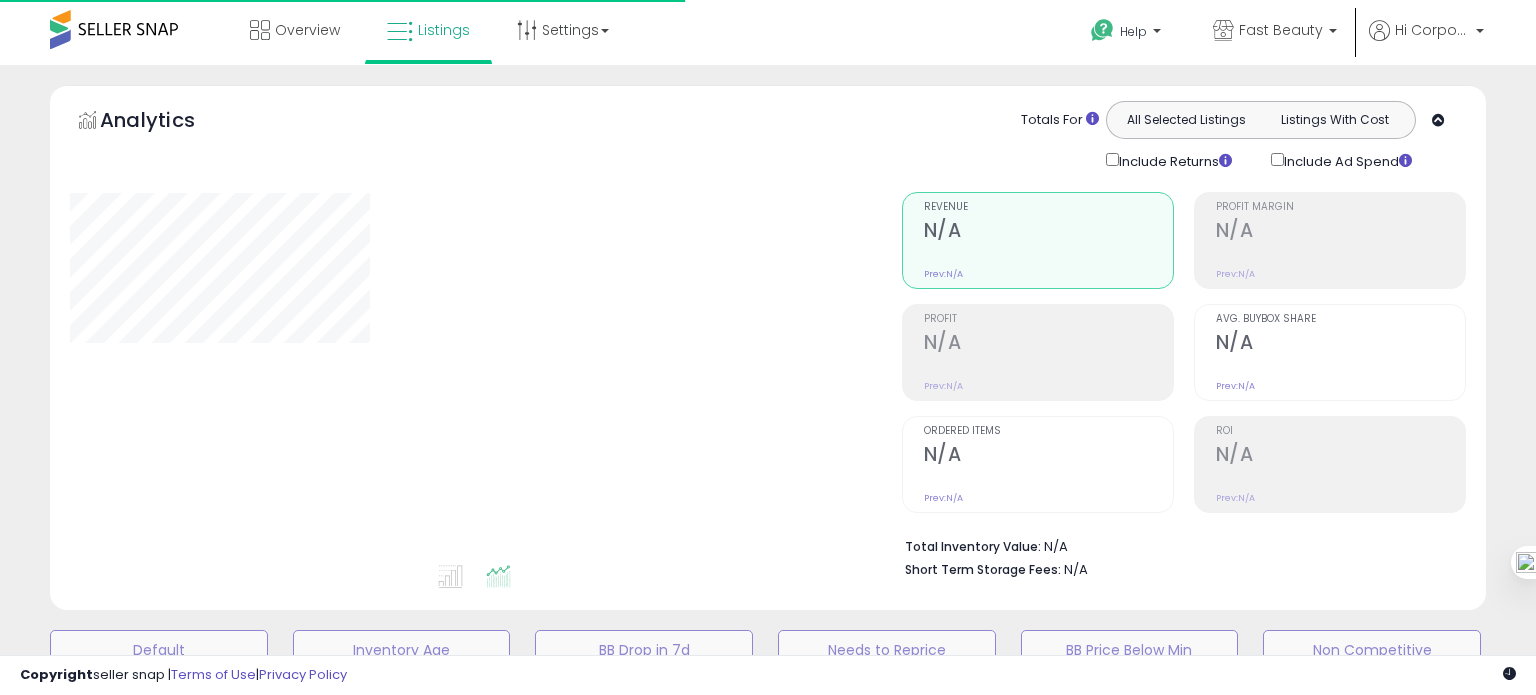 type on "**********" 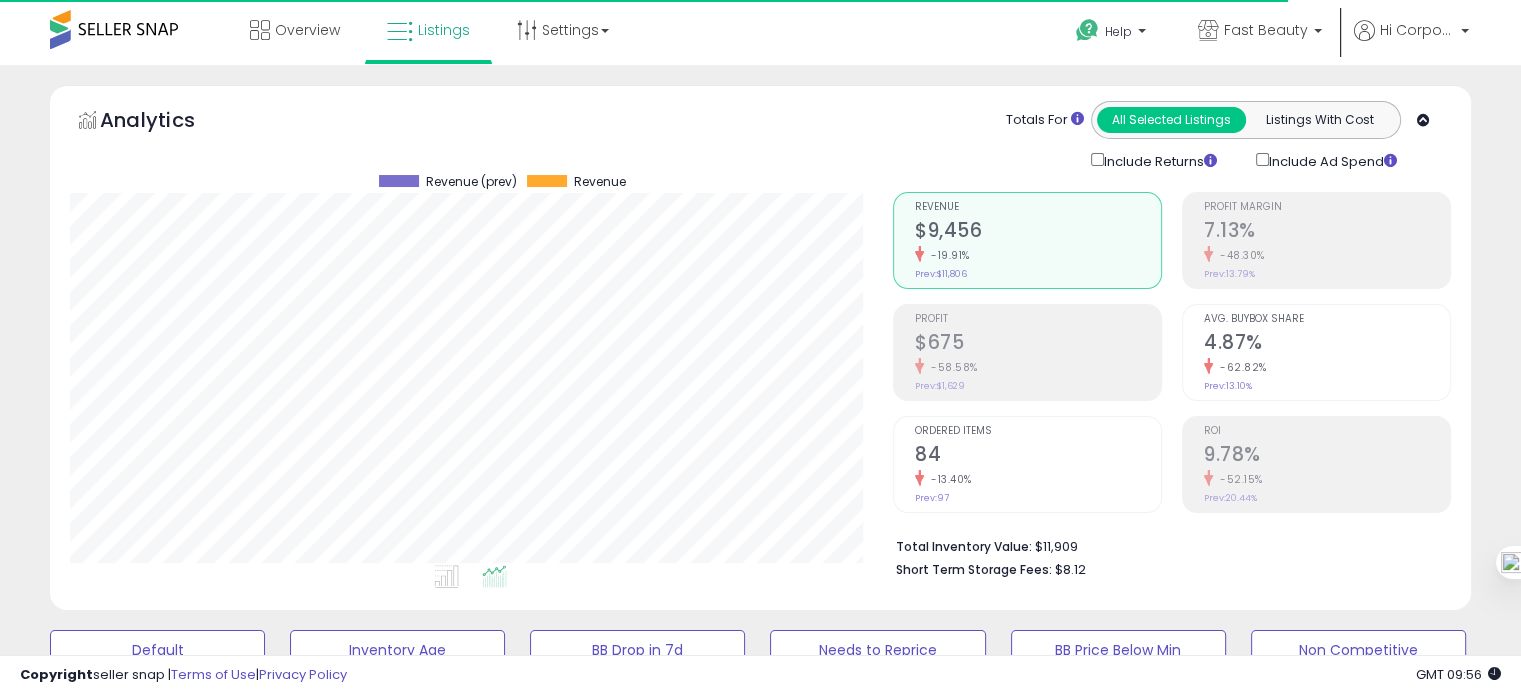 scroll, scrollTop: 999589, scrollLeft: 999176, axis: both 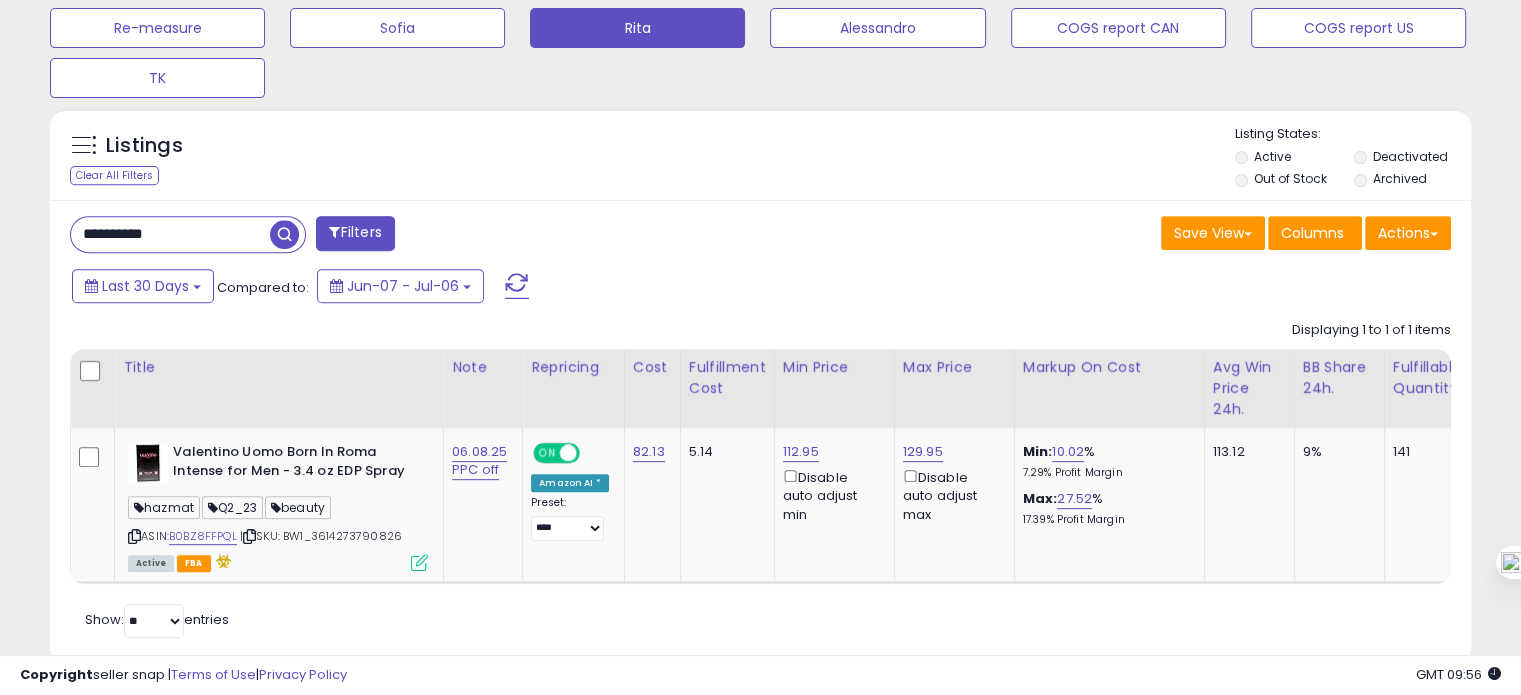 click on "**********" at bounding box center [170, 234] 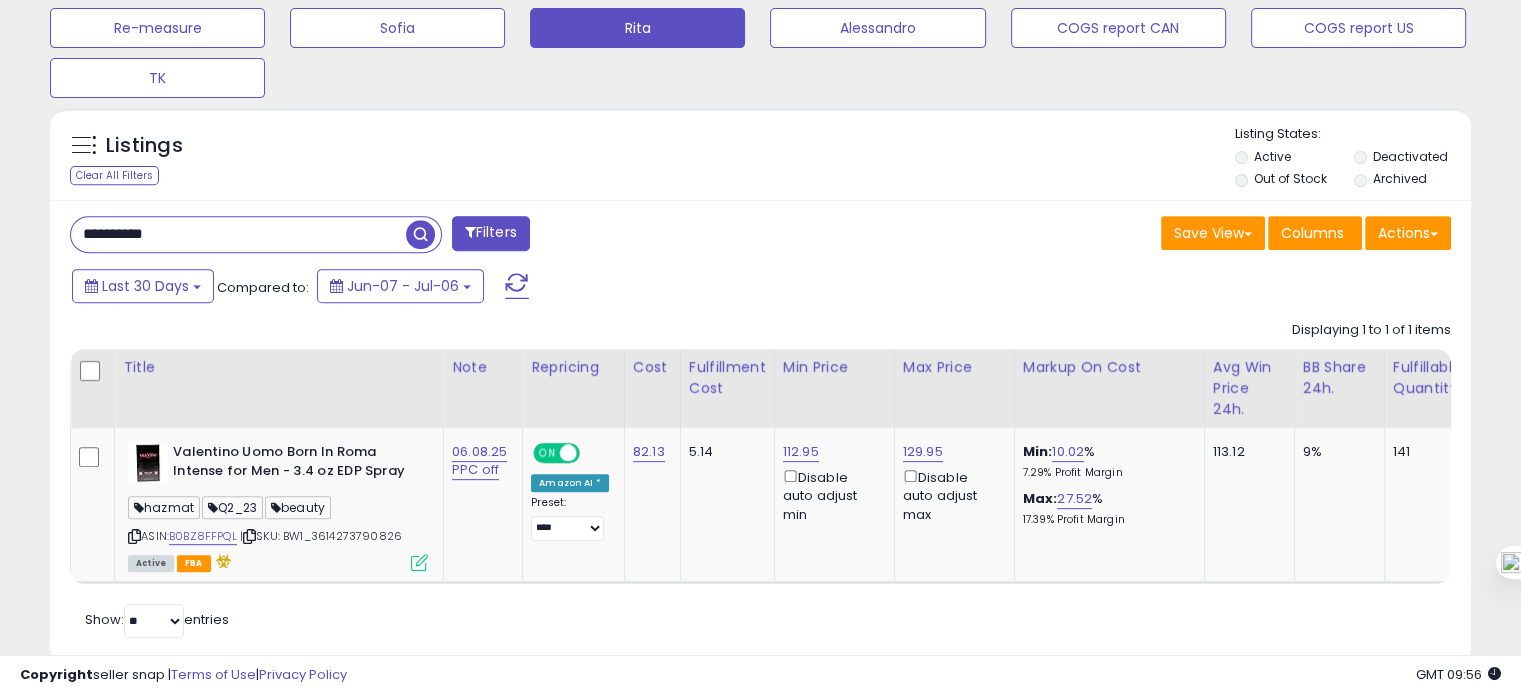 click on "**********" at bounding box center [238, 234] 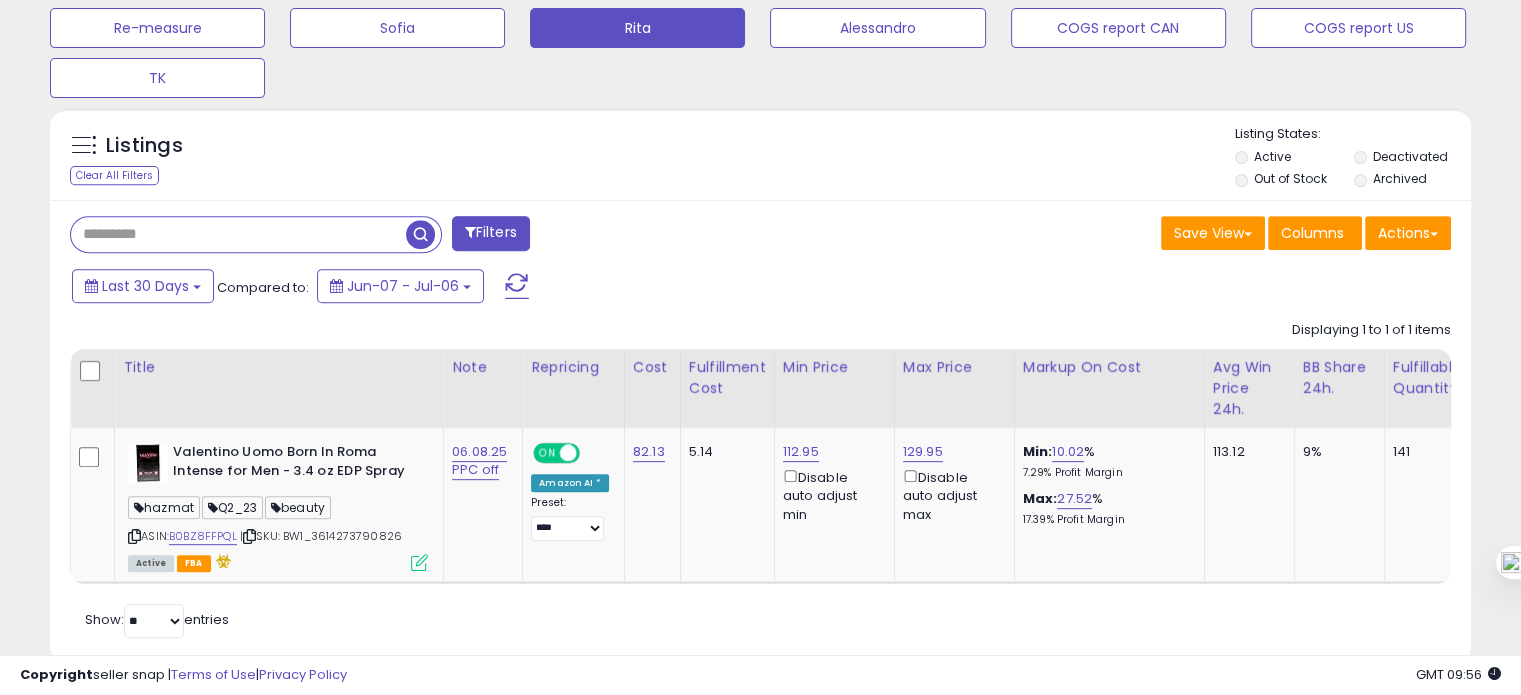 type 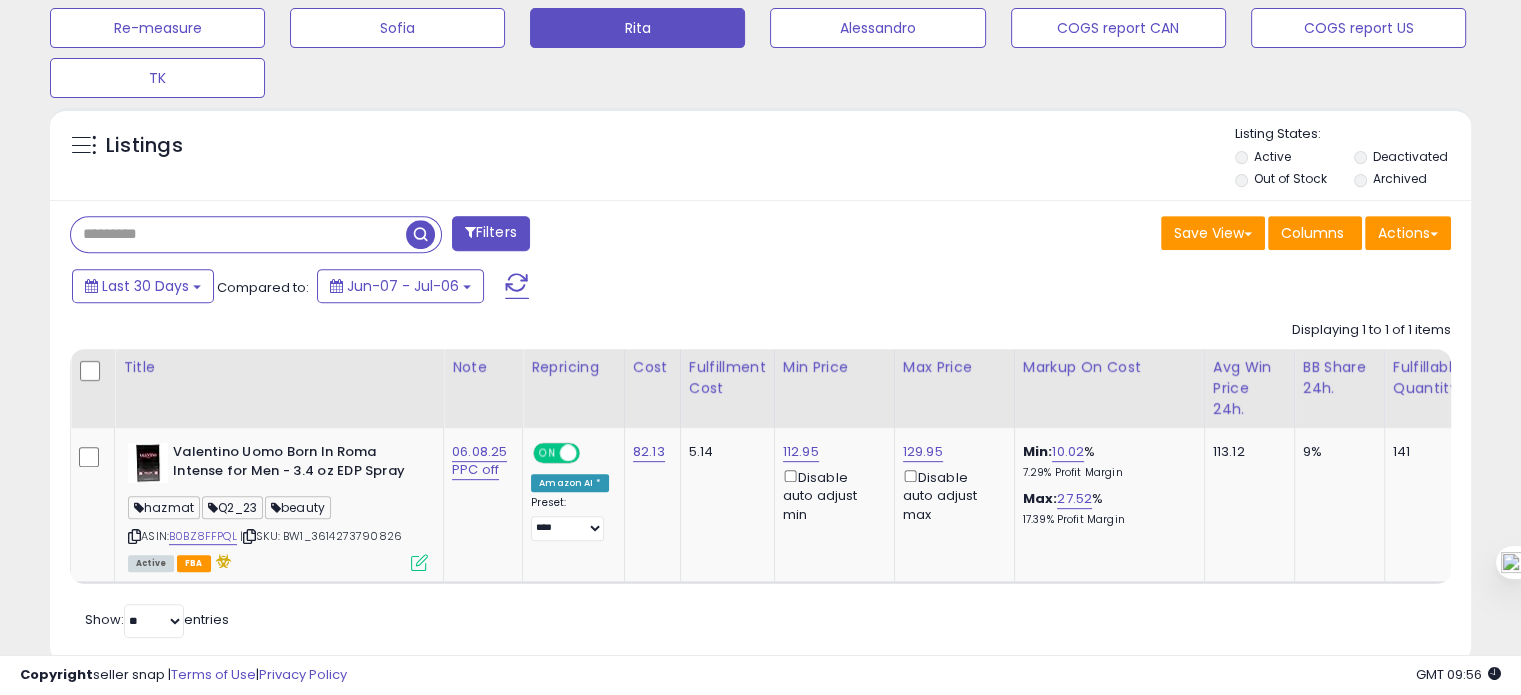 scroll, scrollTop: 999589, scrollLeft: 999168, axis: both 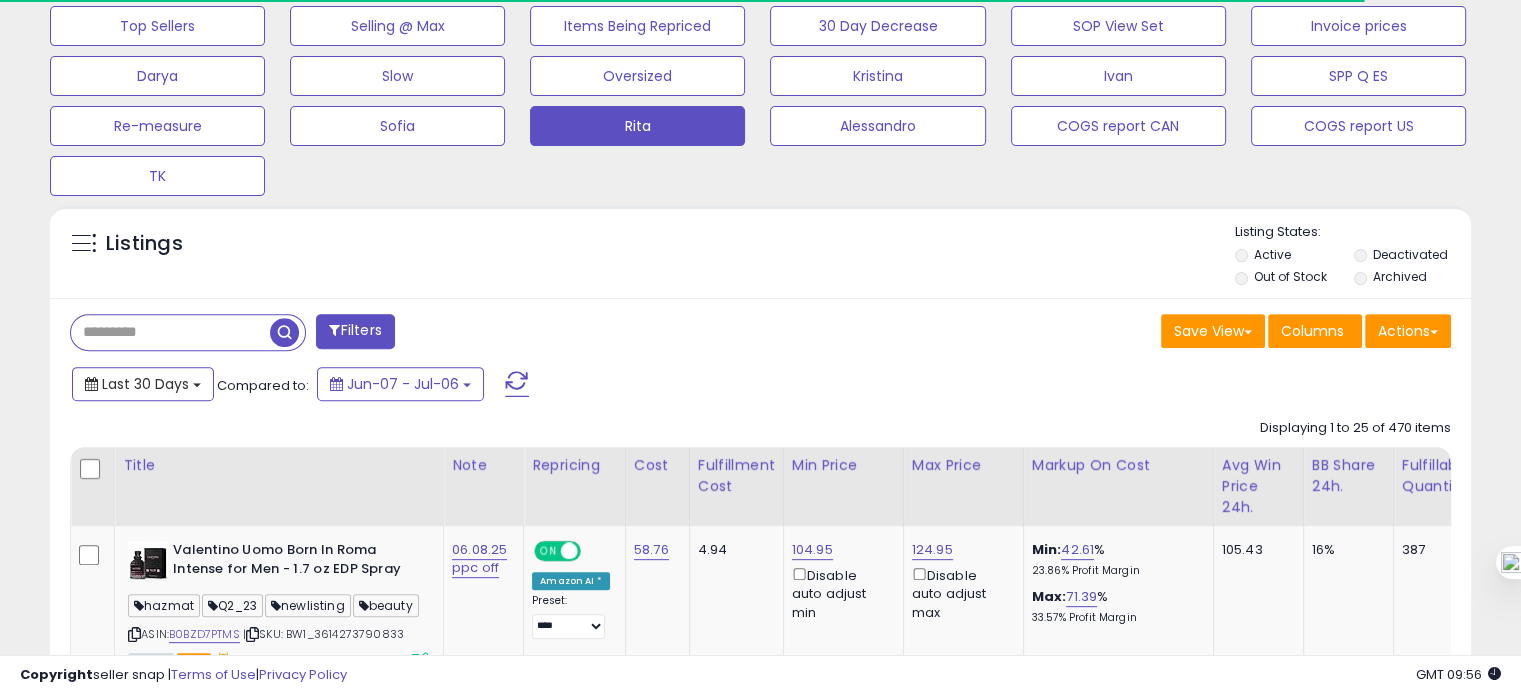 click on "Last 30 Days" at bounding box center (145, 384) 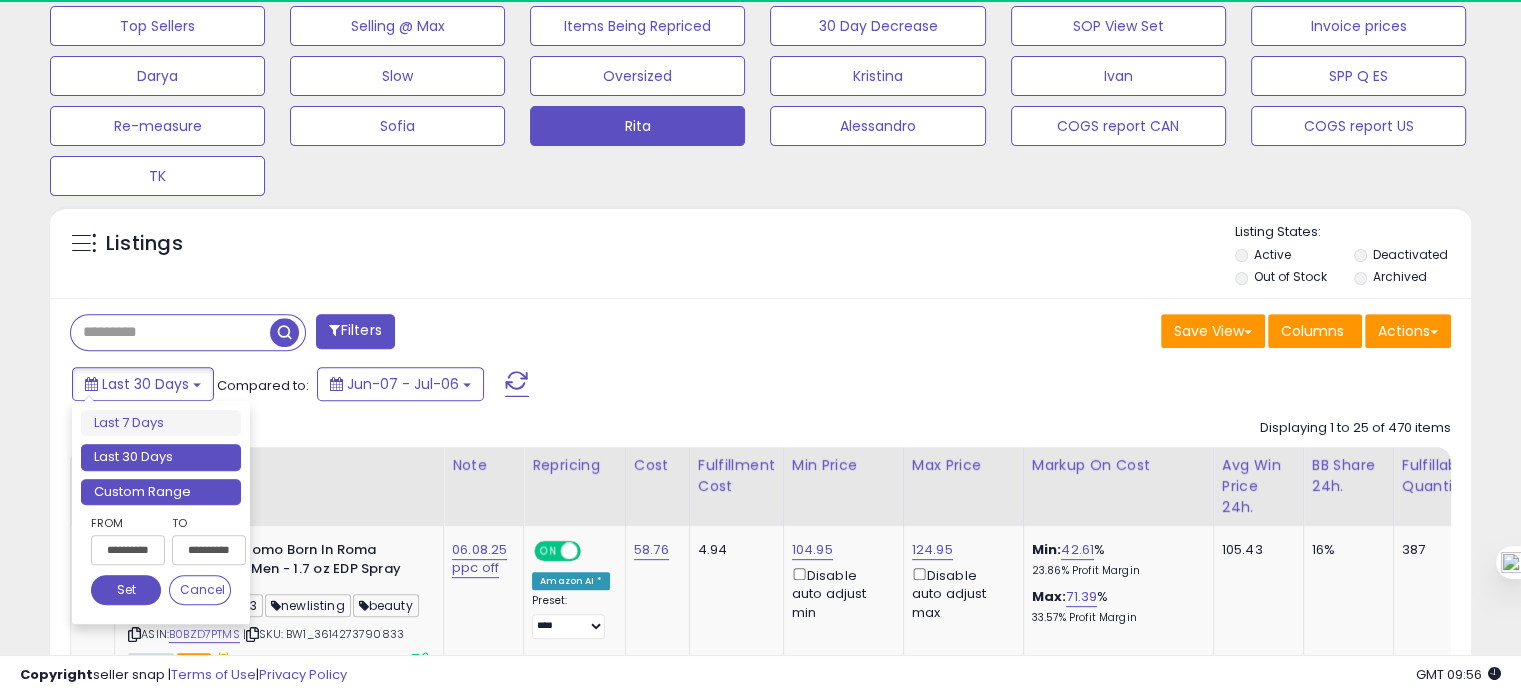 click on "Custom Range" at bounding box center [161, 492] 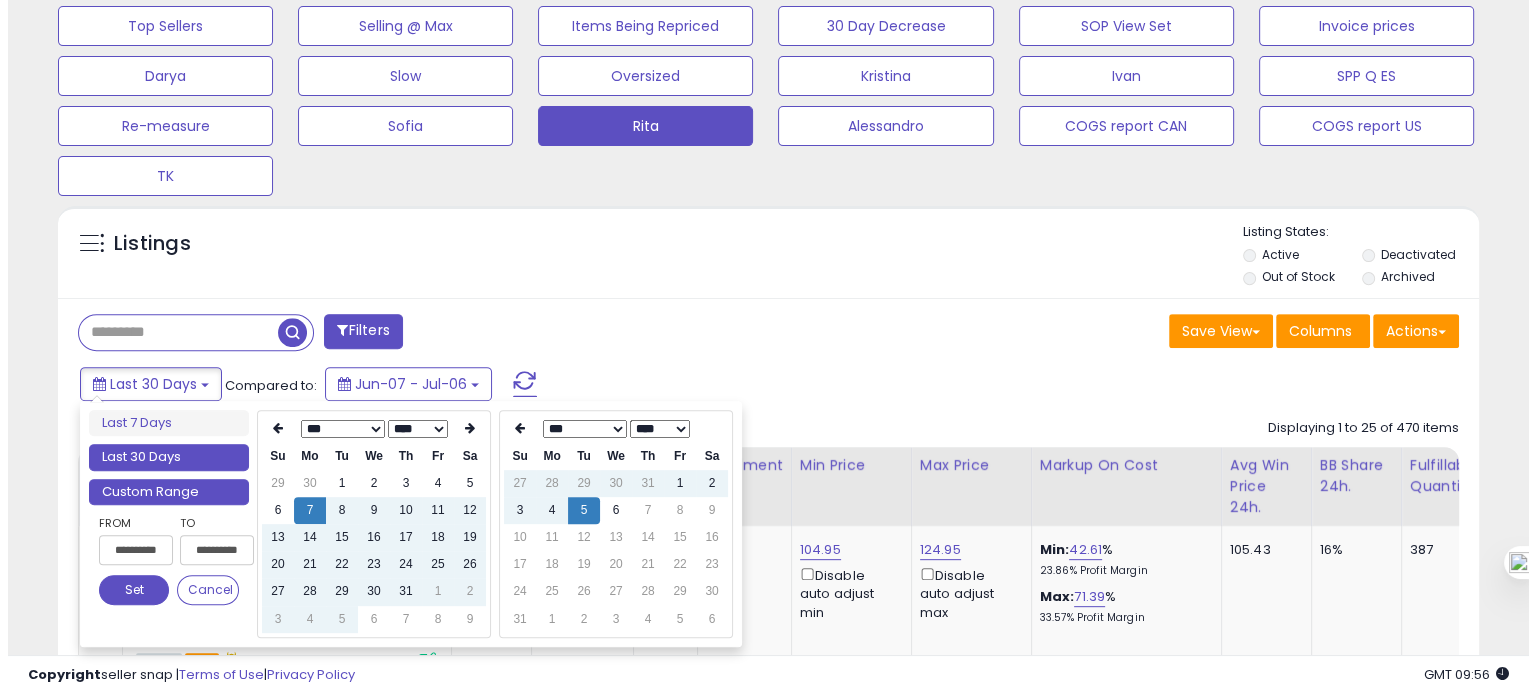 scroll, scrollTop: 409, scrollLeft: 822, axis: both 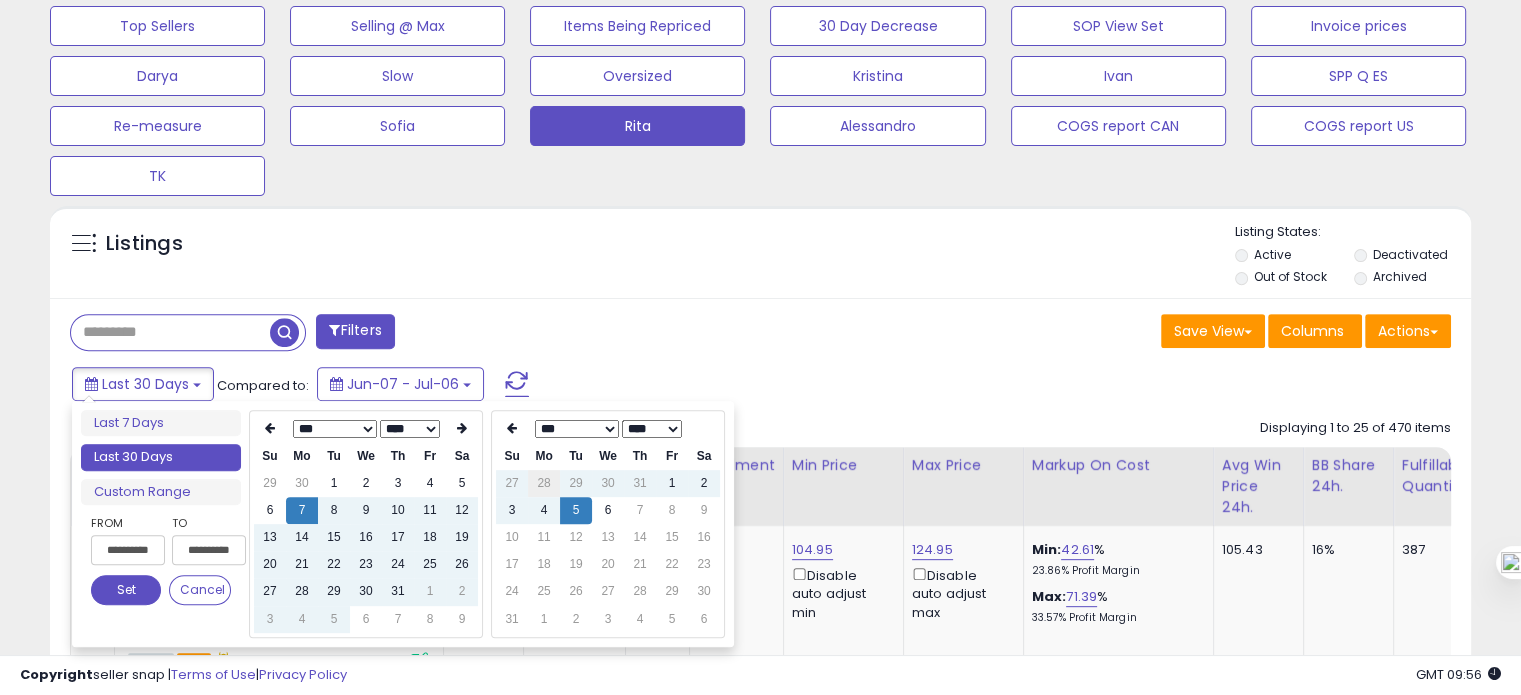 type on "**********" 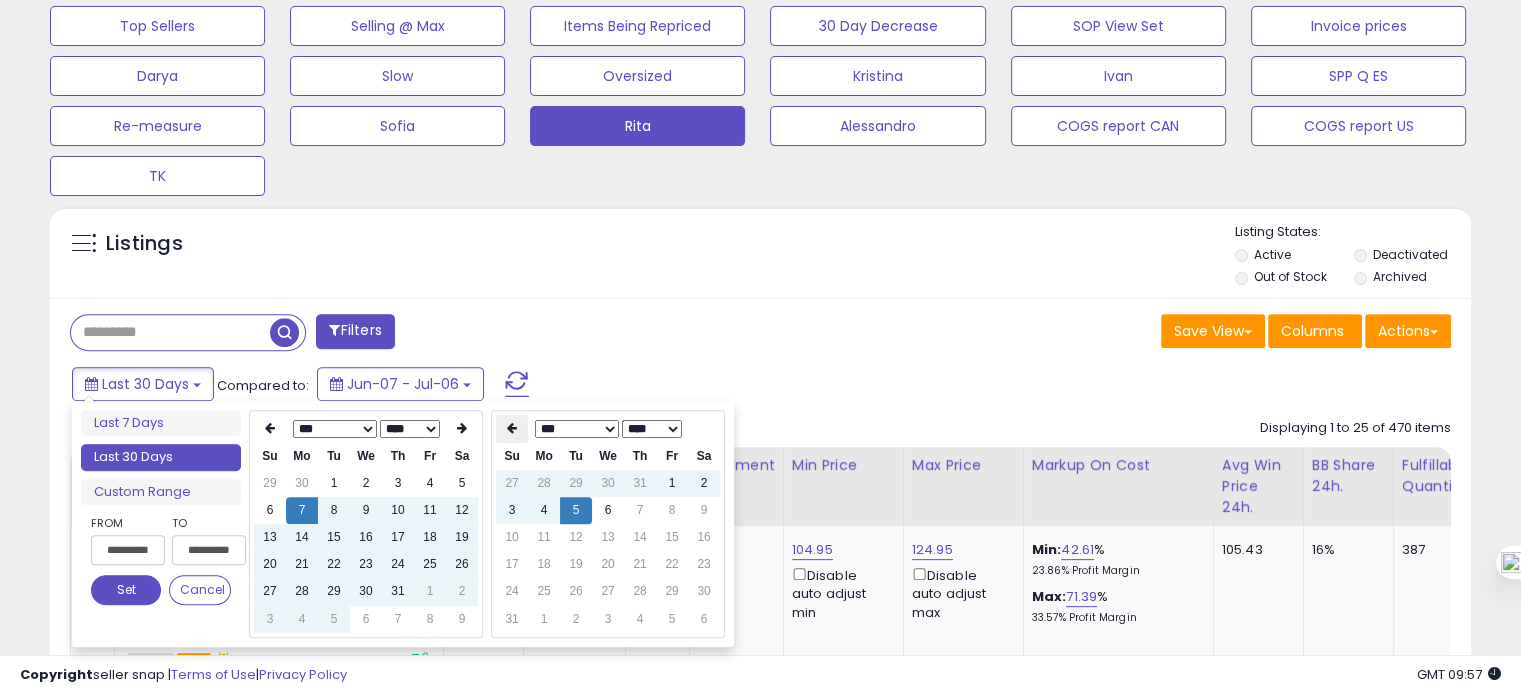click at bounding box center (512, 428) 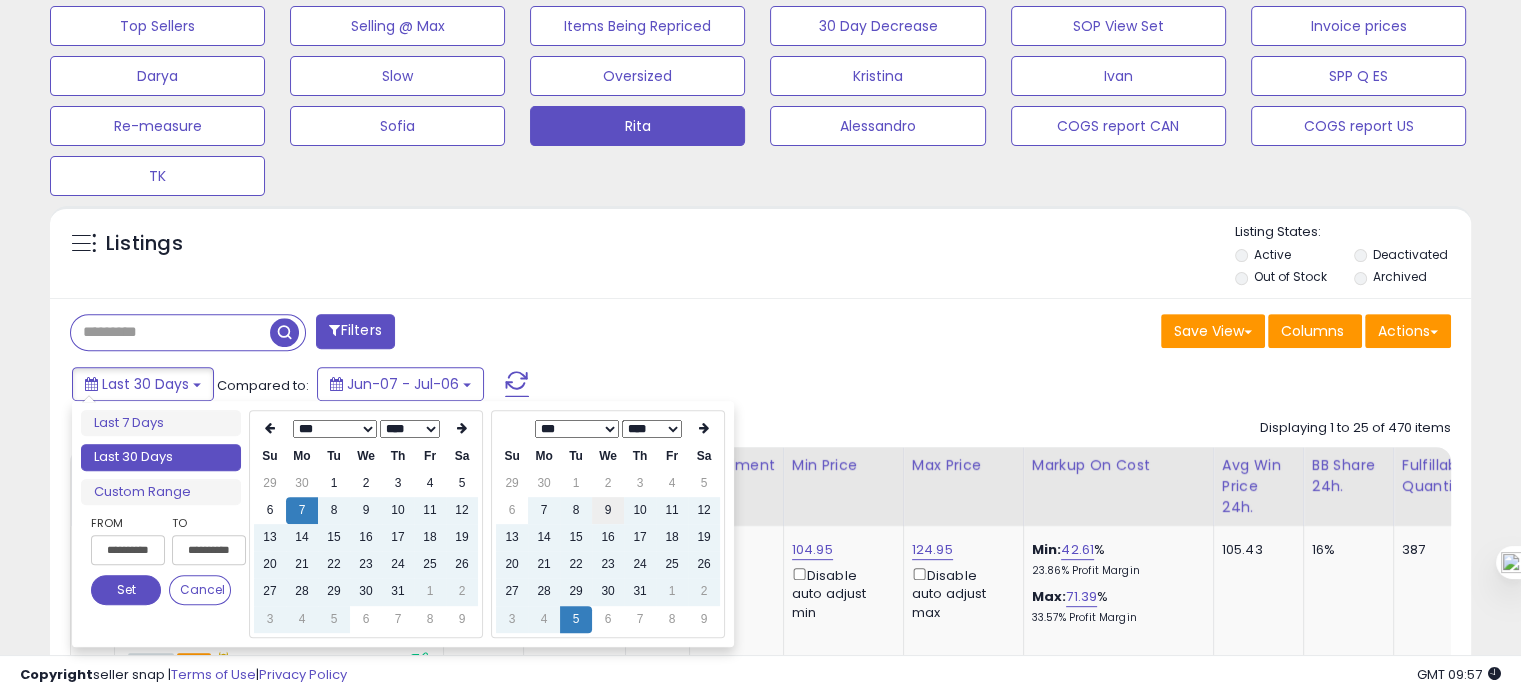 type on "**********" 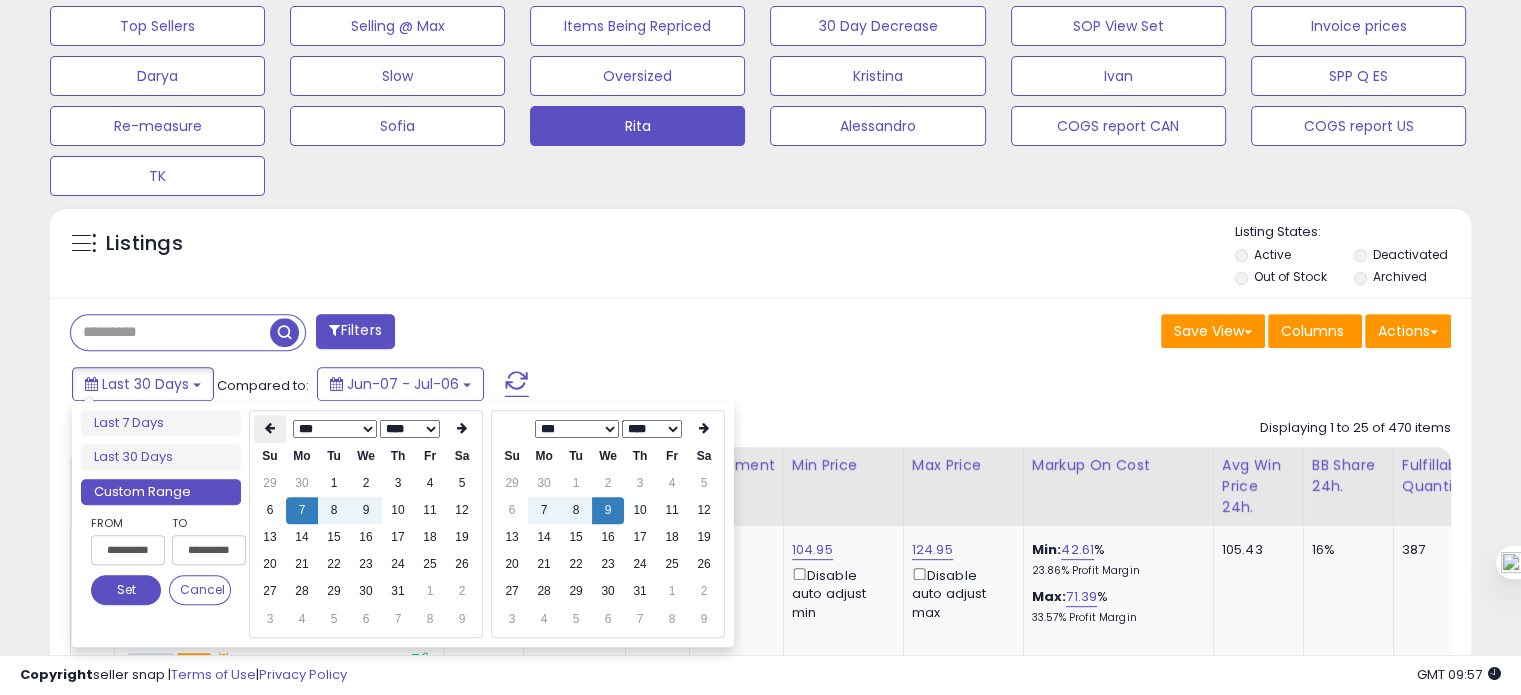 click at bounding box center (270, 428) 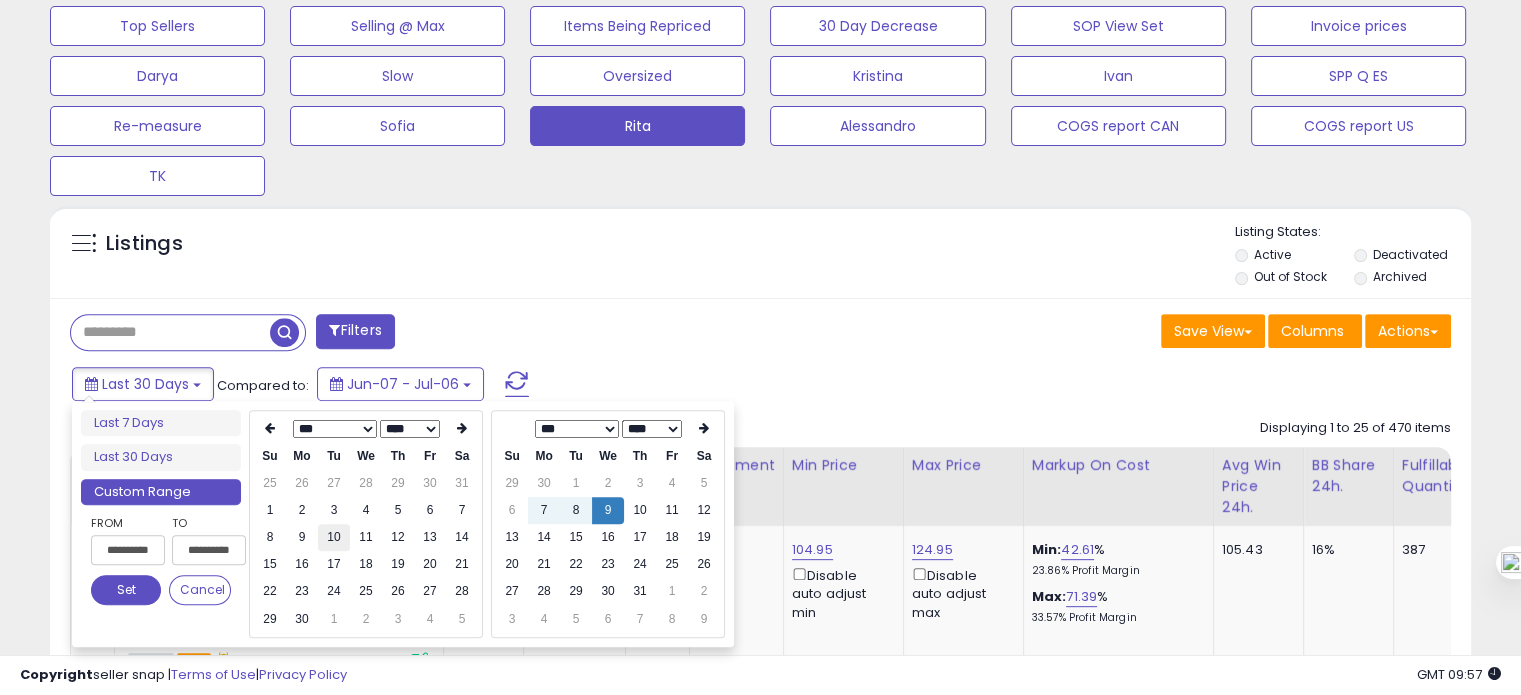 click on "10" at bounding box center (334, 537) 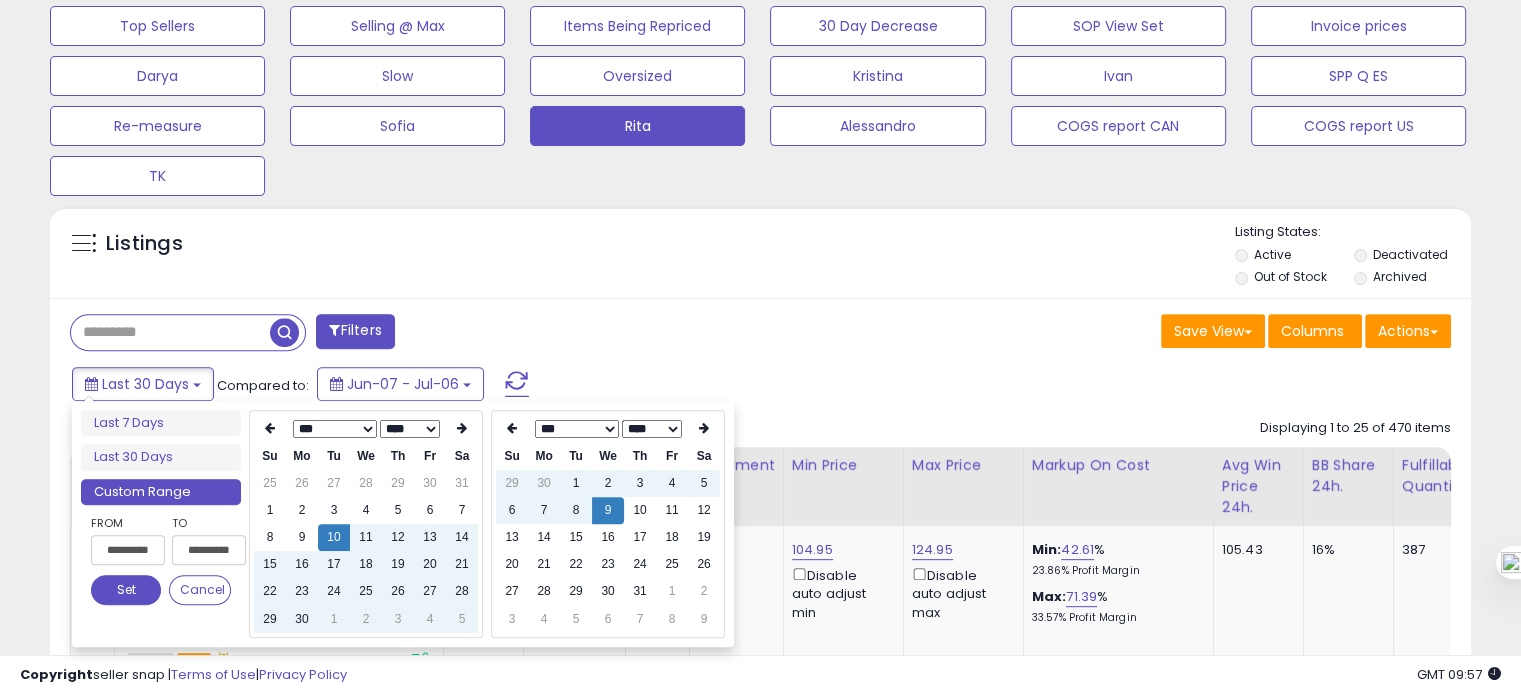 type on "**********" 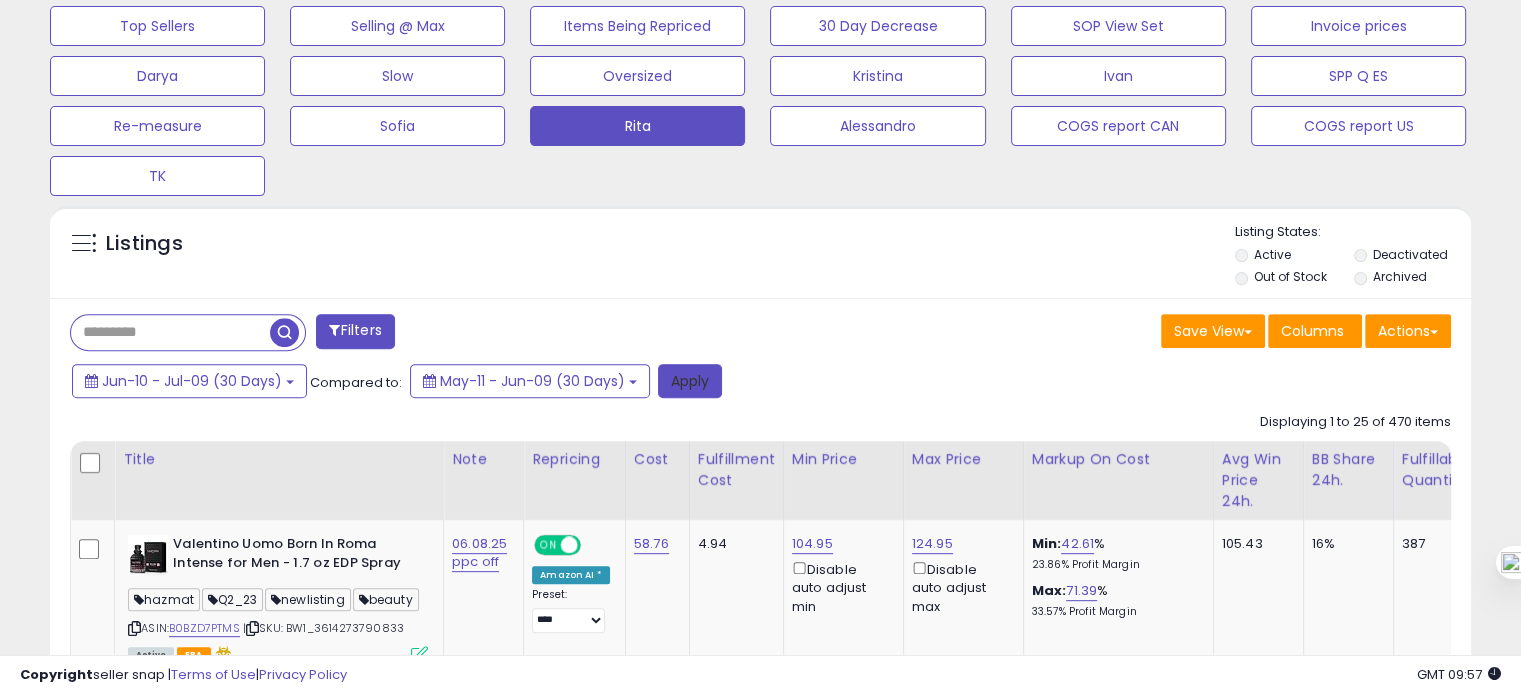 click on "Apply" at bounding box center [690, 381] 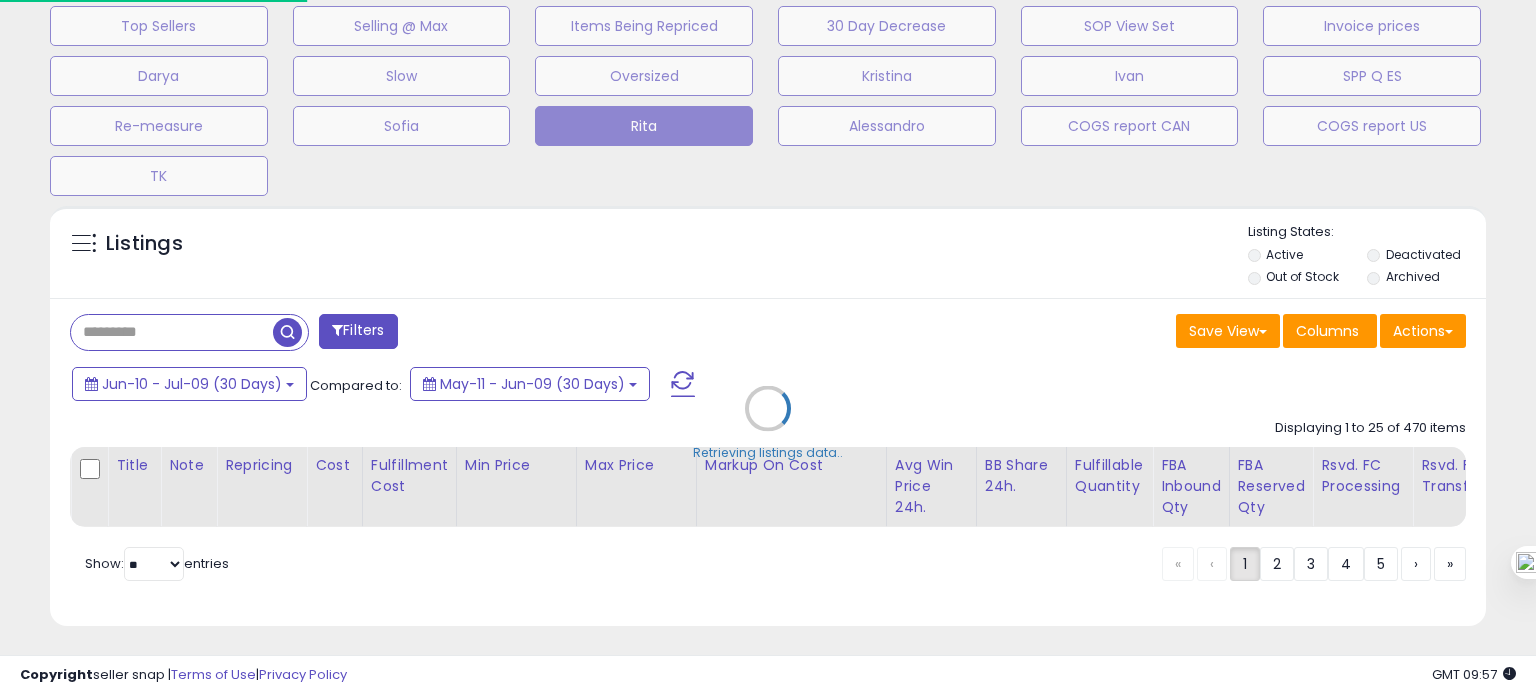 scroll, scrollTop: 999589, scrollLeft: 999168, axis: both 